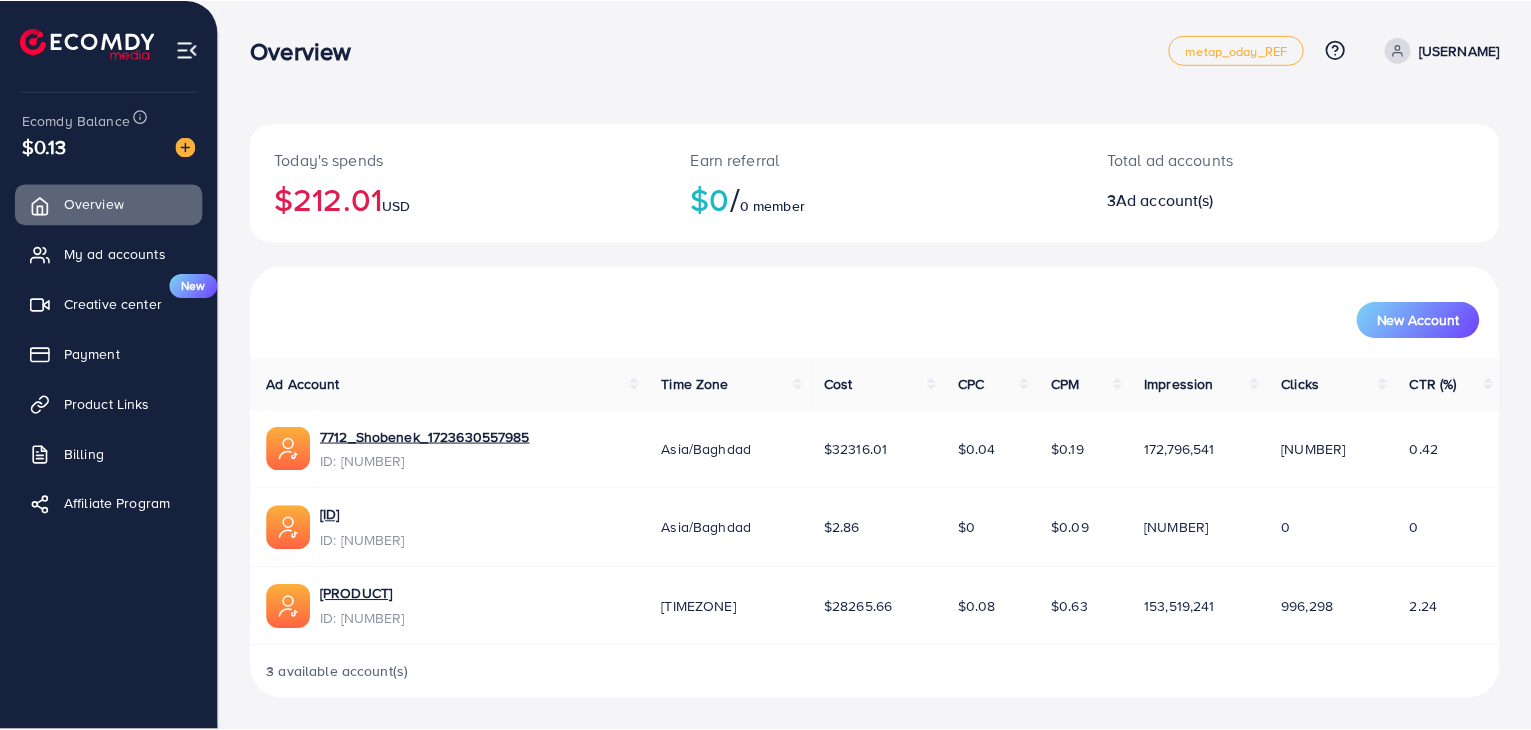 scroll, scrollTop: 0, scrollLeft: 0, axis: both 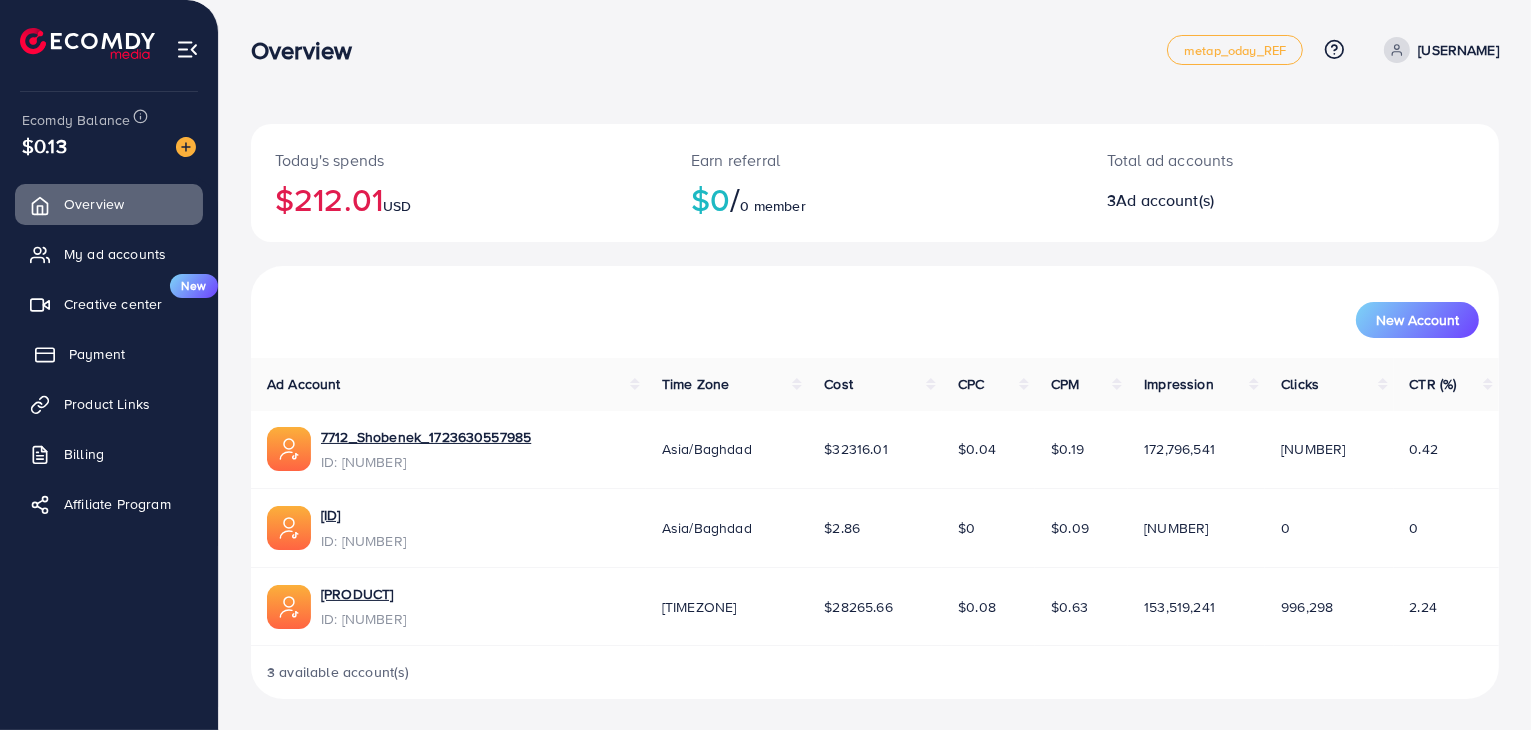 click on "Payment" at bounding box center (109, 354) 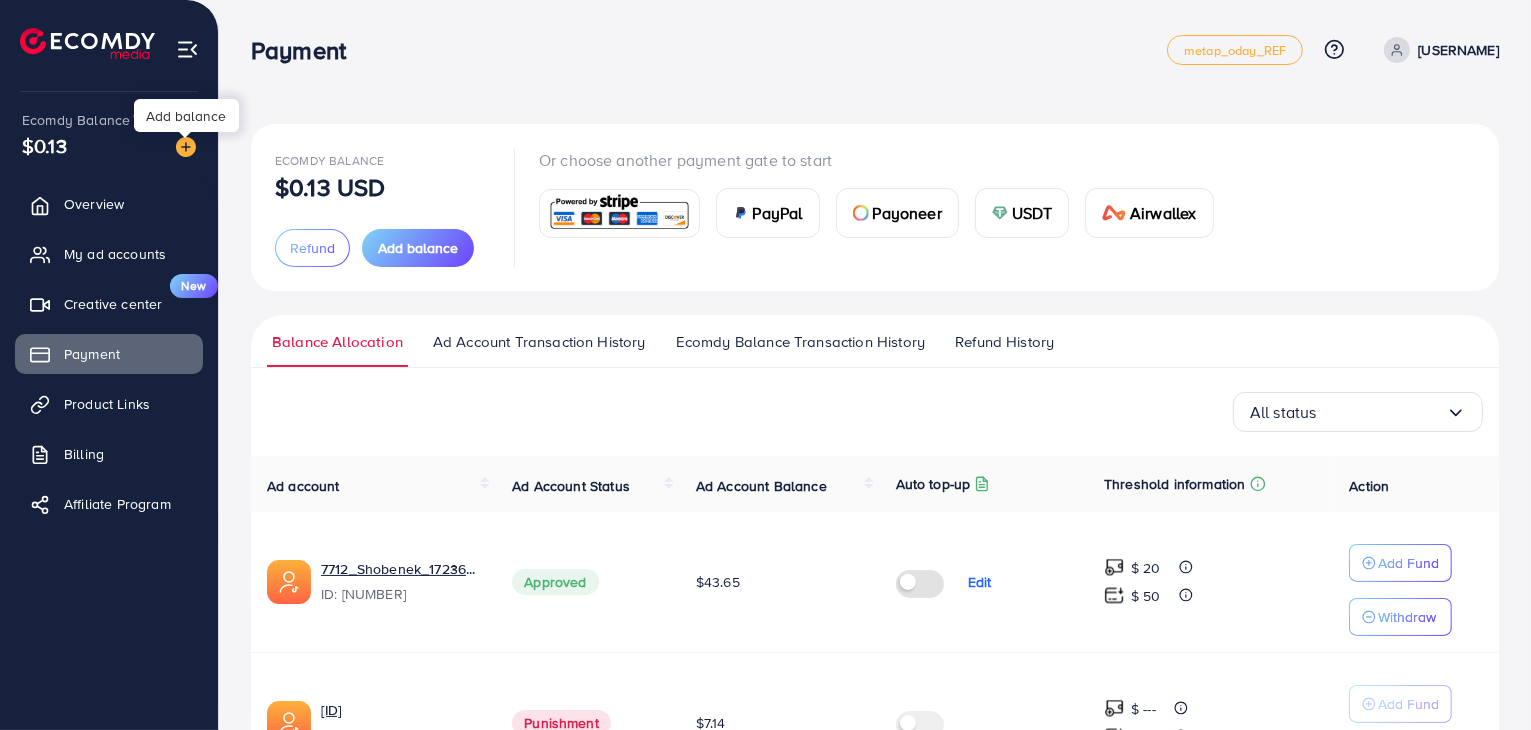 click at bounding box center [186, 147] 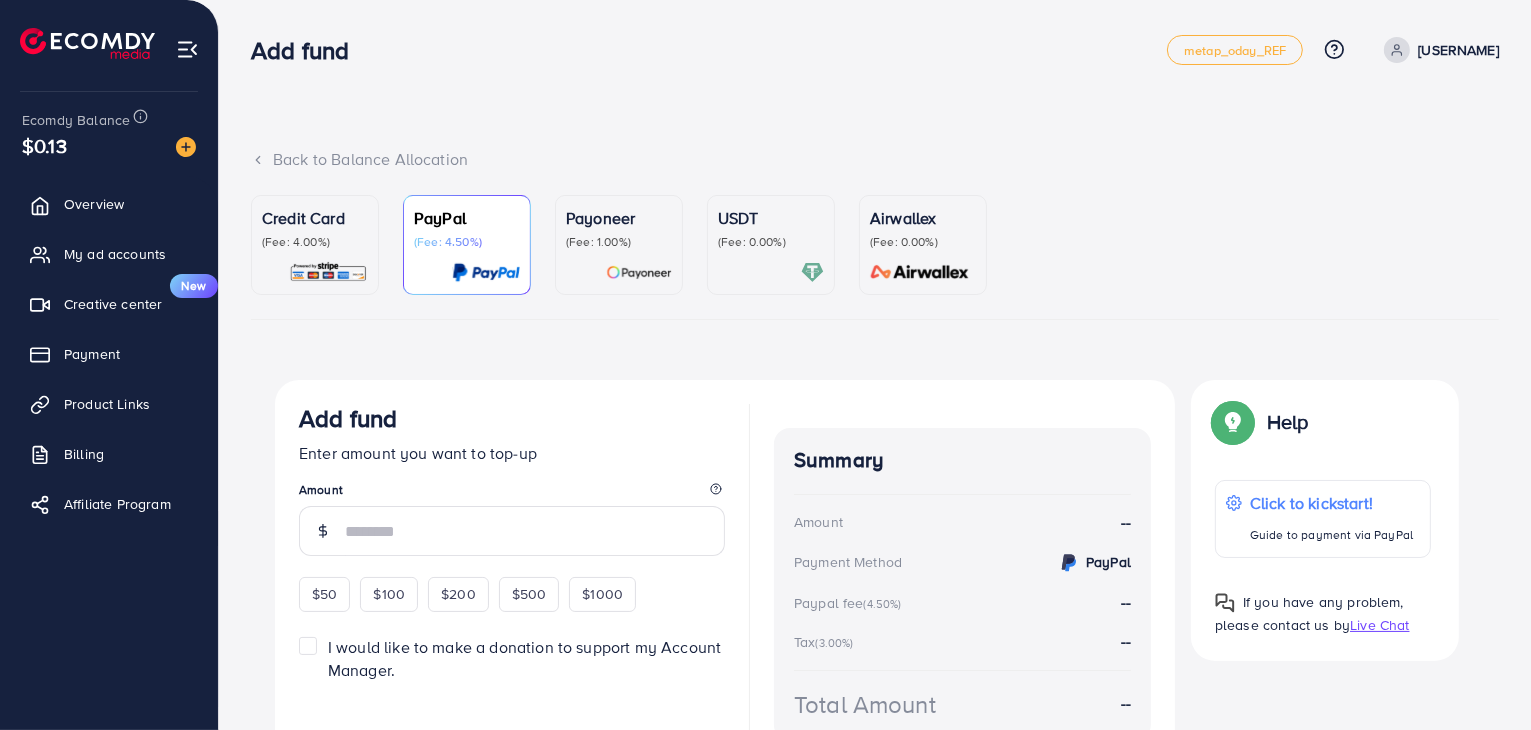 click on "Credit Card" at bounding box center (315, 218) 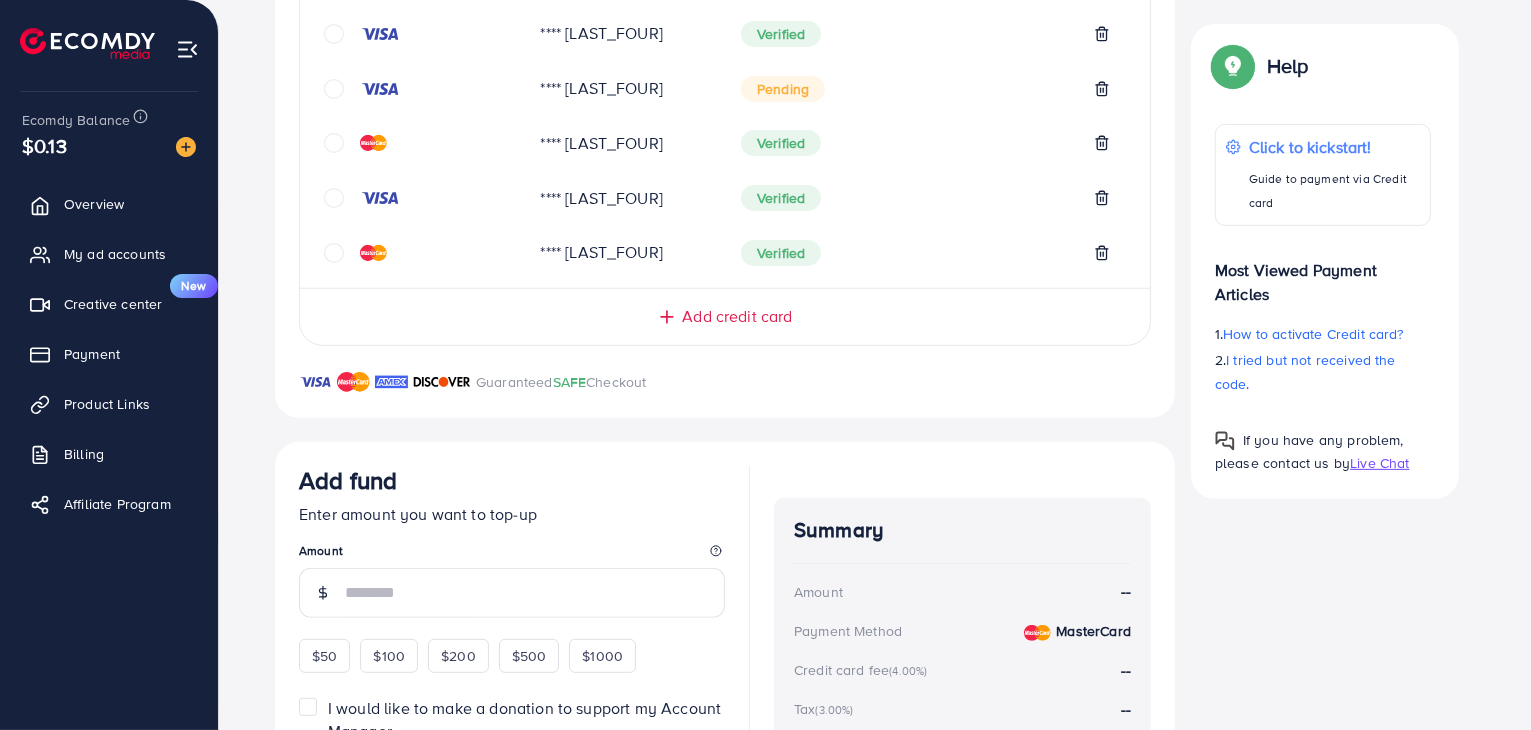 scroll, scrollTop: 857, scrollLeft: 0, axis: vertical 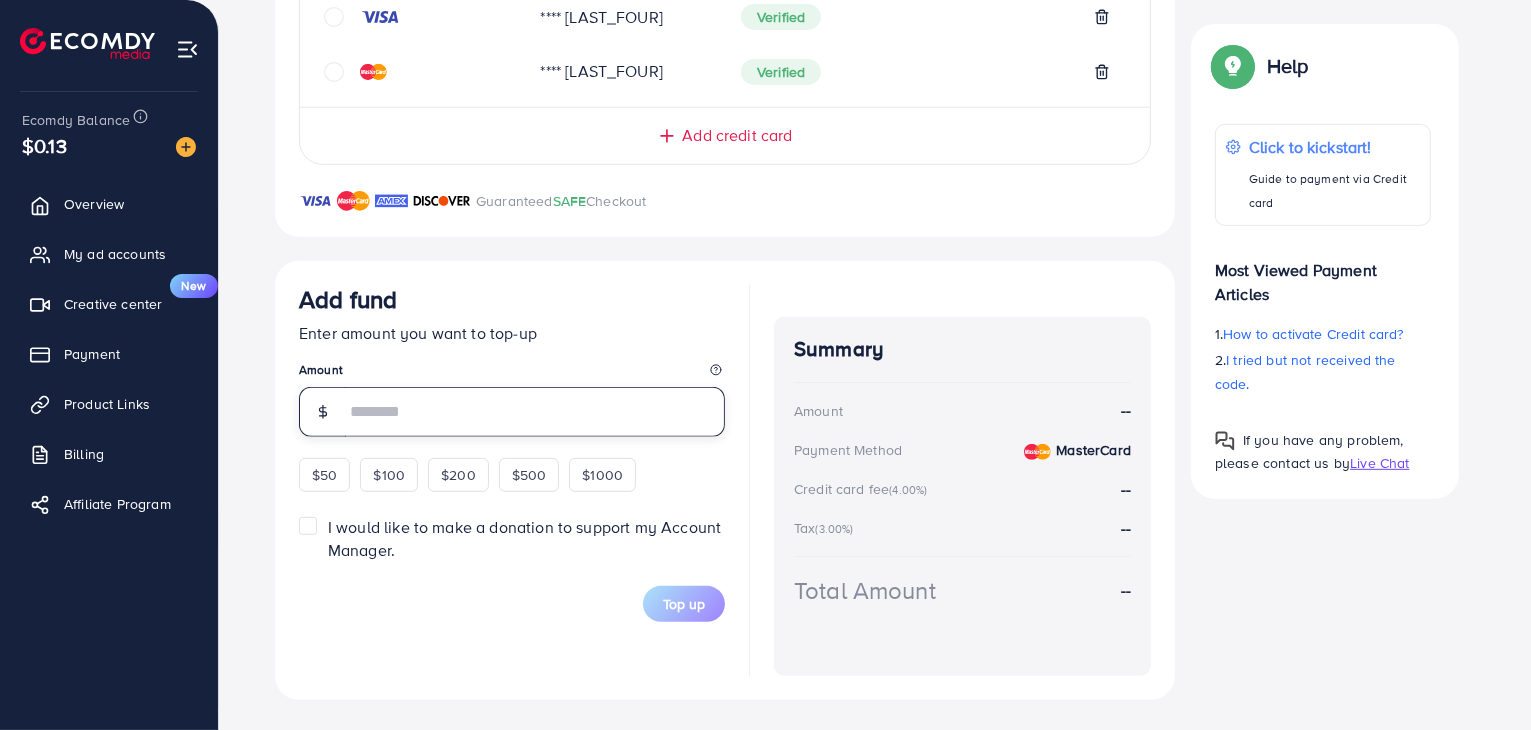 click at bounding box center (535, 412) 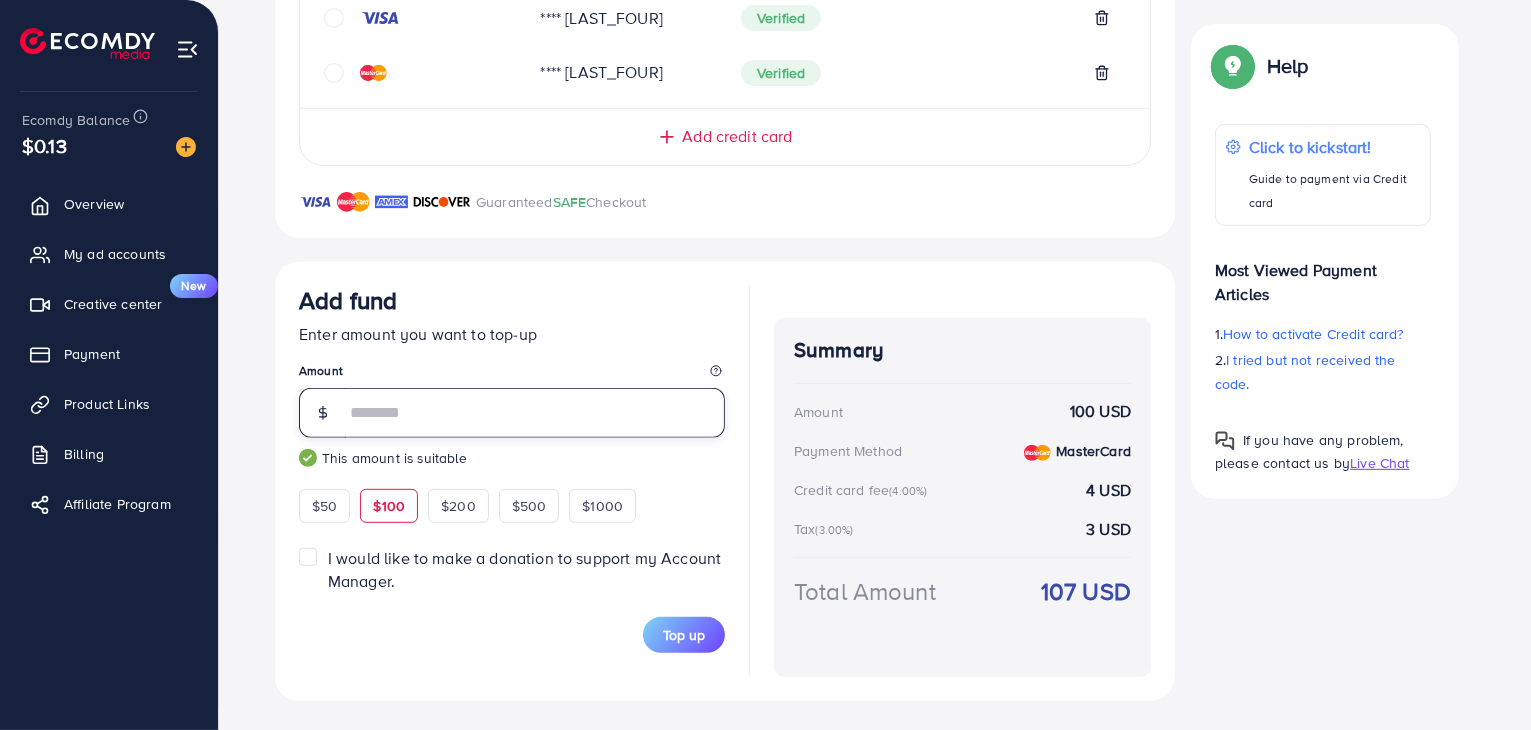 scroll, scrollTop: 857, scrollLeft: 0, axis: vertical 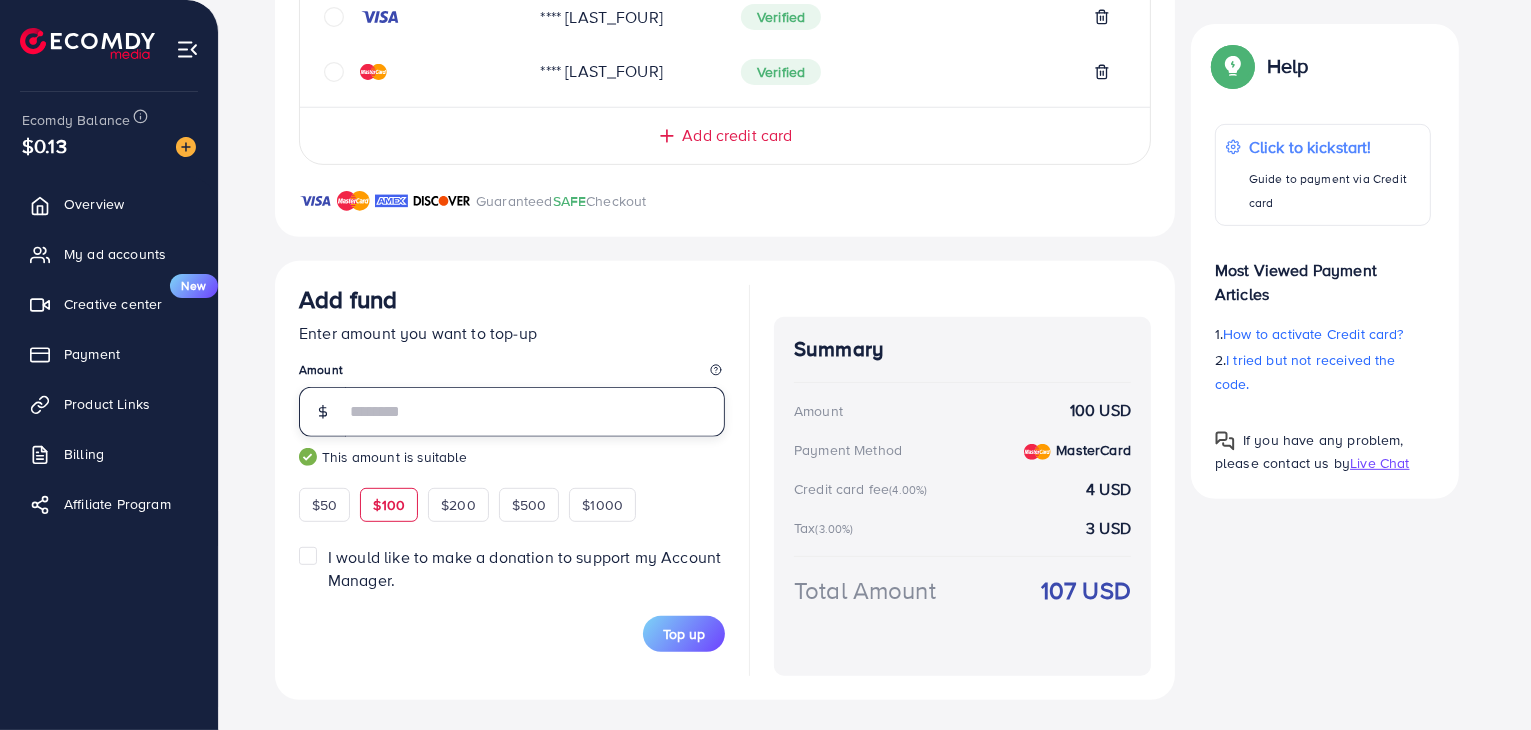 type on "***" 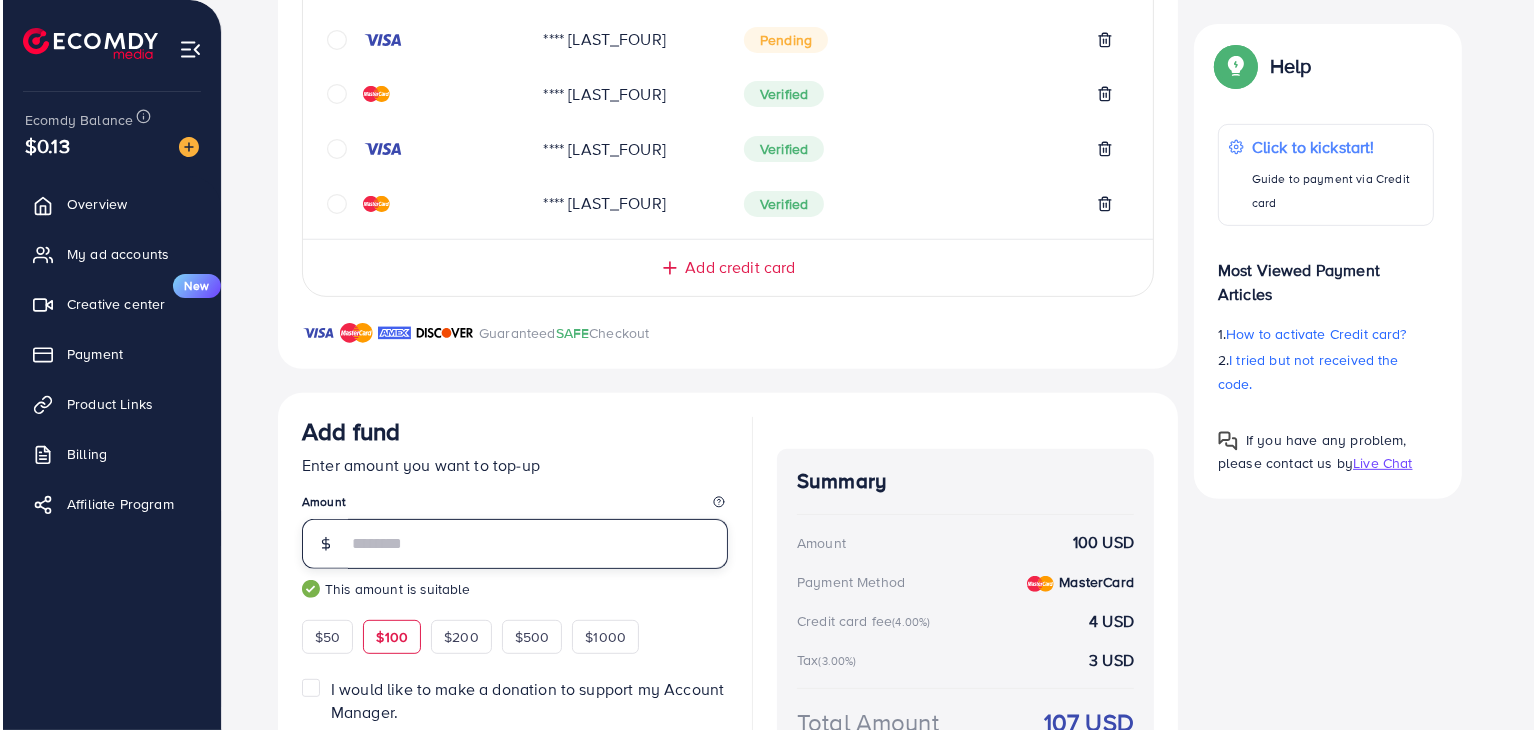 scroll, scrollTop: 857, scrollLeft: 0, axis: vertical 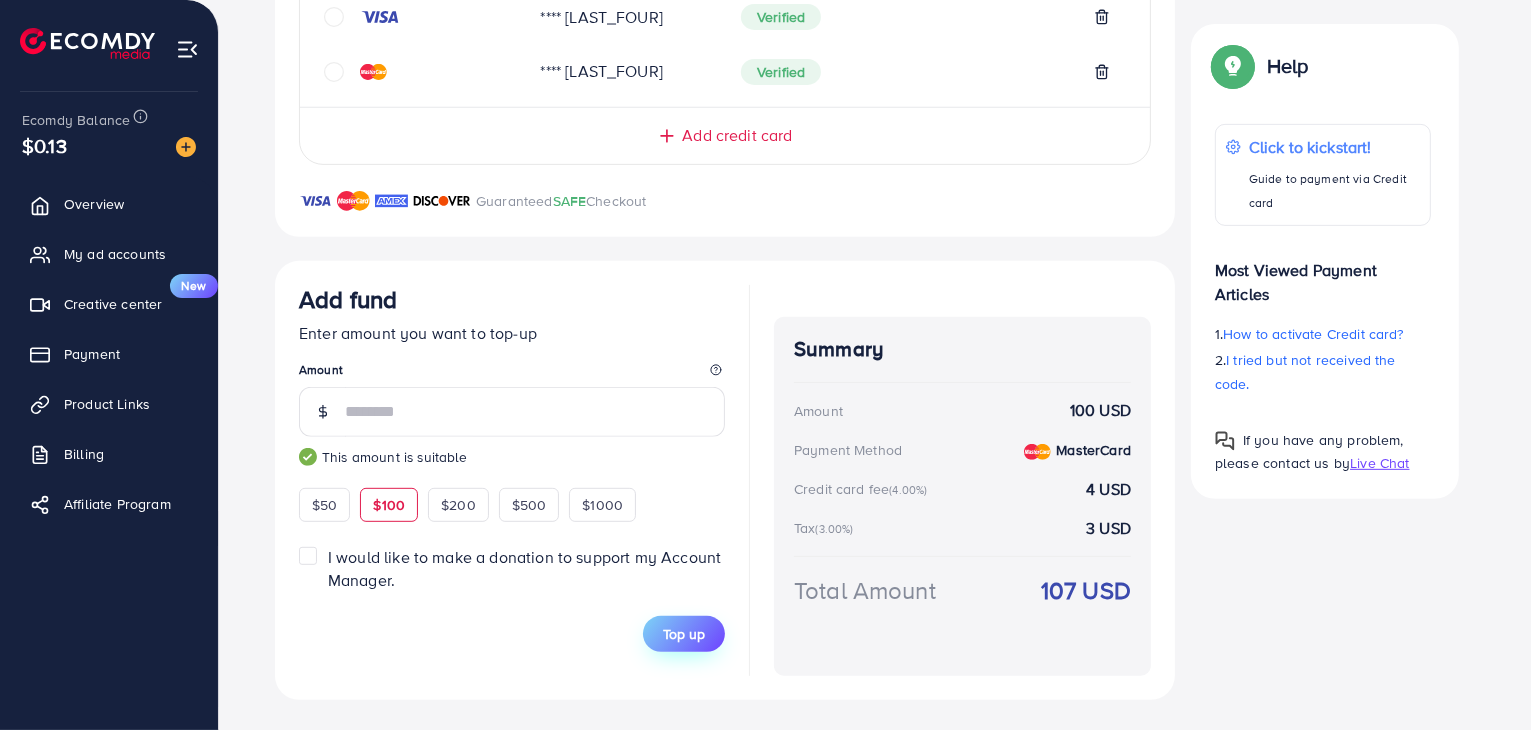 click on "Top up" at bounding box center (684, 634) 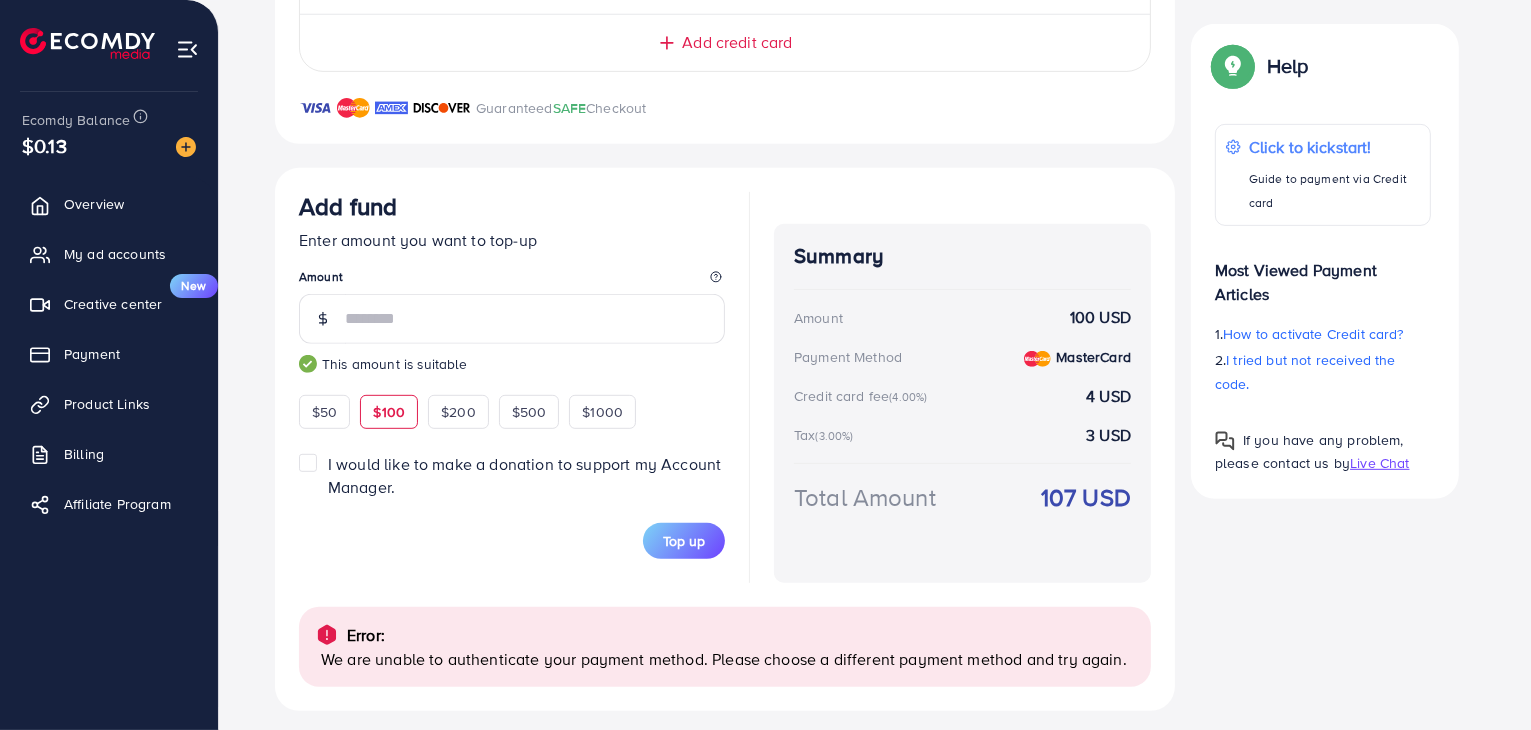 scroll, scrollTop: 961, scrollLeft: 0, axis: vertical 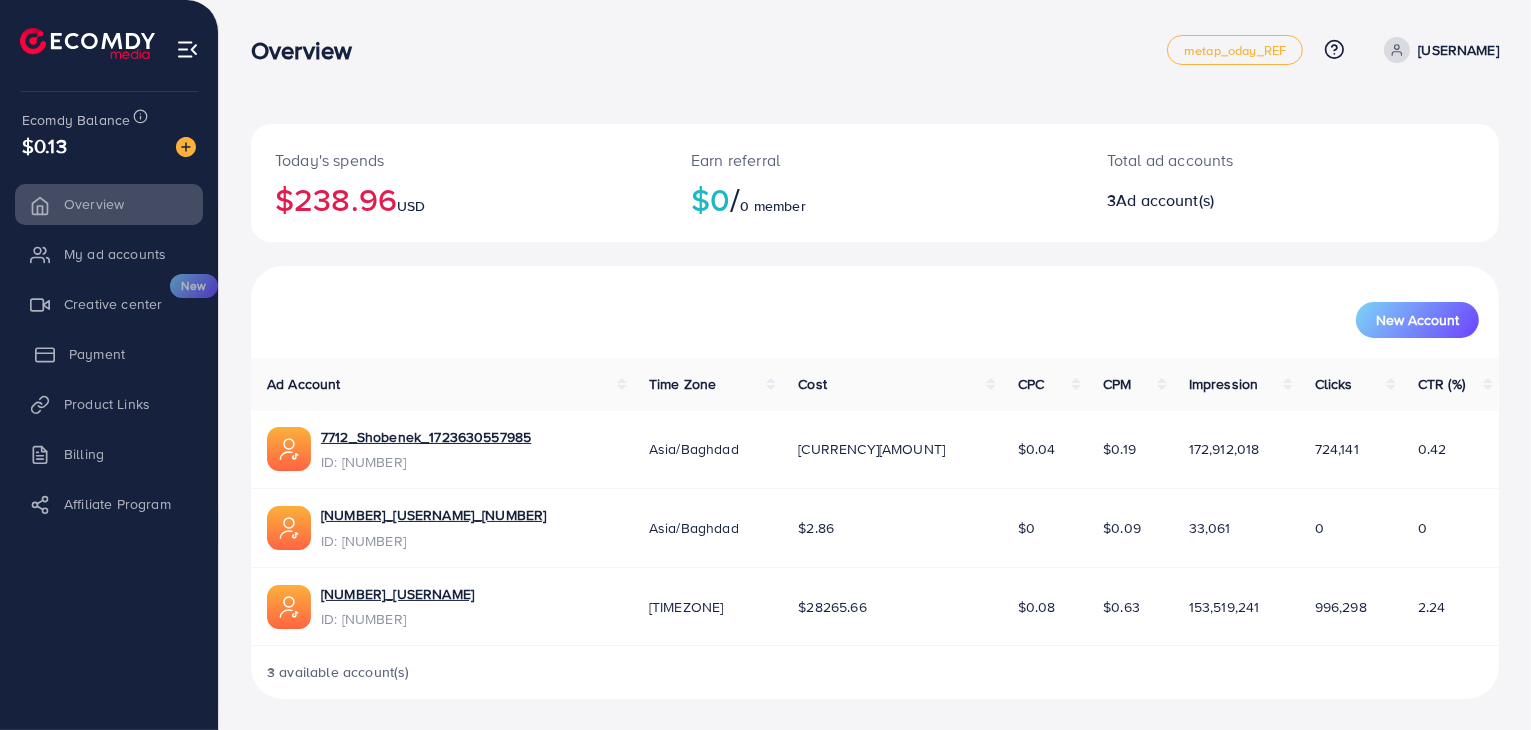 drag, startPoint x: 128, startPoint y: 354, endPoint x: 159, endPoint y: 343, distance: 32.89377 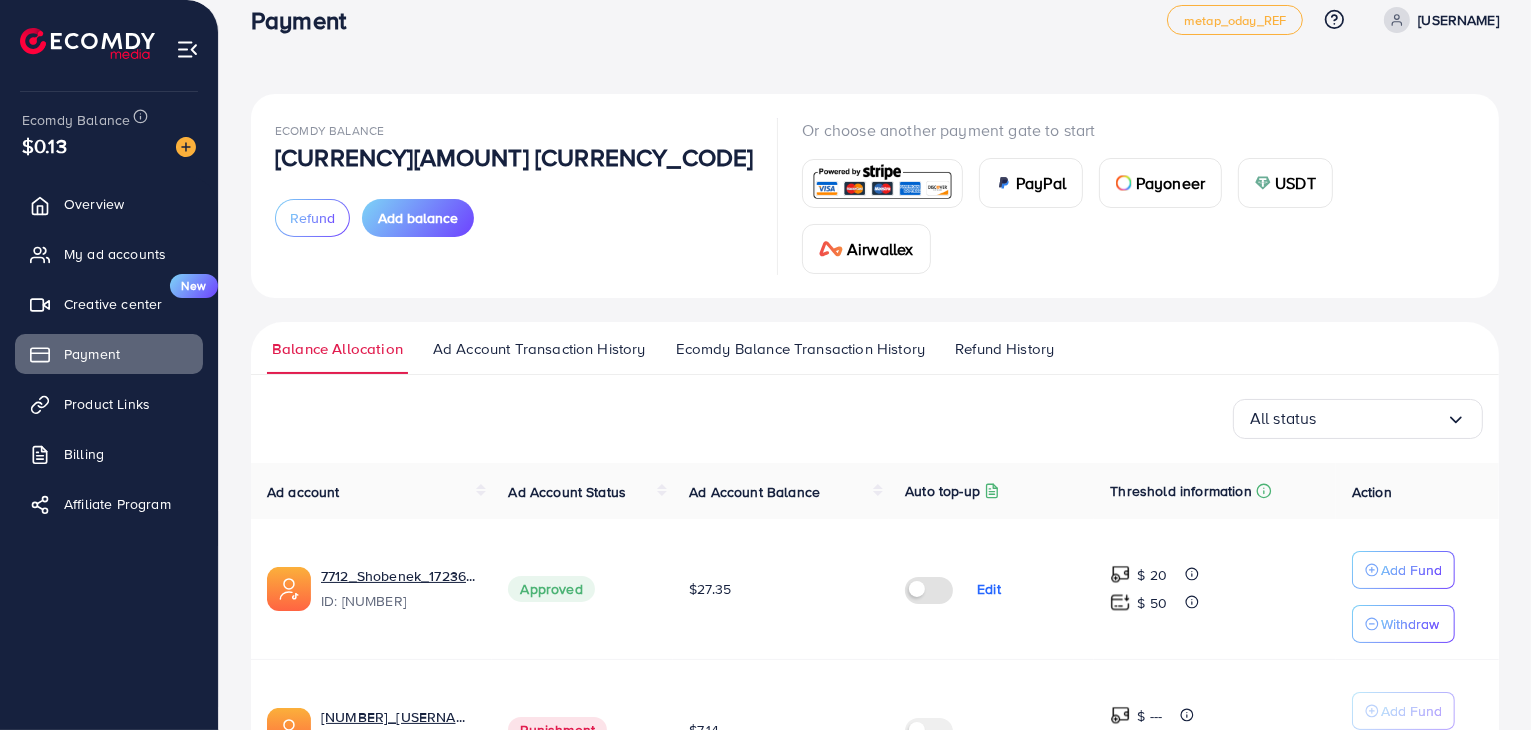 scroll, scrollTop: 200, scrollLeft: 0, axis: vertical 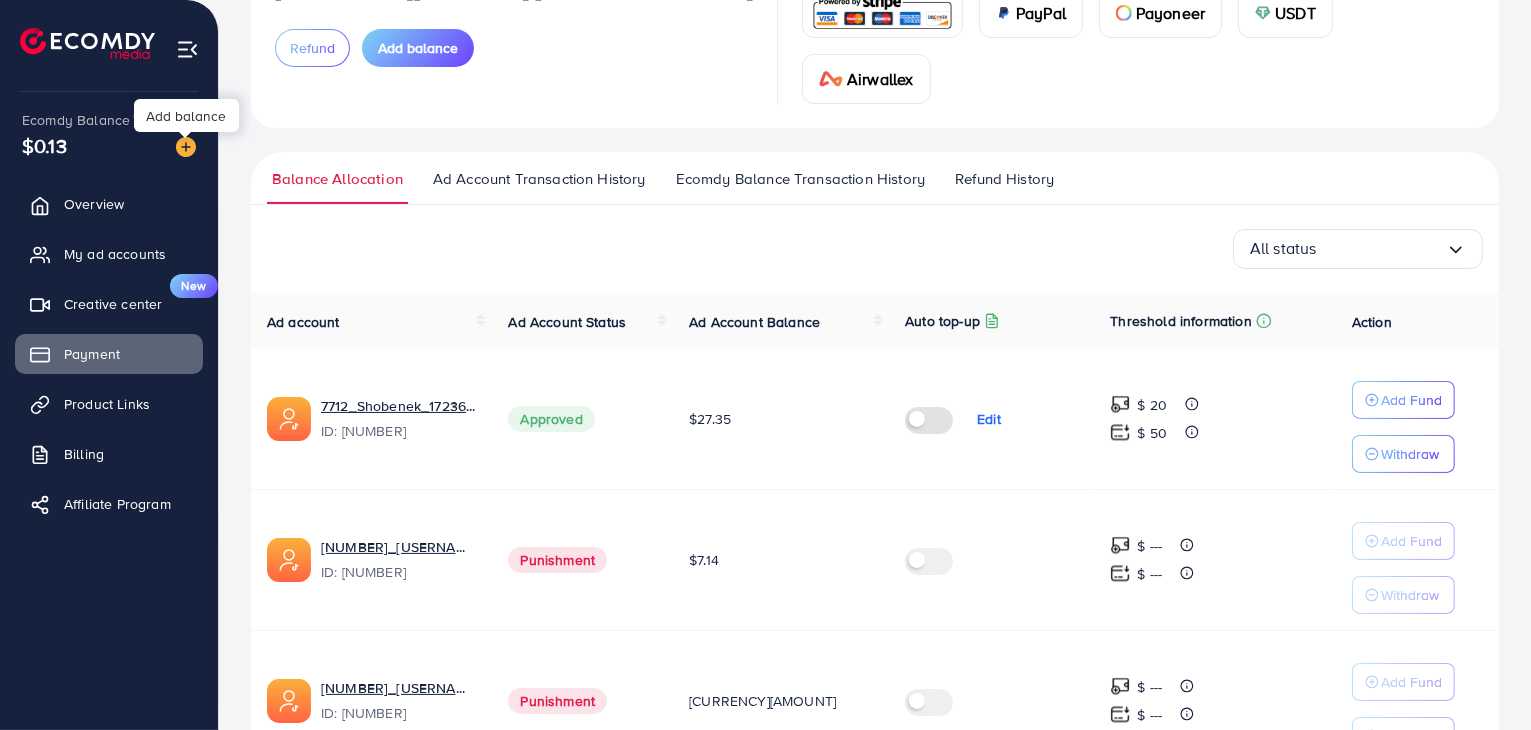click at bounding box center [186, 147] 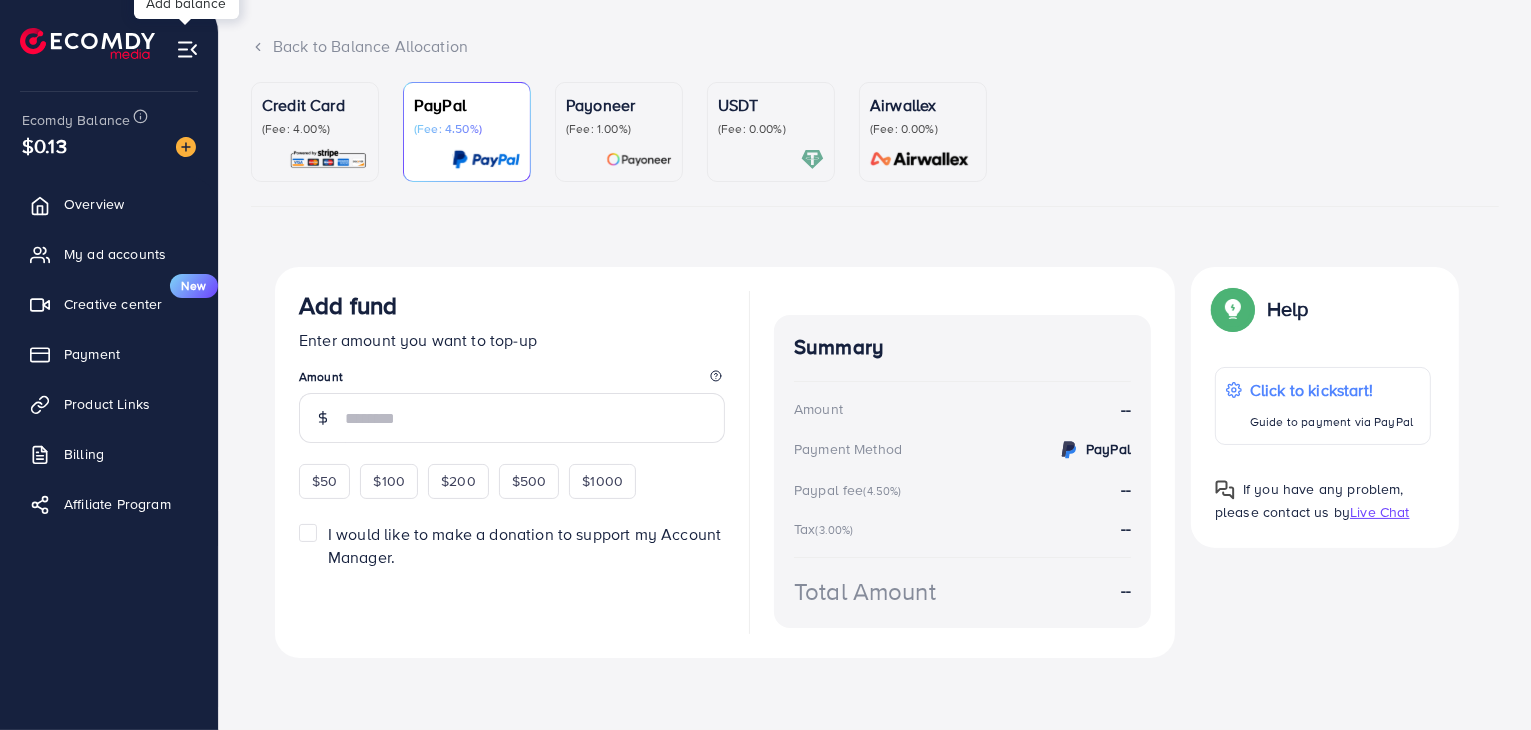 scroll, scrollTop: 0, scrollLeft: 0, axis: both 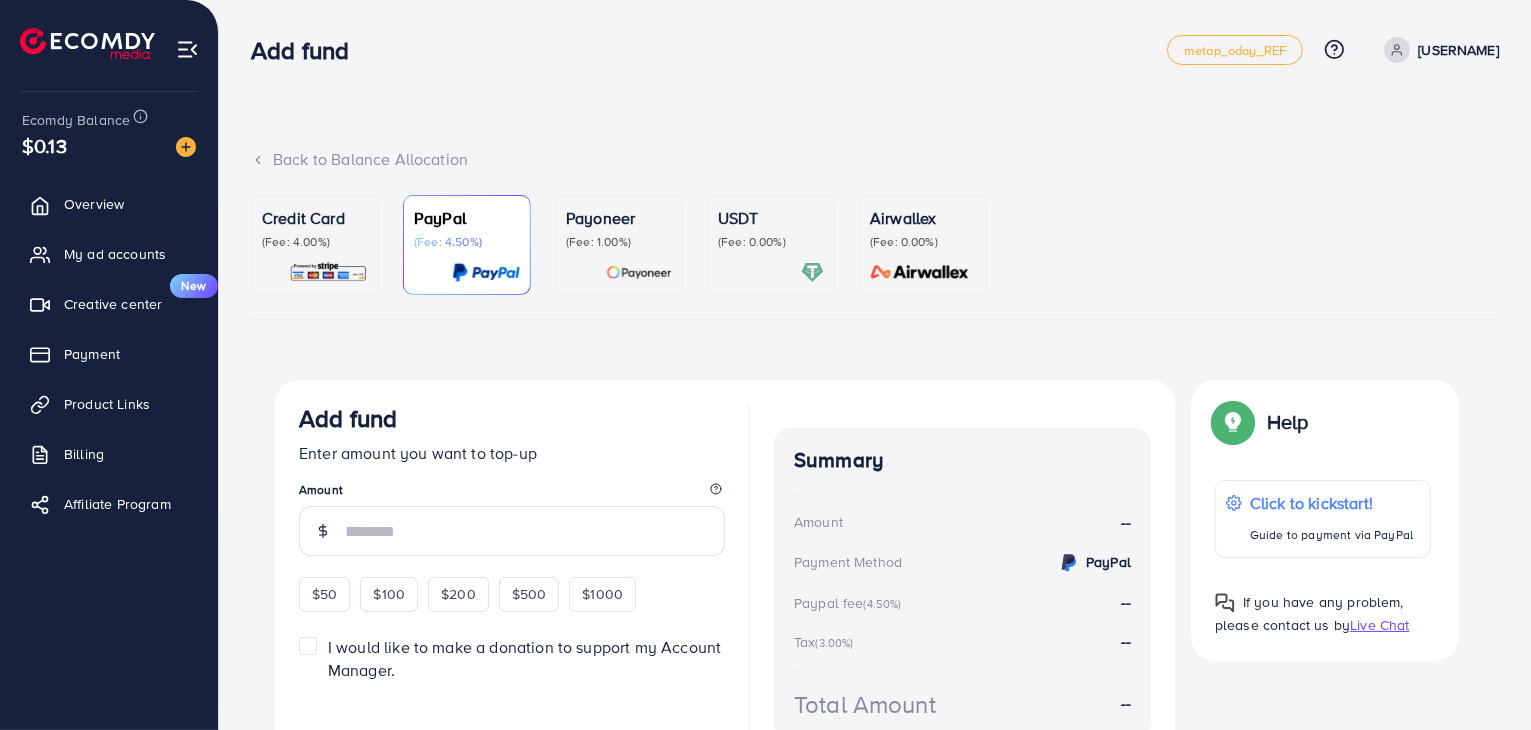 click on "Credit Card" at bounding box center [315, 218] 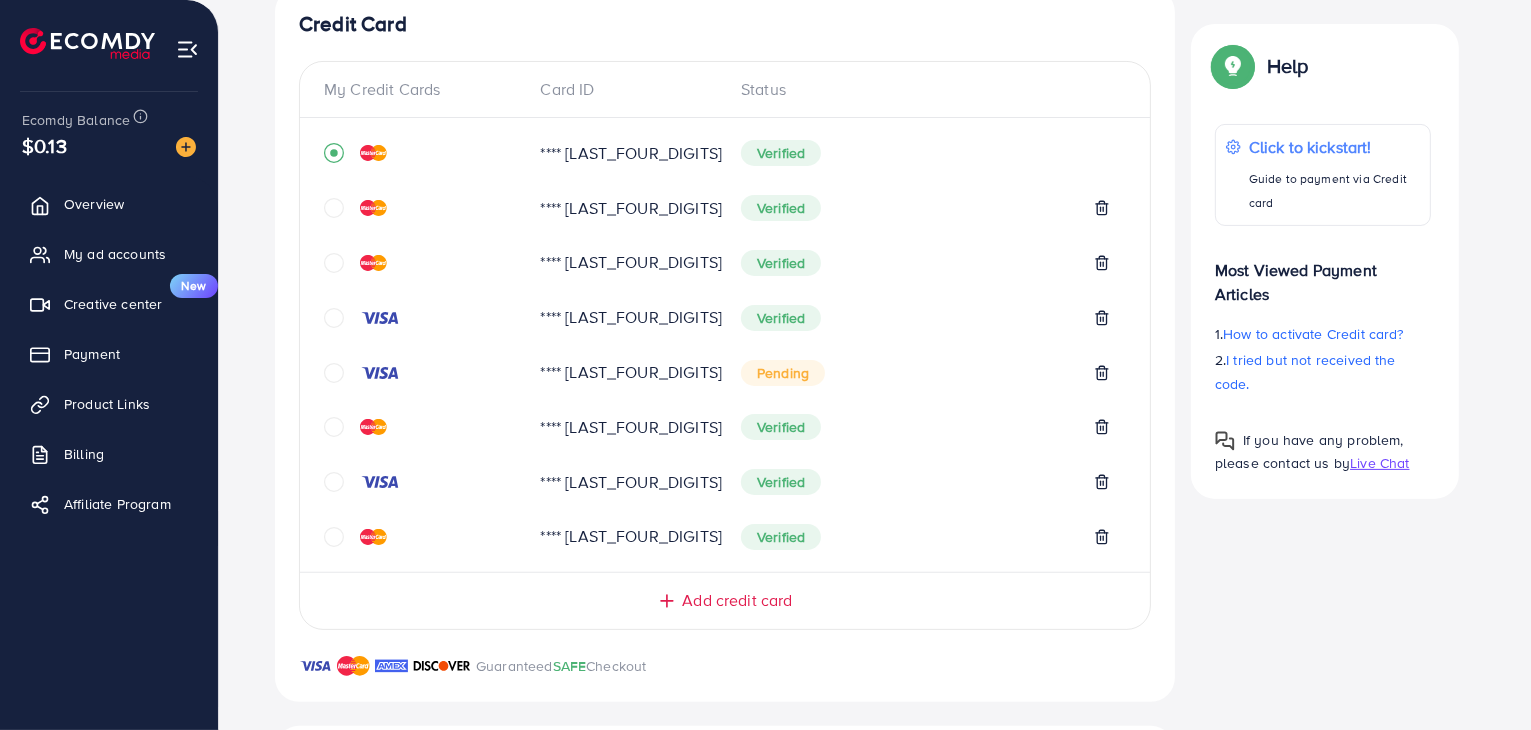 scroll, scrollTop: 400, scrollLeft: 0, axis: vertical 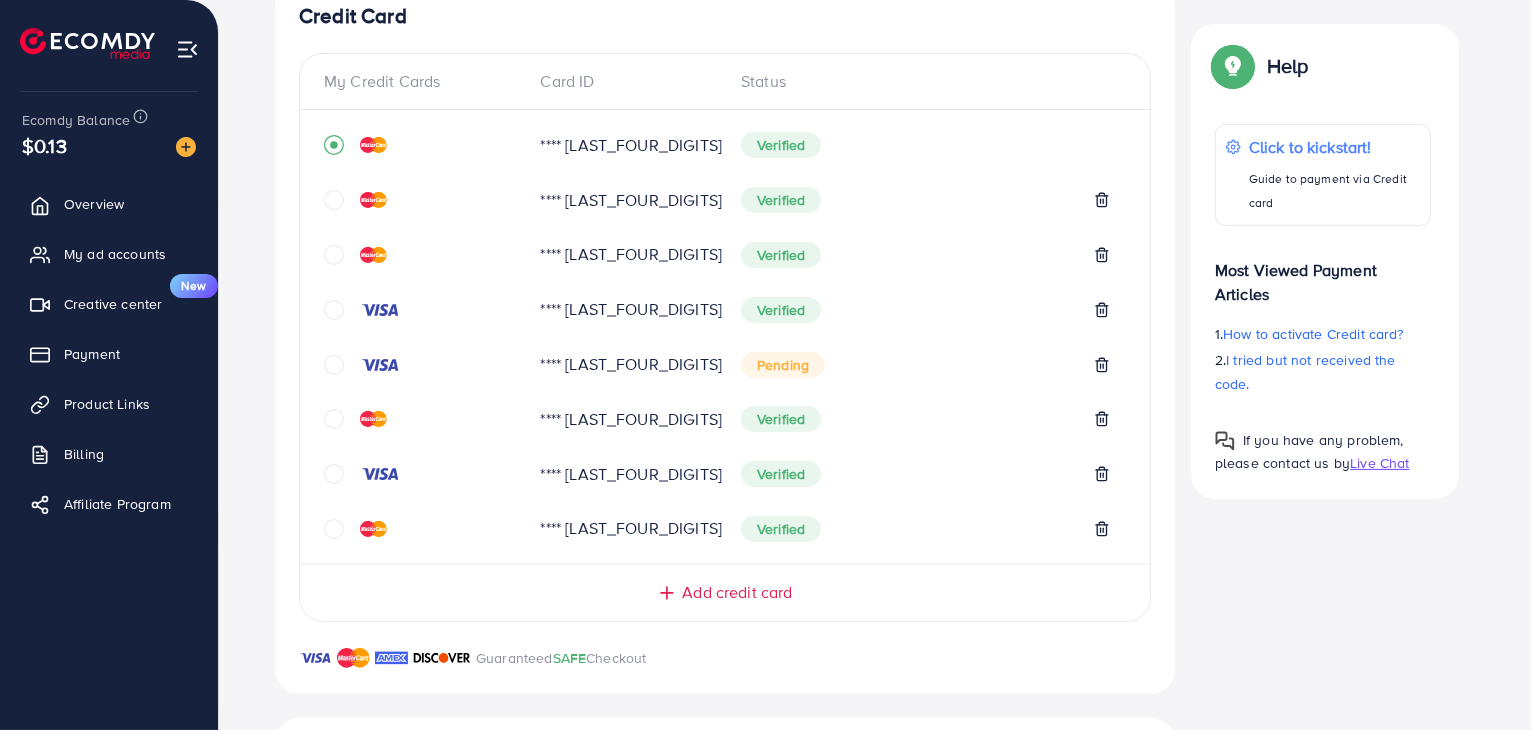 click on "**** [LAST_FOUR_DIGITS]" at bounding box center (625, 474) 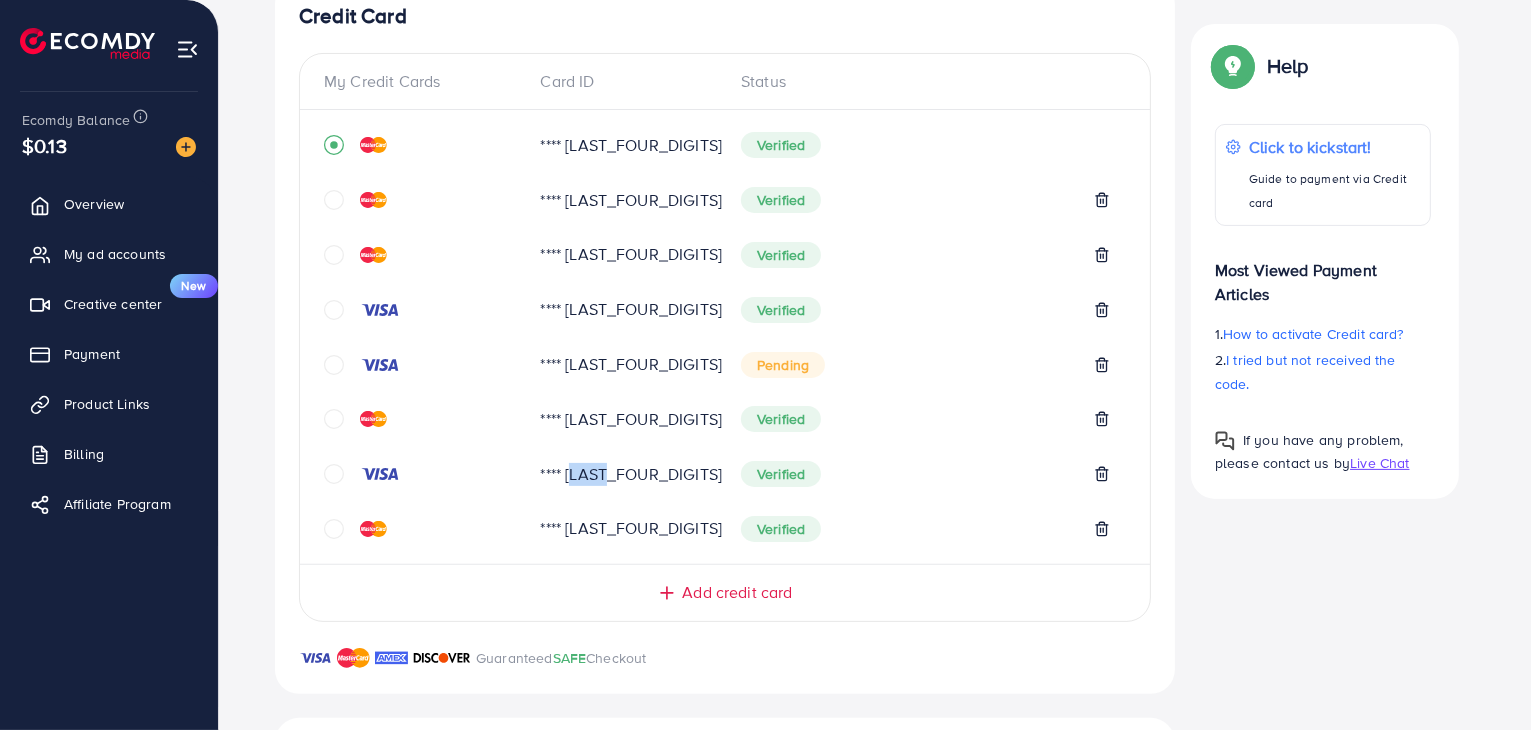 click on "**** [LAST_FOUR_DIGITS]" at bounding box center (625, 474) 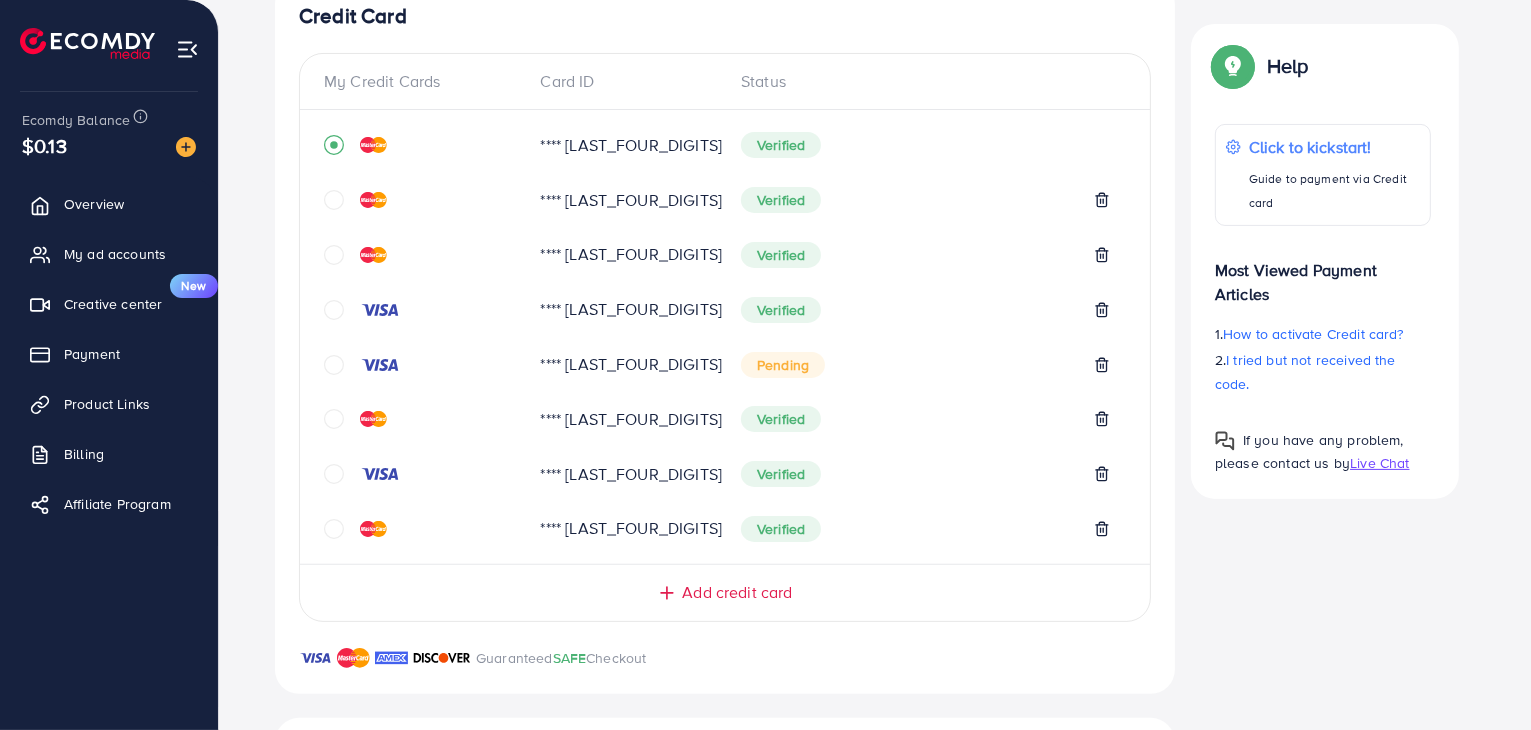 click on "**** [LAST_FOUR_DIGITS]" at bounding box center (625, 419) 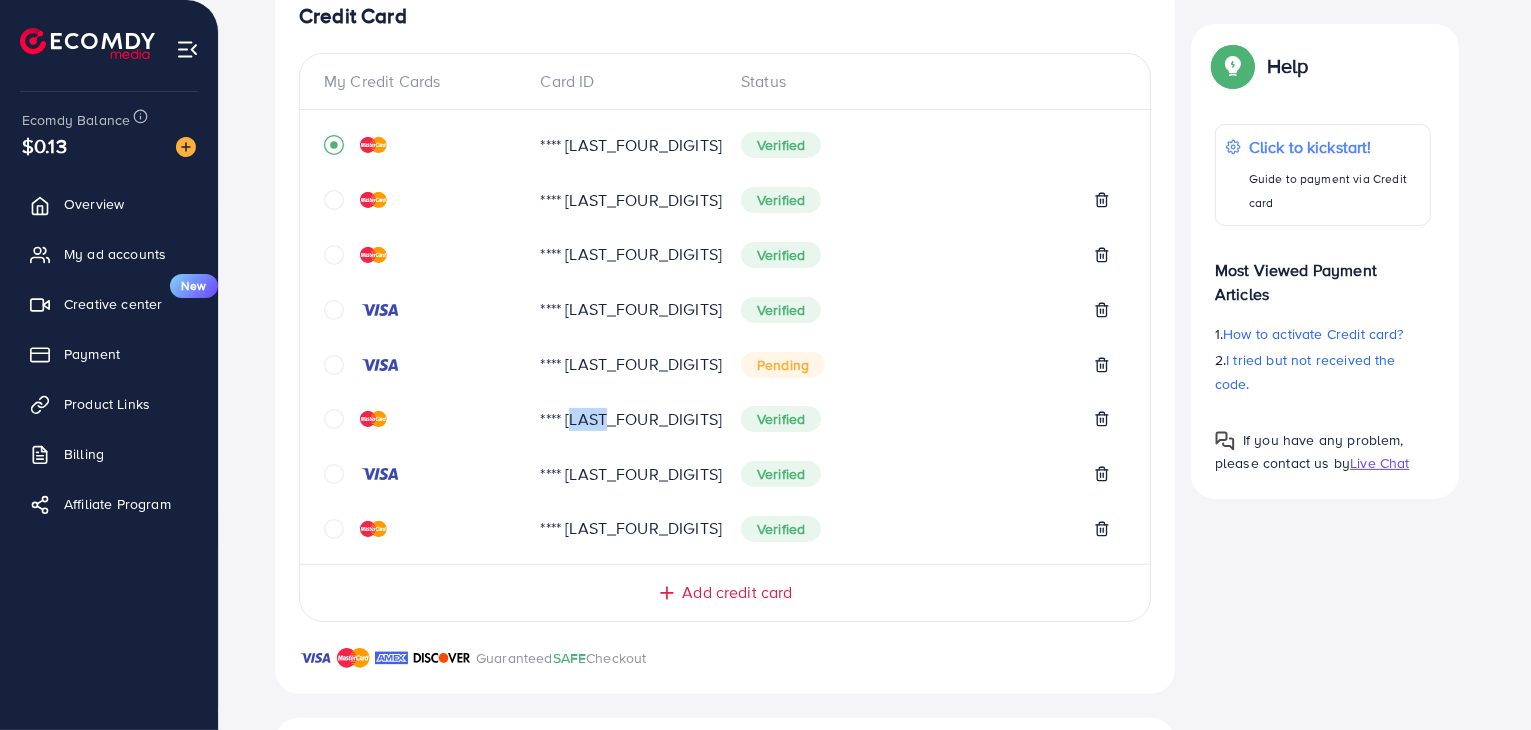 click on "**** [LAST_FOUR_DIGITS]" at bounding box center (625, 419) 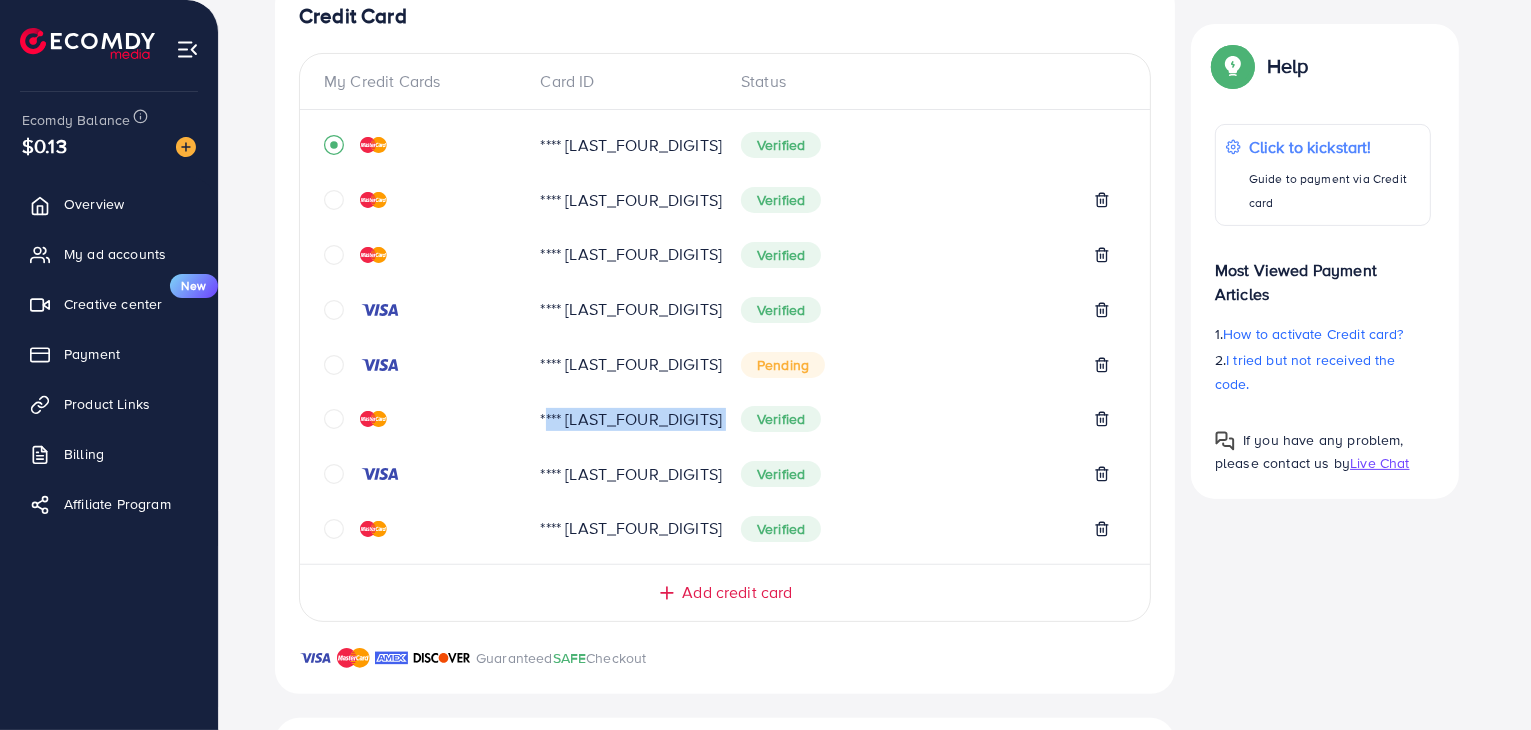 click on "**** [LAST_FOUR_DIGITS]" at bounding box center (625, 419) 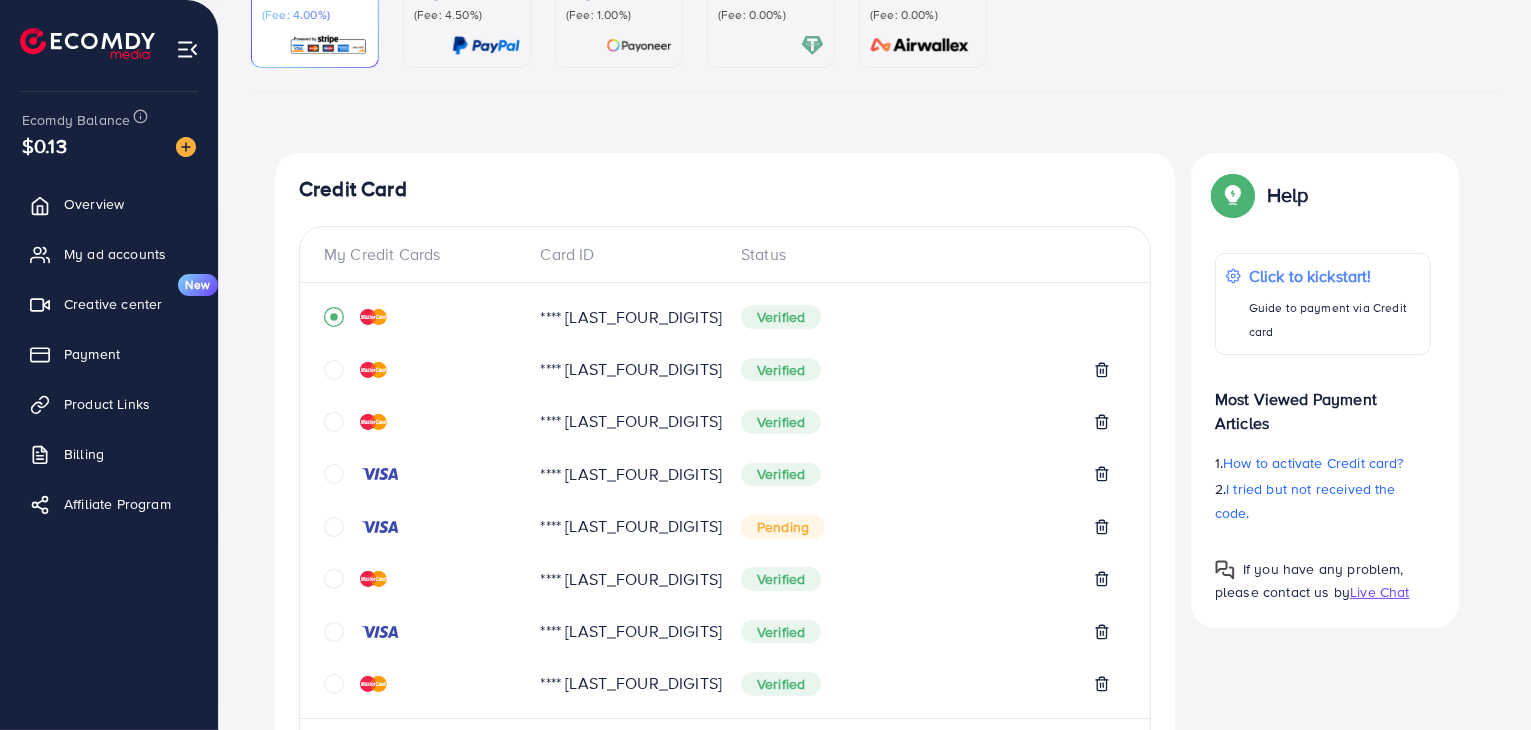 scroll, scrollTop: 438, scrollLeft: 0, axis: vertical 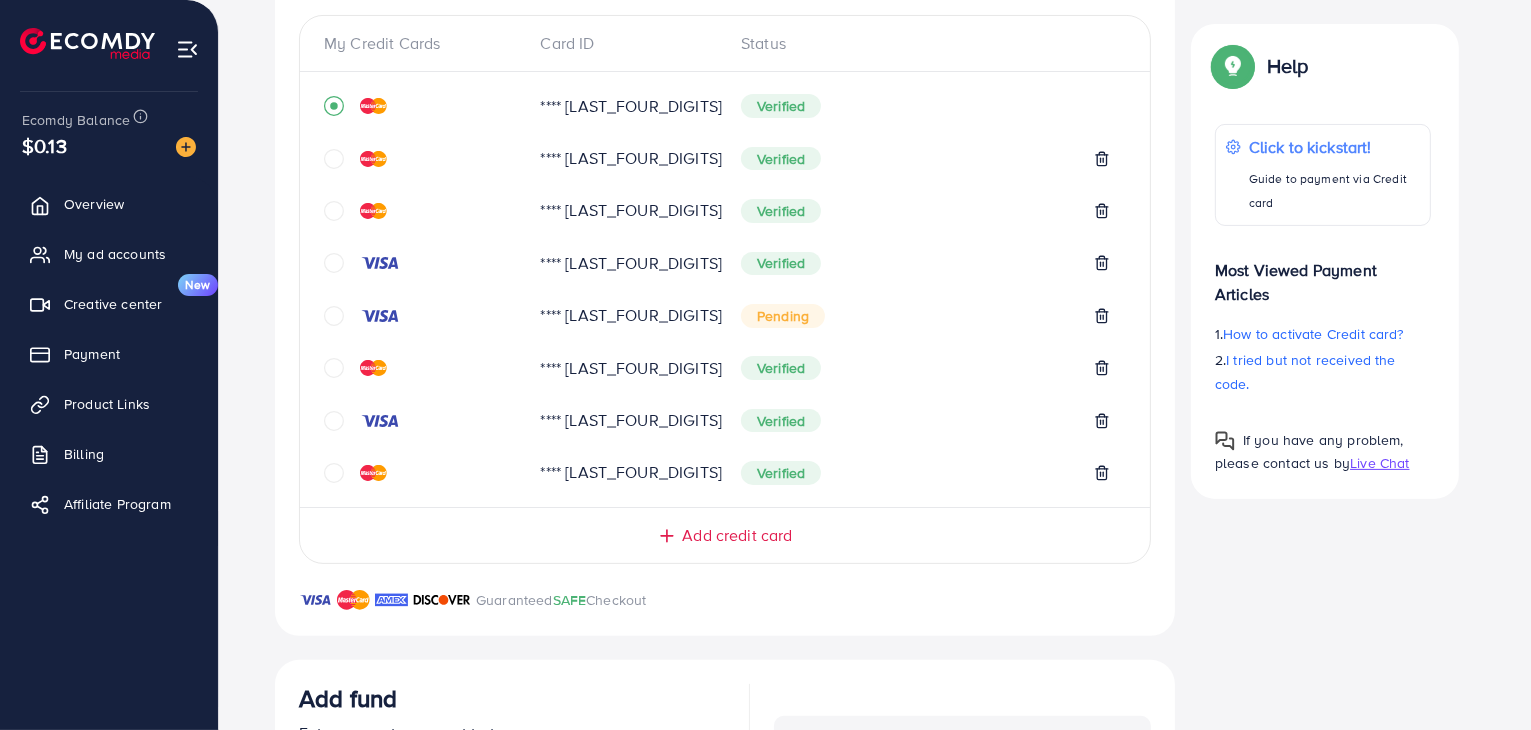 click on "Add credit card" at bounding box center (737, 535) 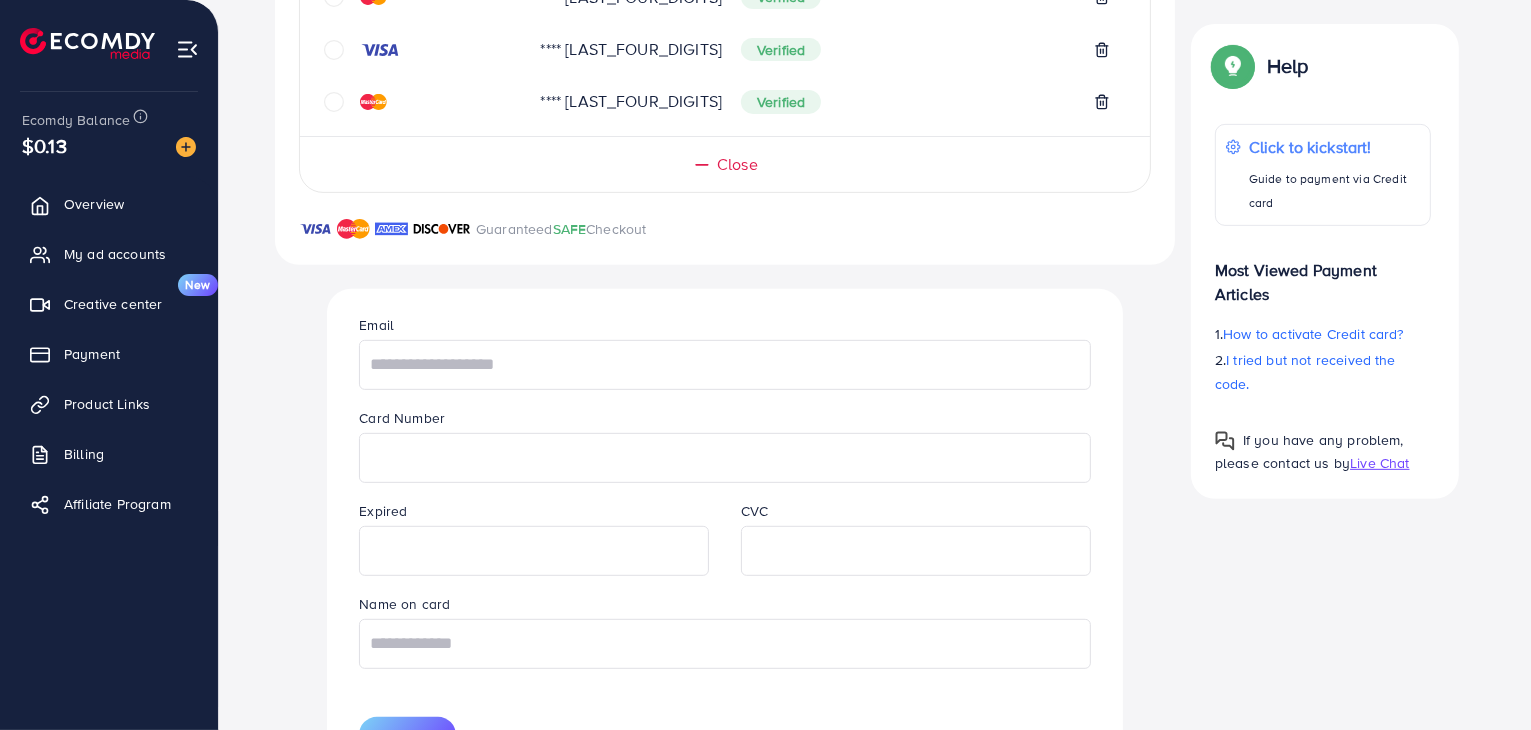 scroll, scrollTop: 938, scrollLeft: 0, axis: vertical 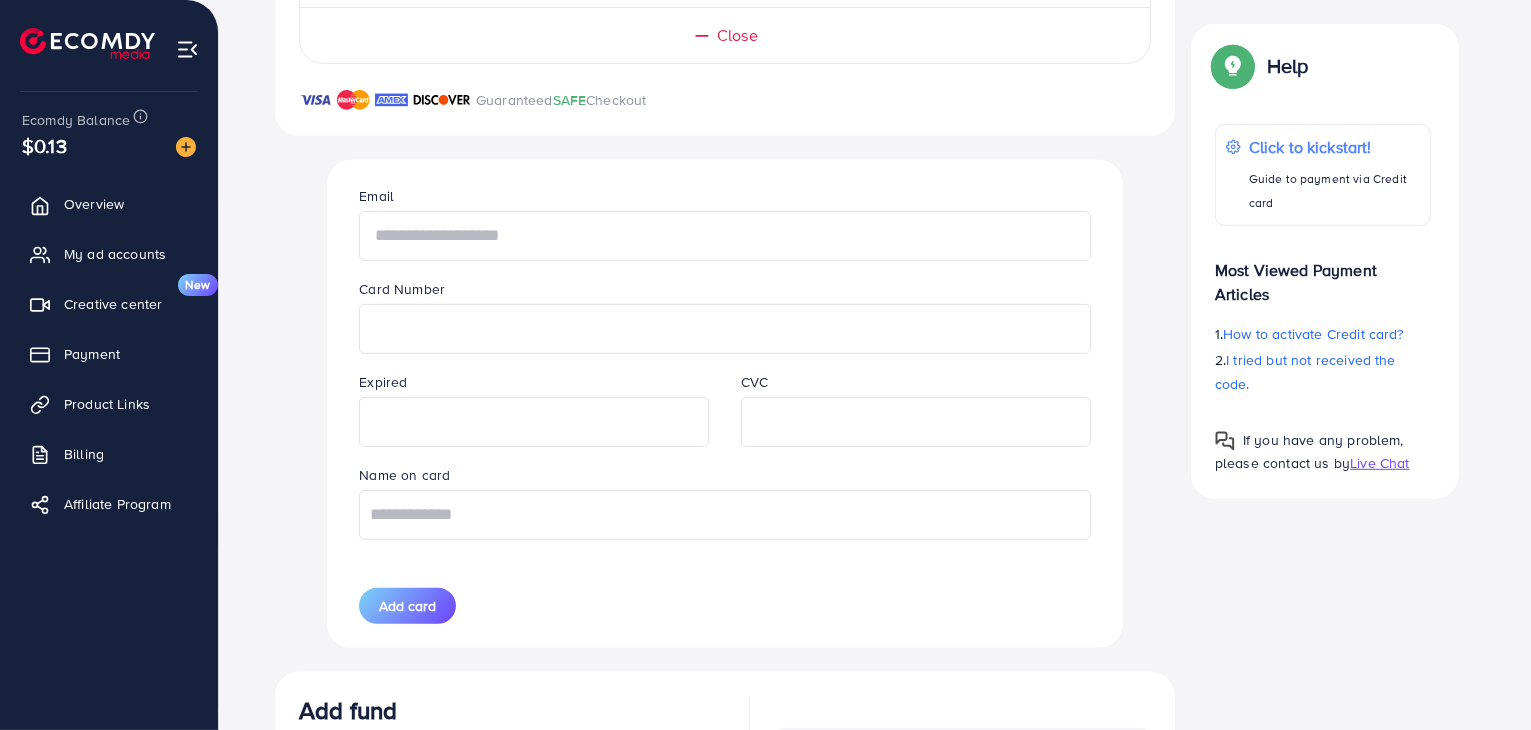 click at bounding box center [724, 236] 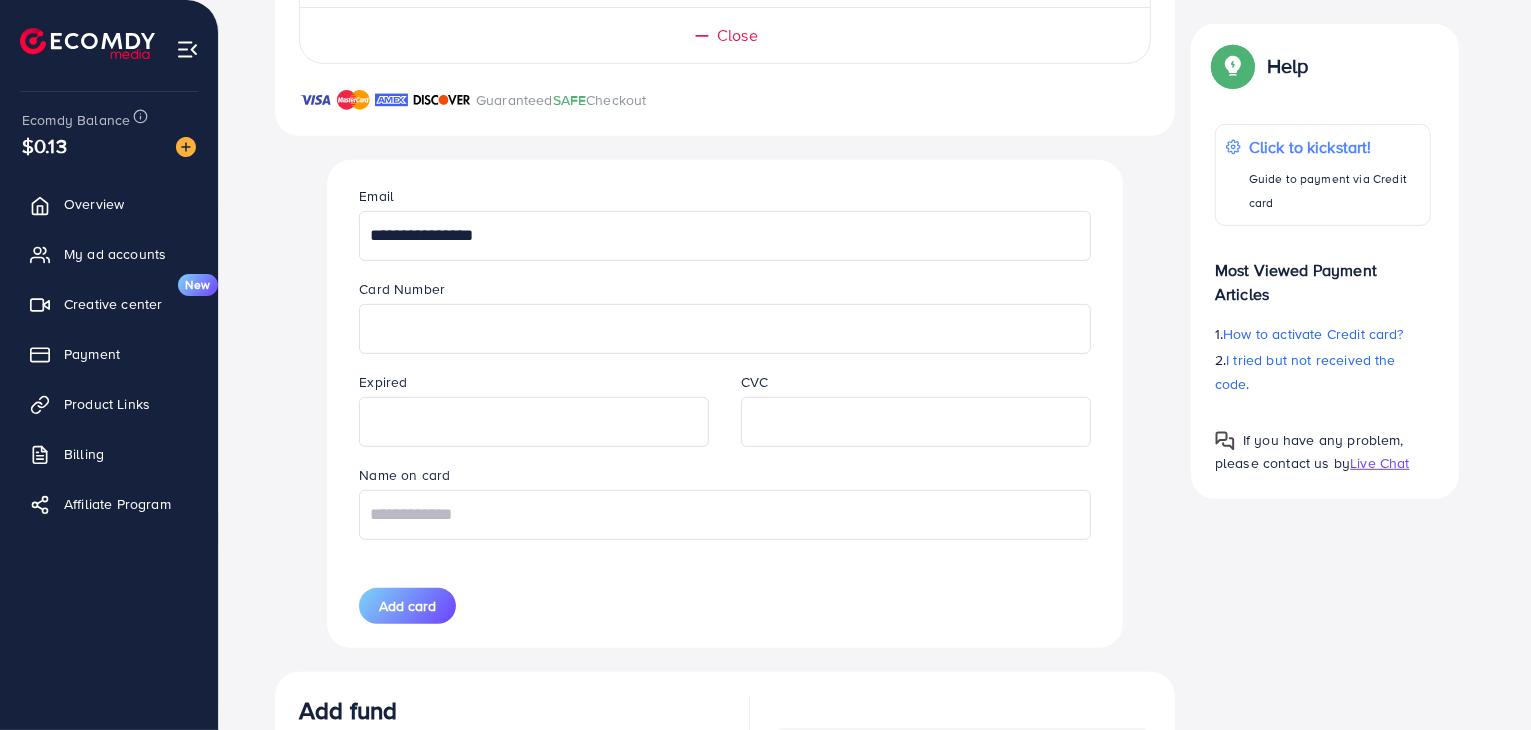 click on "**********" at bounding box center (724, 236) 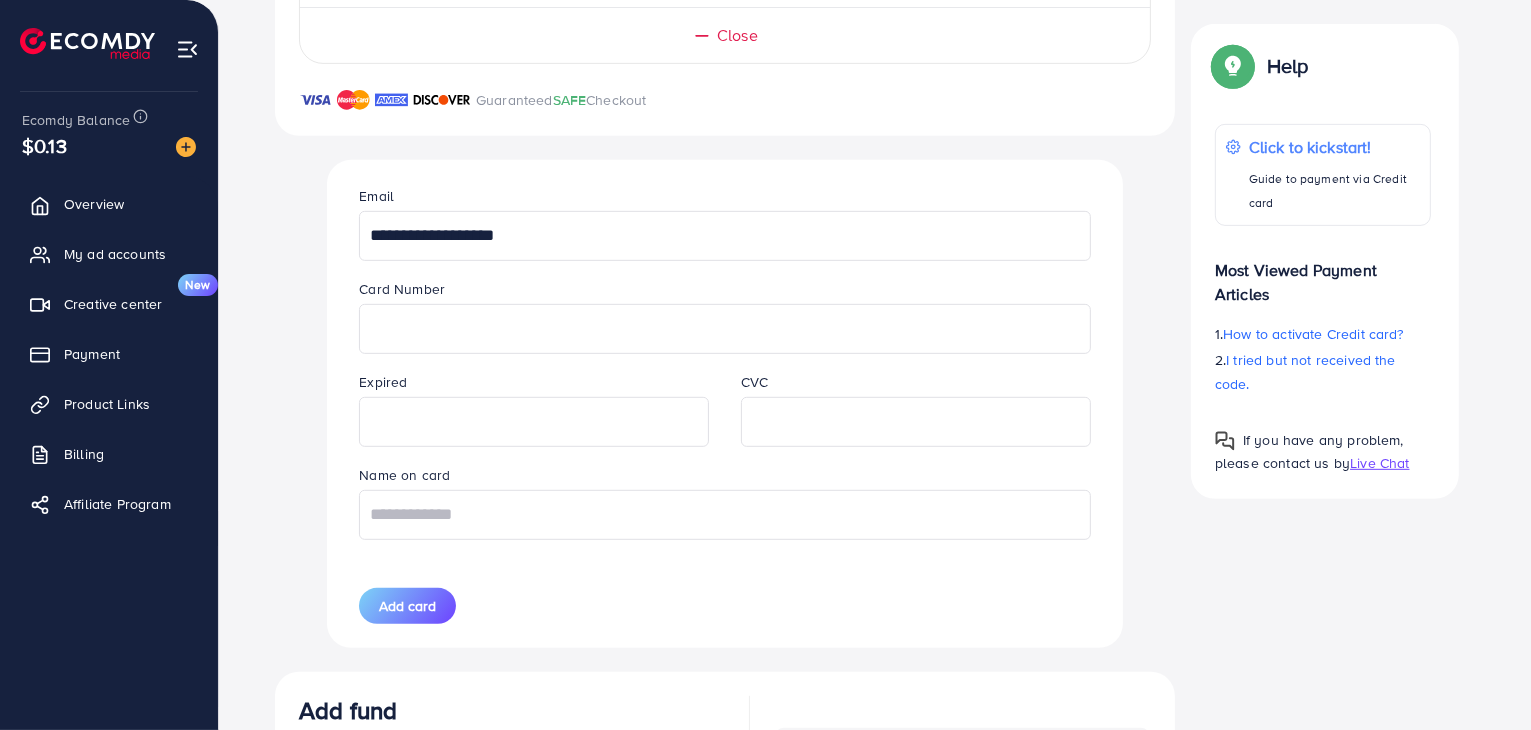 type on "**********" 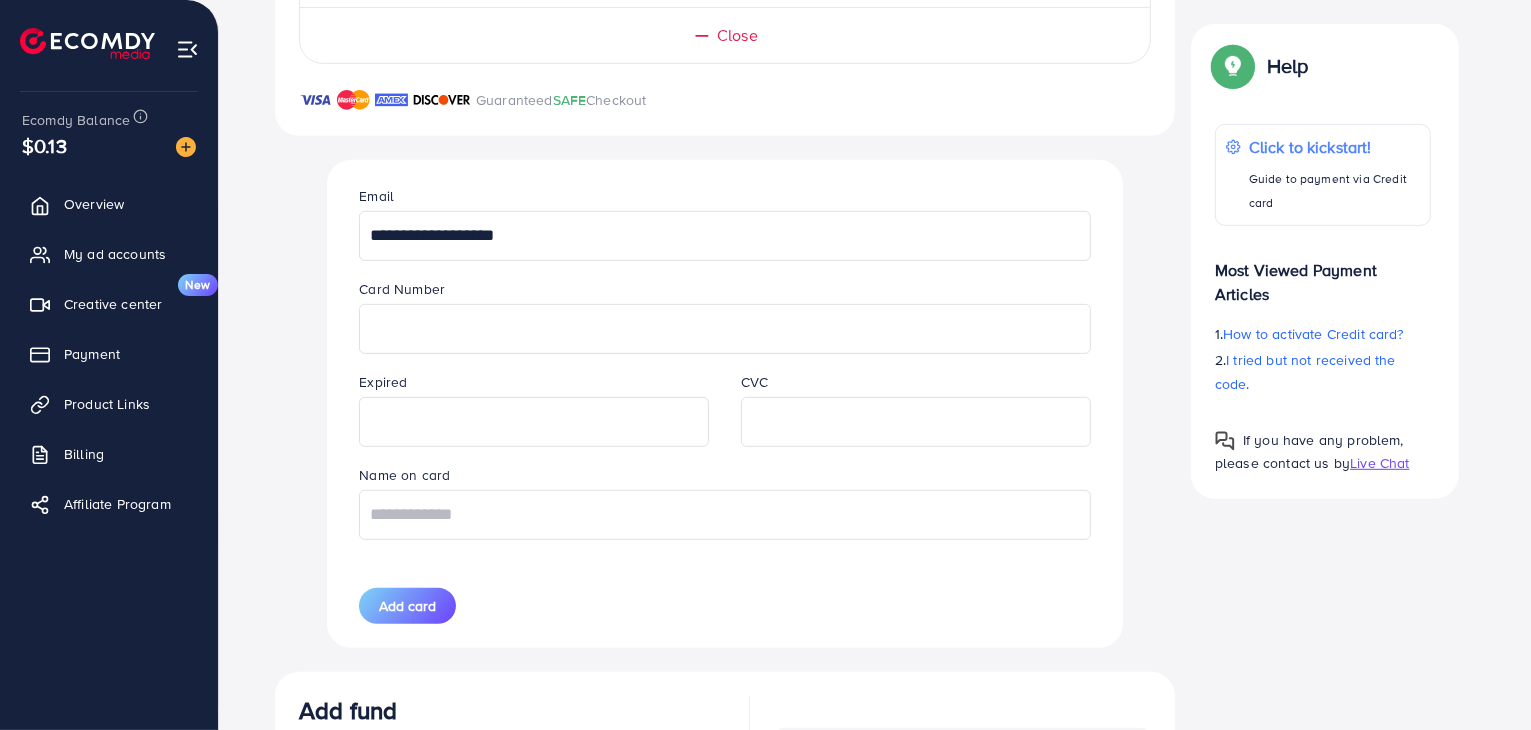 click on "**********" at bounding box center [724, 403] 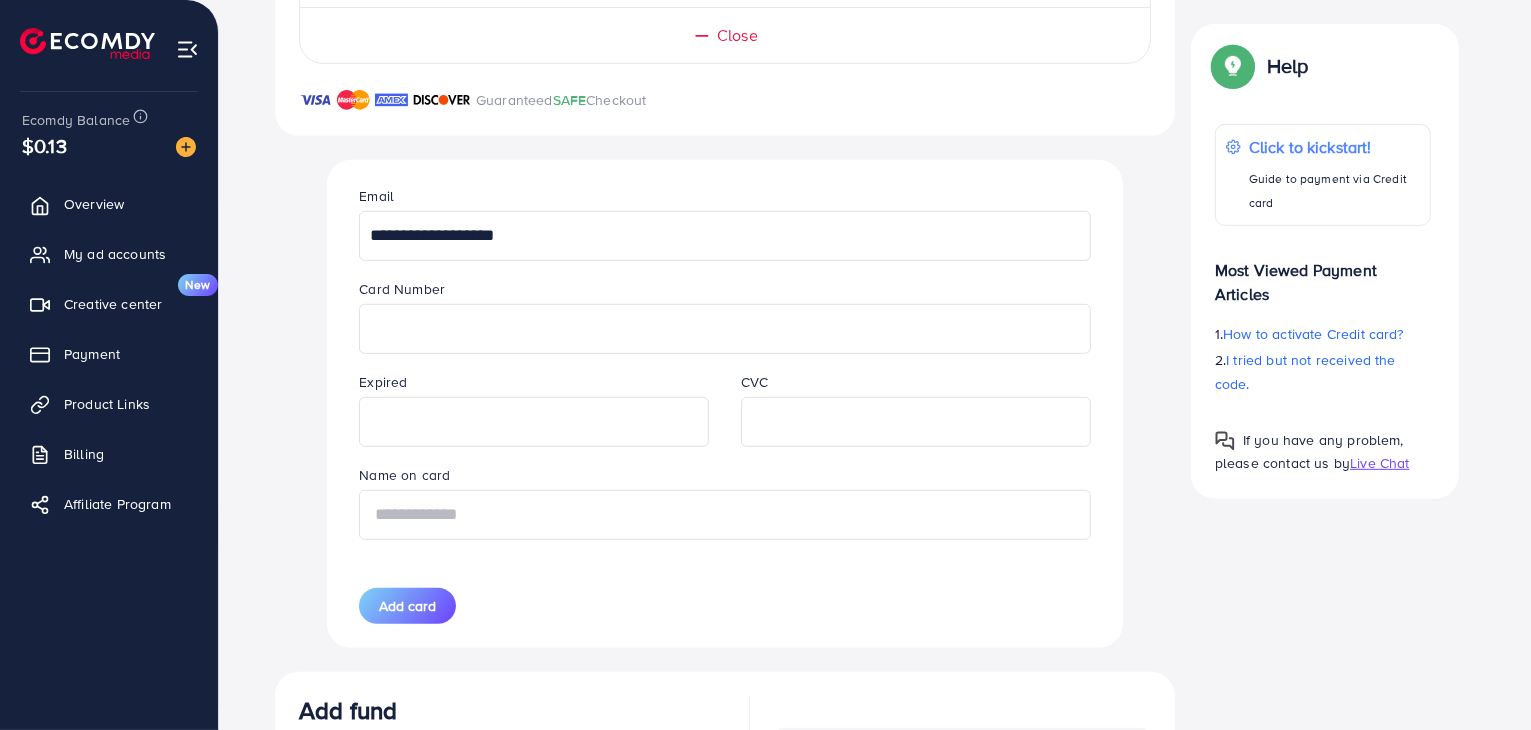 click at bounding box center [724, 515] 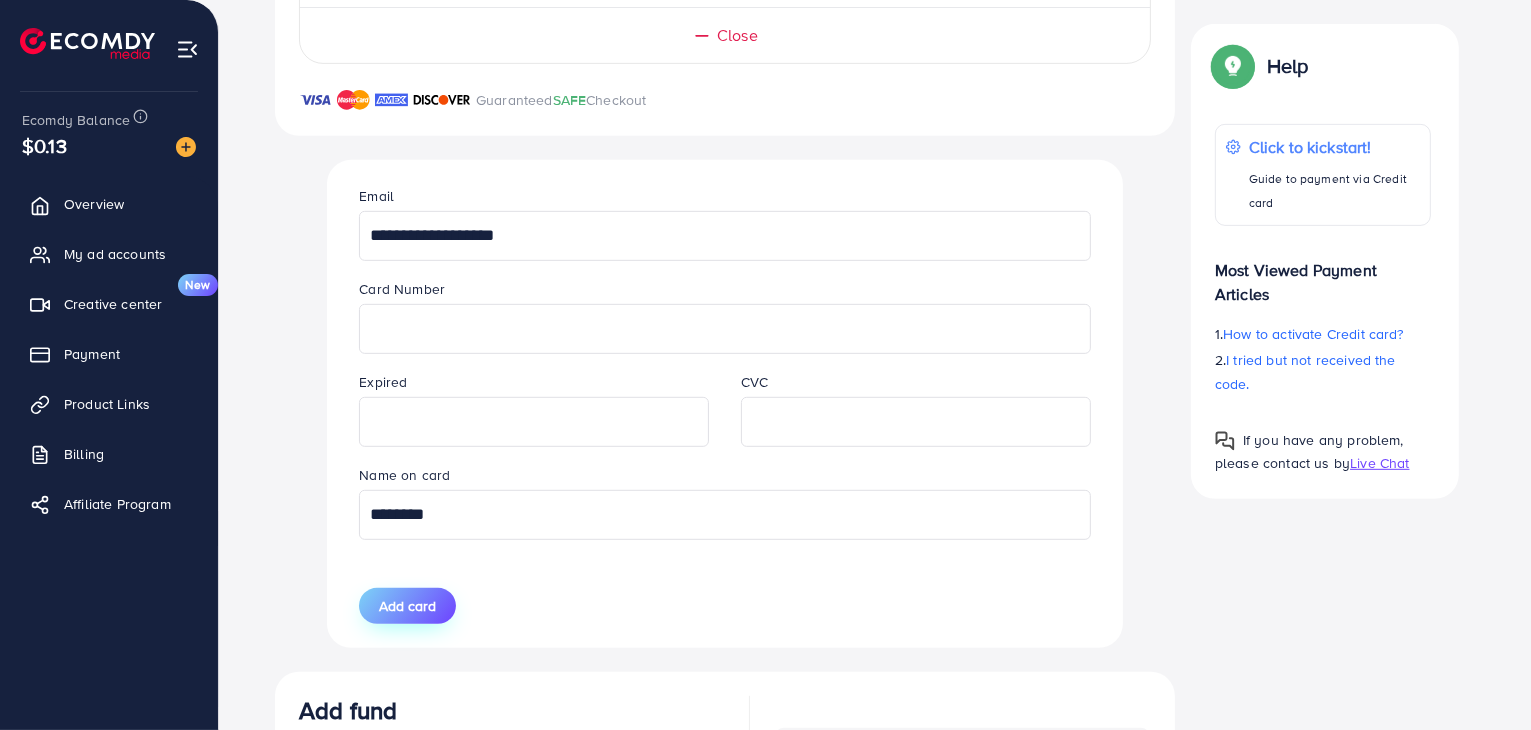 click on "Add card" at bounding box center [407, 606] 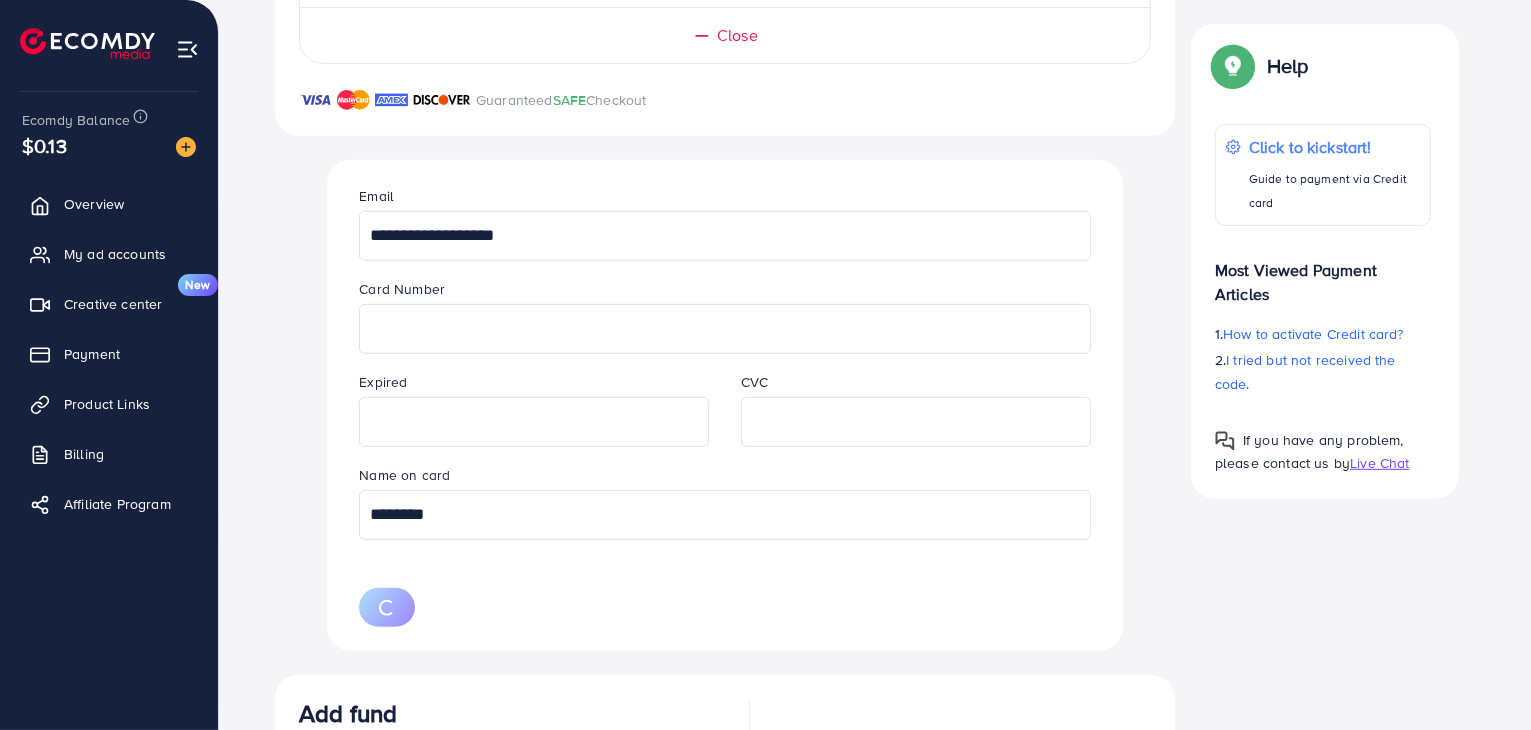 type 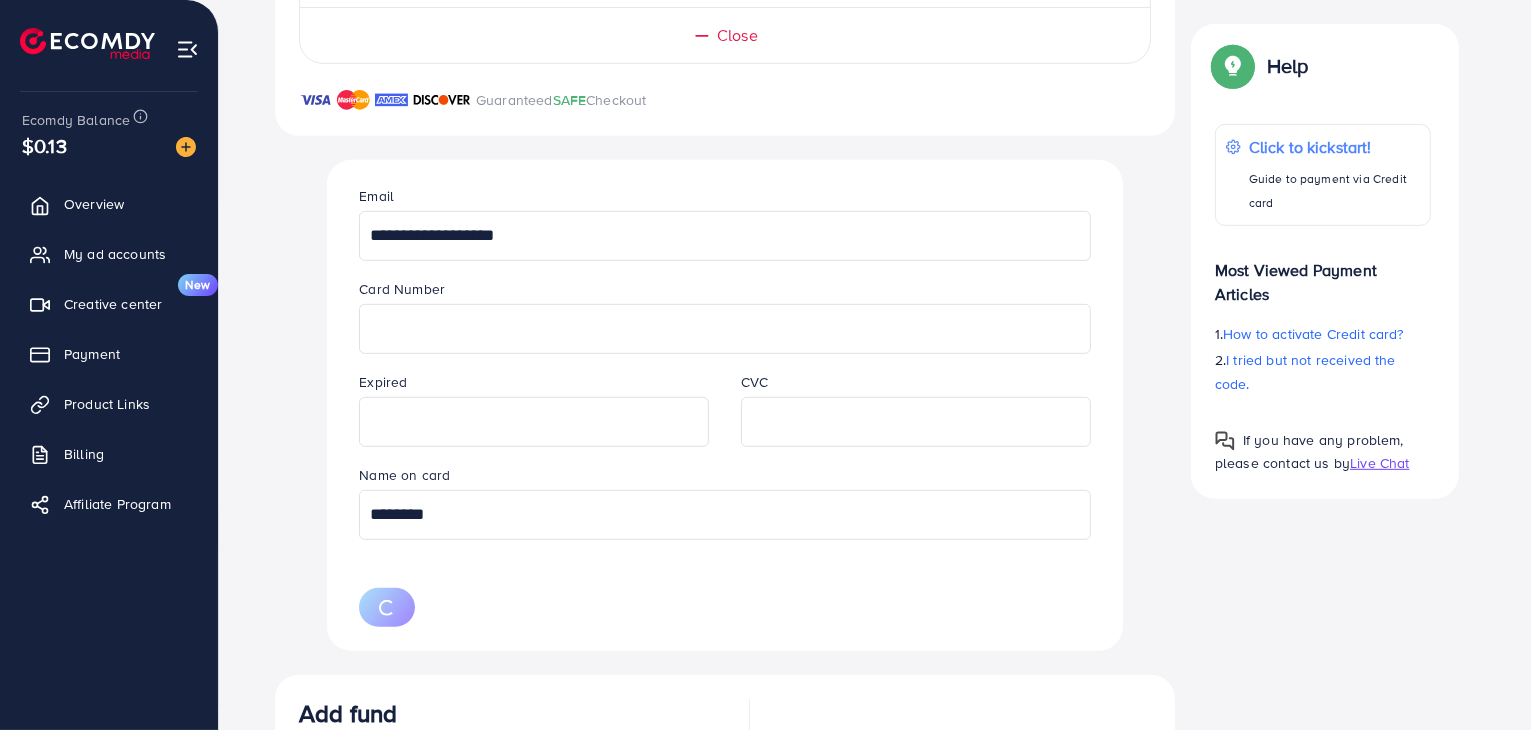 type 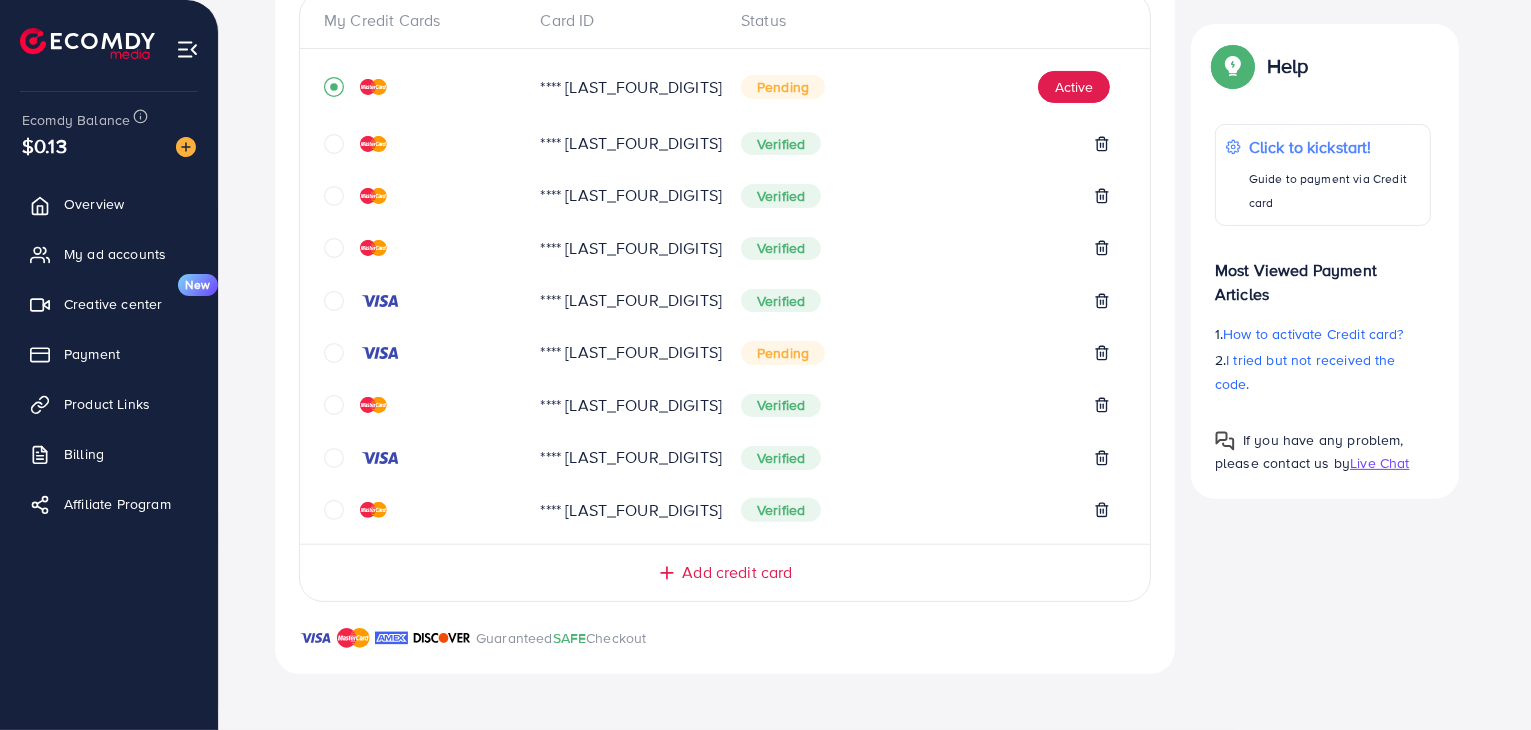 scroll, scrollTop: 460, scrollLeft: 0, axis: vertical 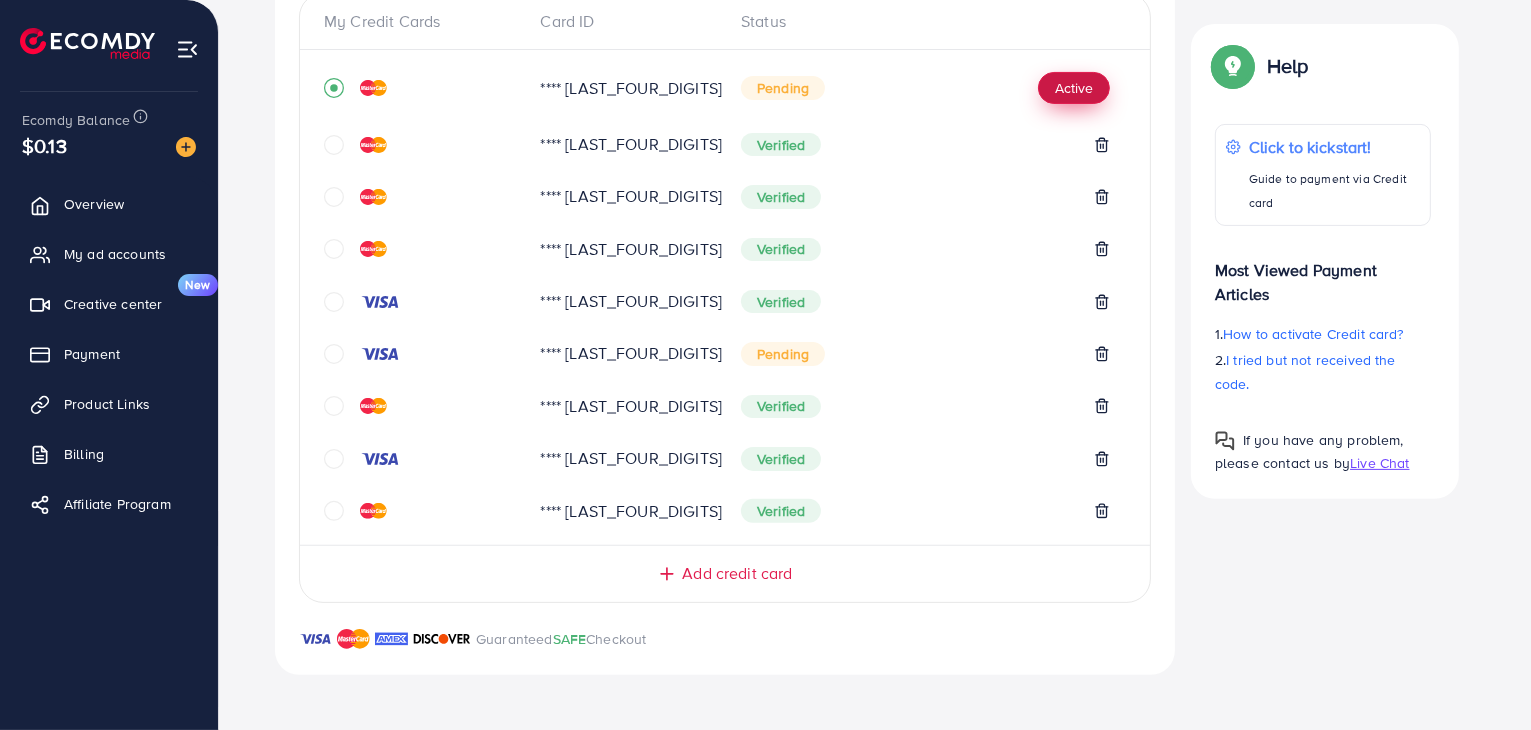 click on "Active" at bounding box center (1074, 88) 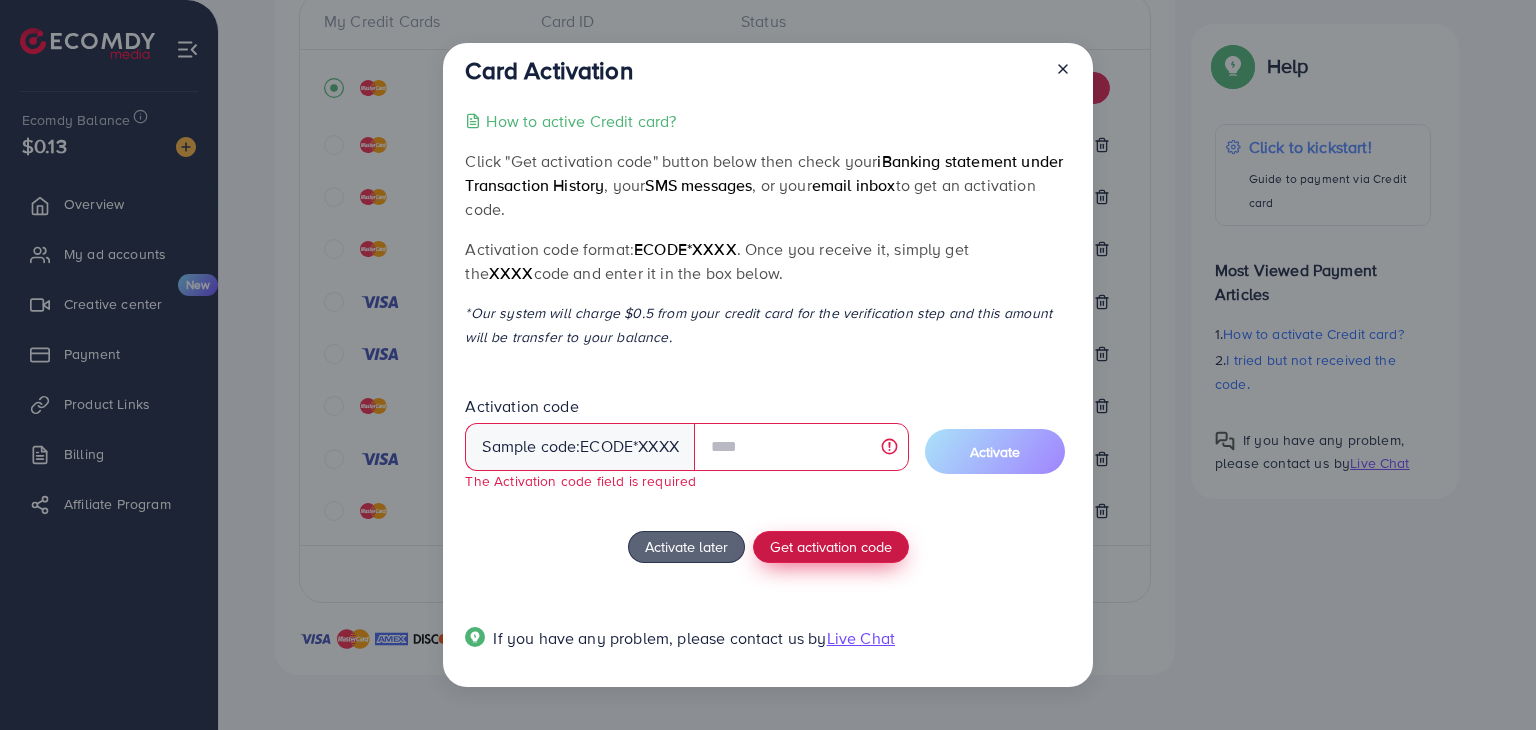 click on "Get activation code" at bounding box center (831, 546) 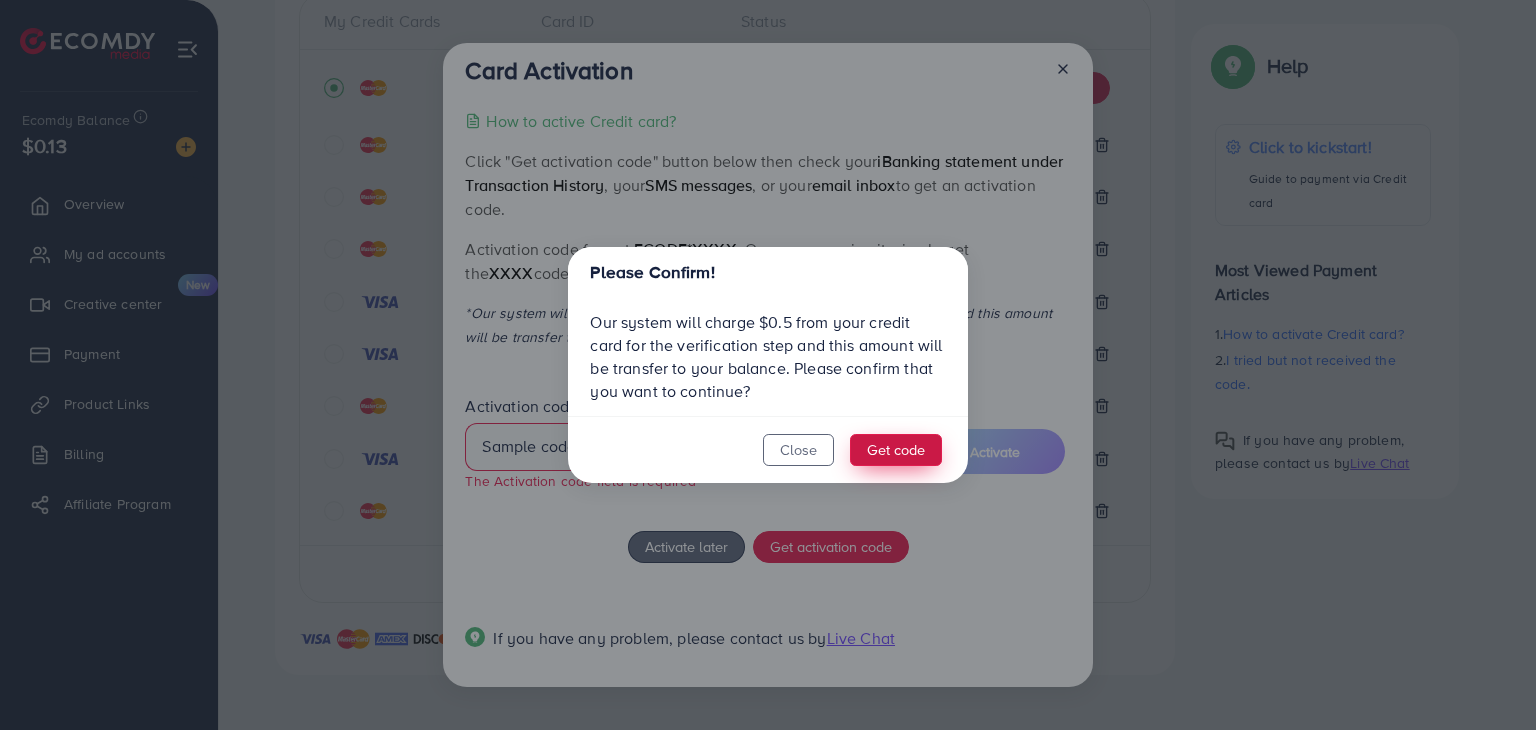 click on "Get code" at bounding box center (896, 450) 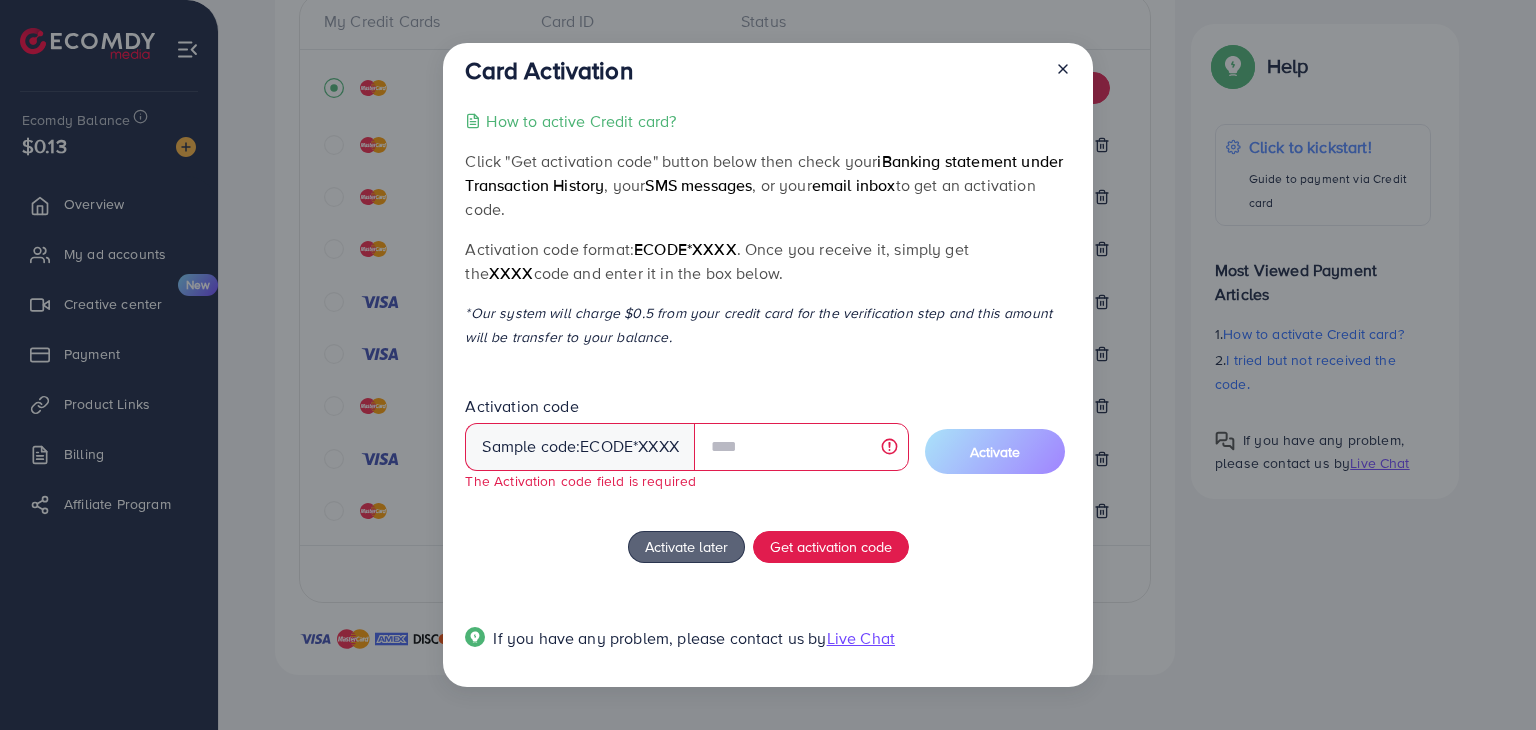 drag, startPoint x: 803, startPoint y: 450, endPoint x: 695, endPoint y: 200, distance: 272.3307 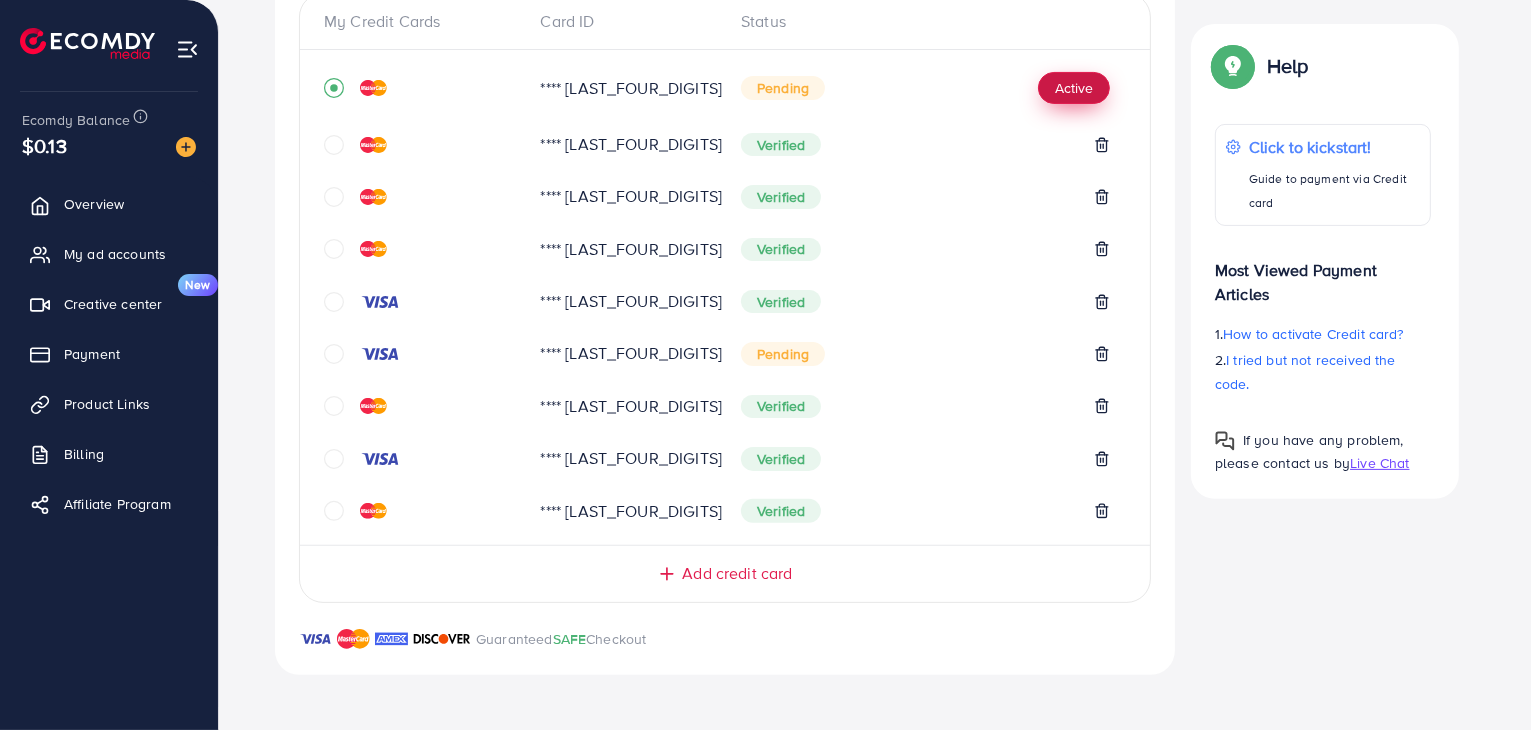 click on "Active" at bounding box center [1074, 88] 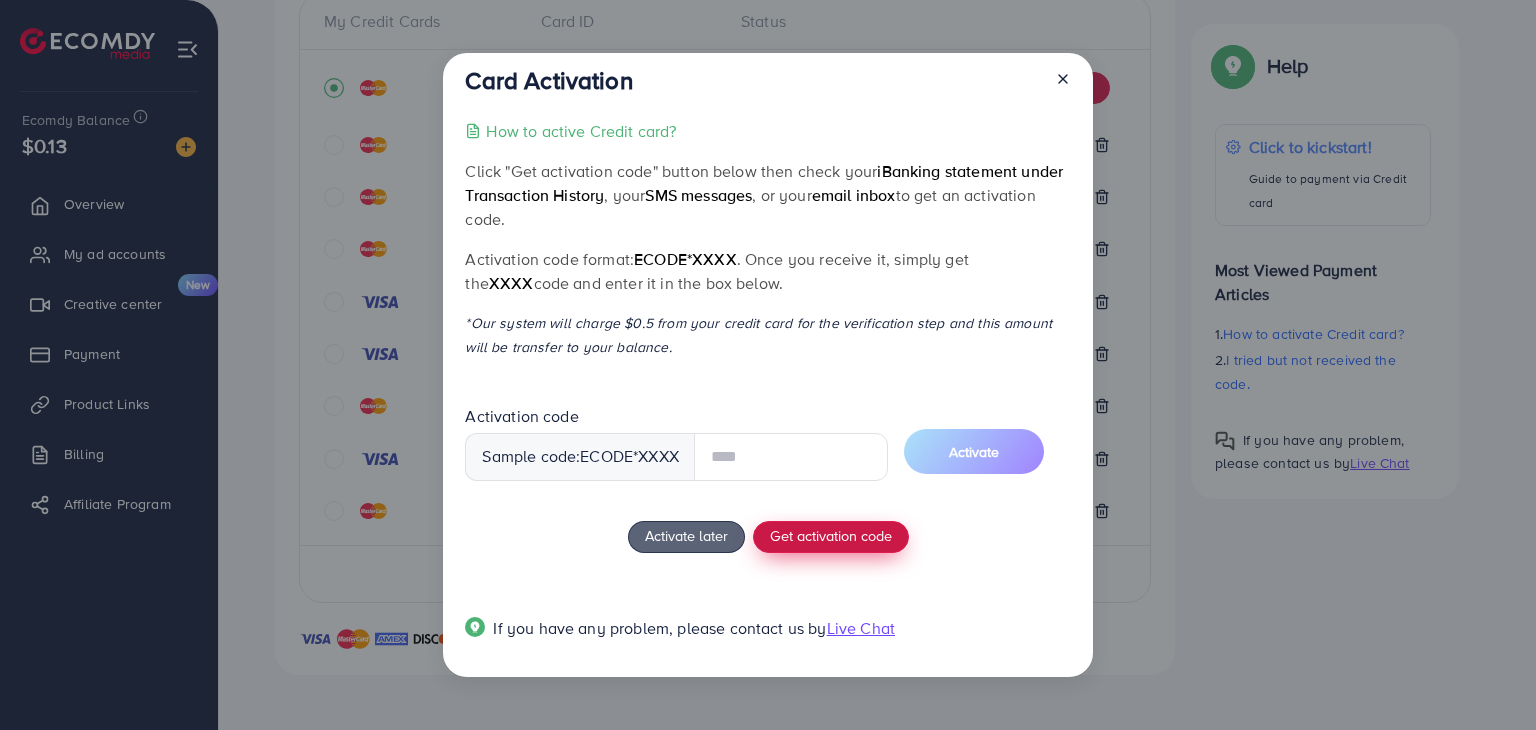 click on "Get activation code" at bounding box center [831, 537] 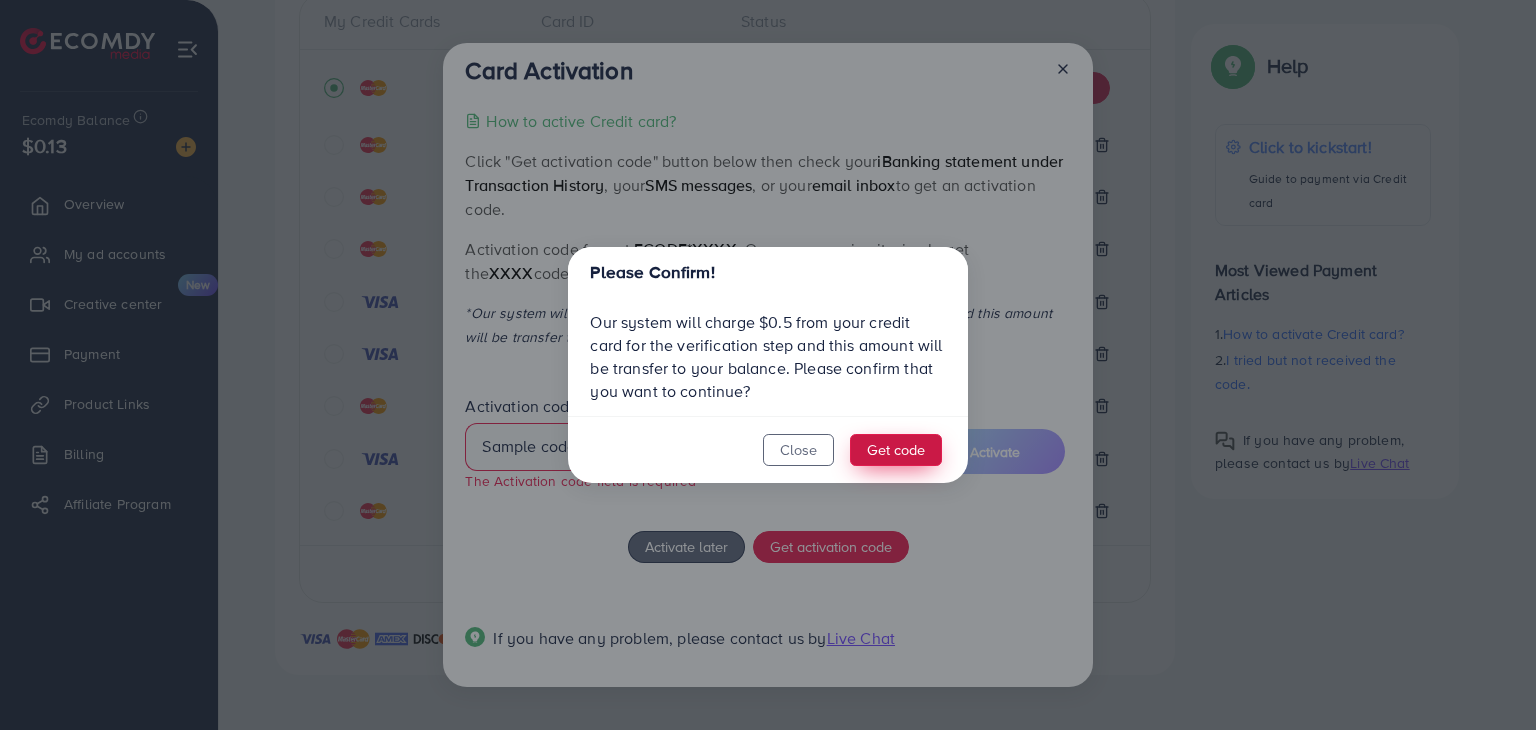 click on "Get code" at bounding box center [896, 450] 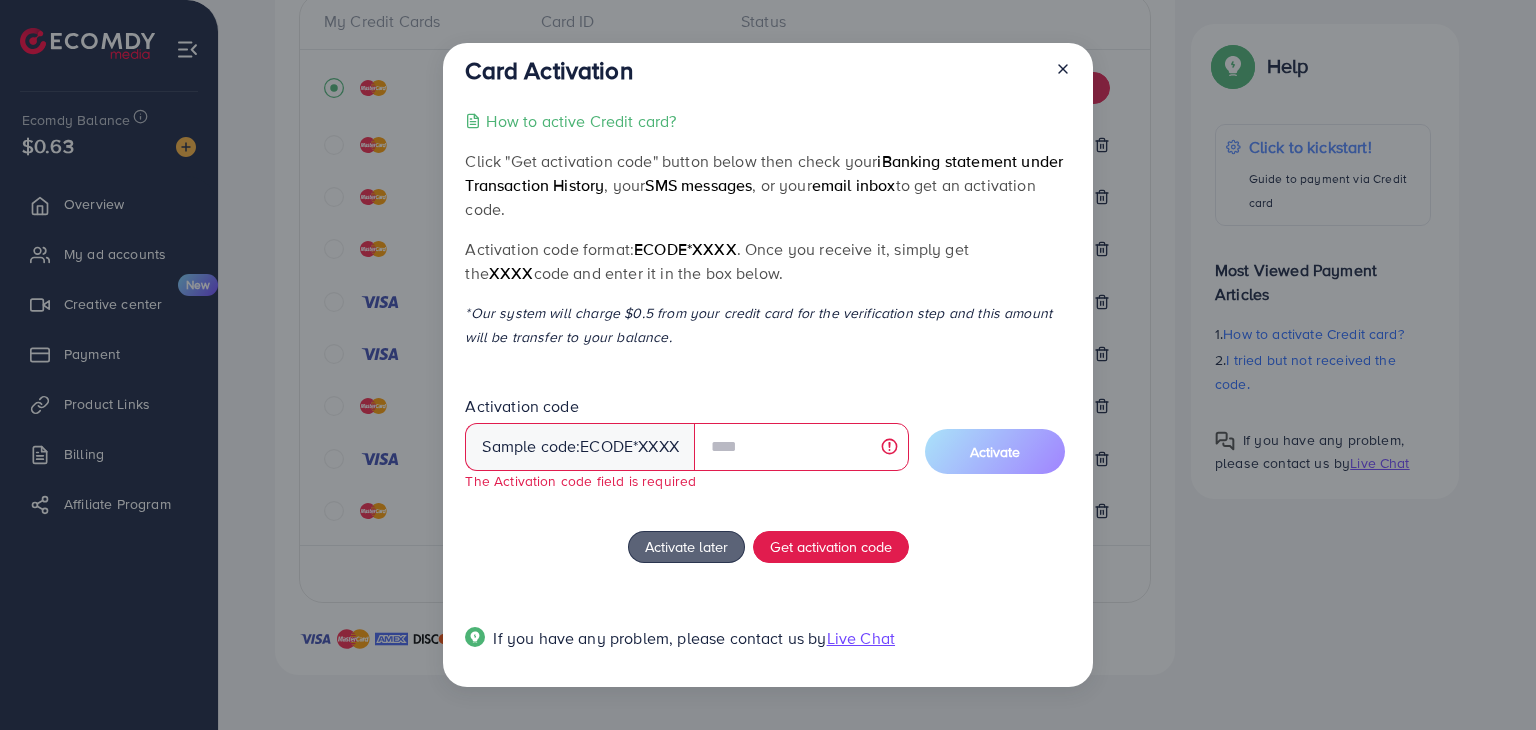 click on "Activation code   Sample code:  ecode *XXXX  The Activation code field is required" at bounding box center [687, 443] 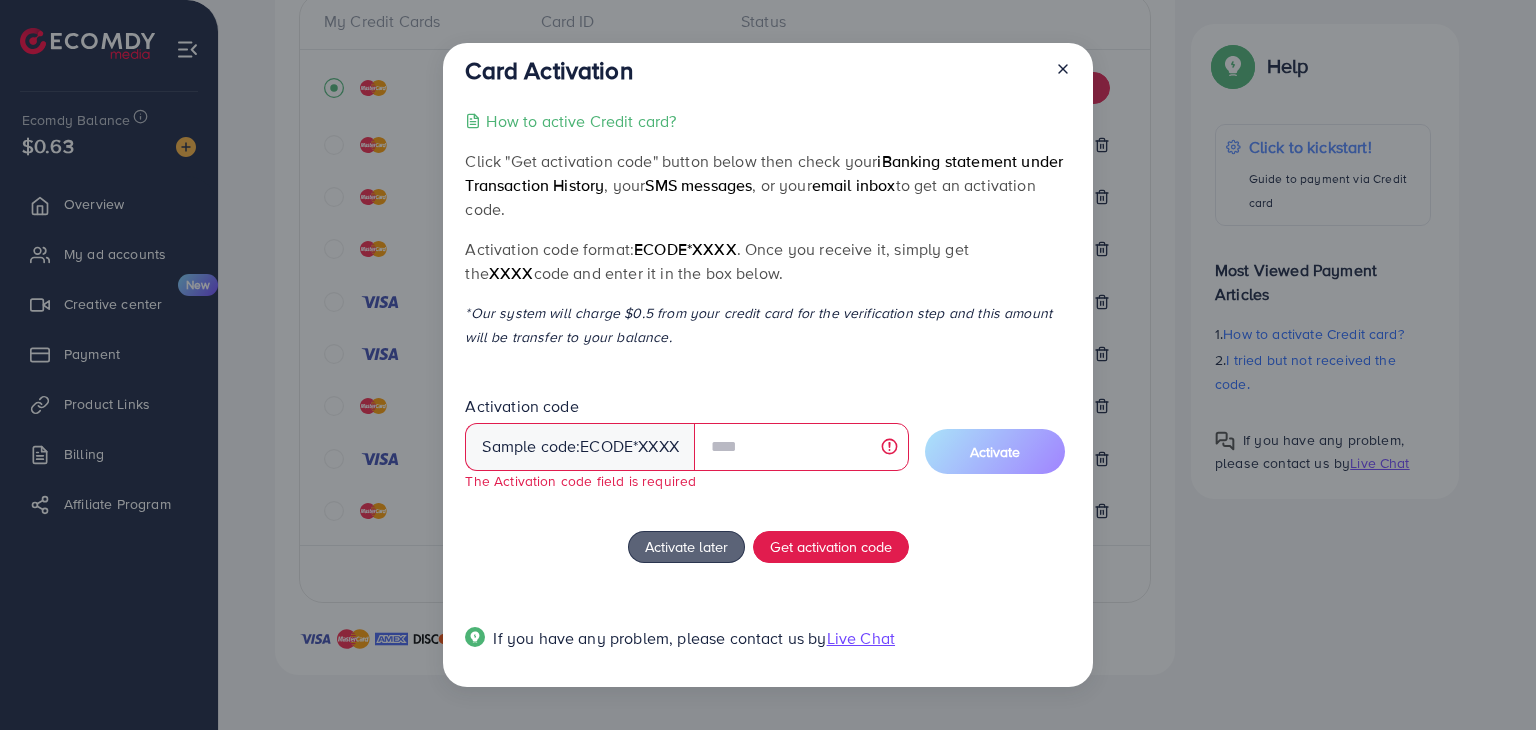 click 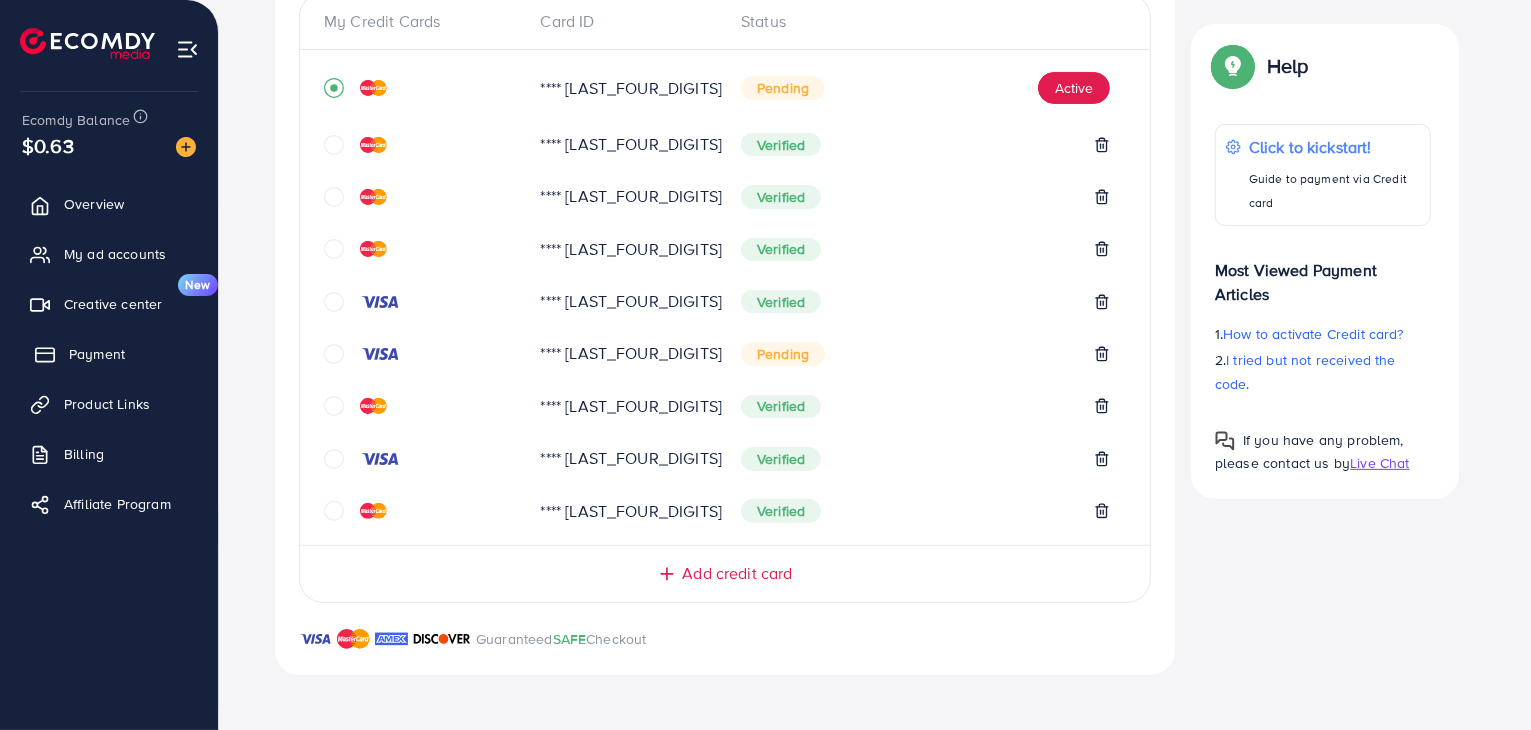 click on "Payment" at bounding box center (97, 354) 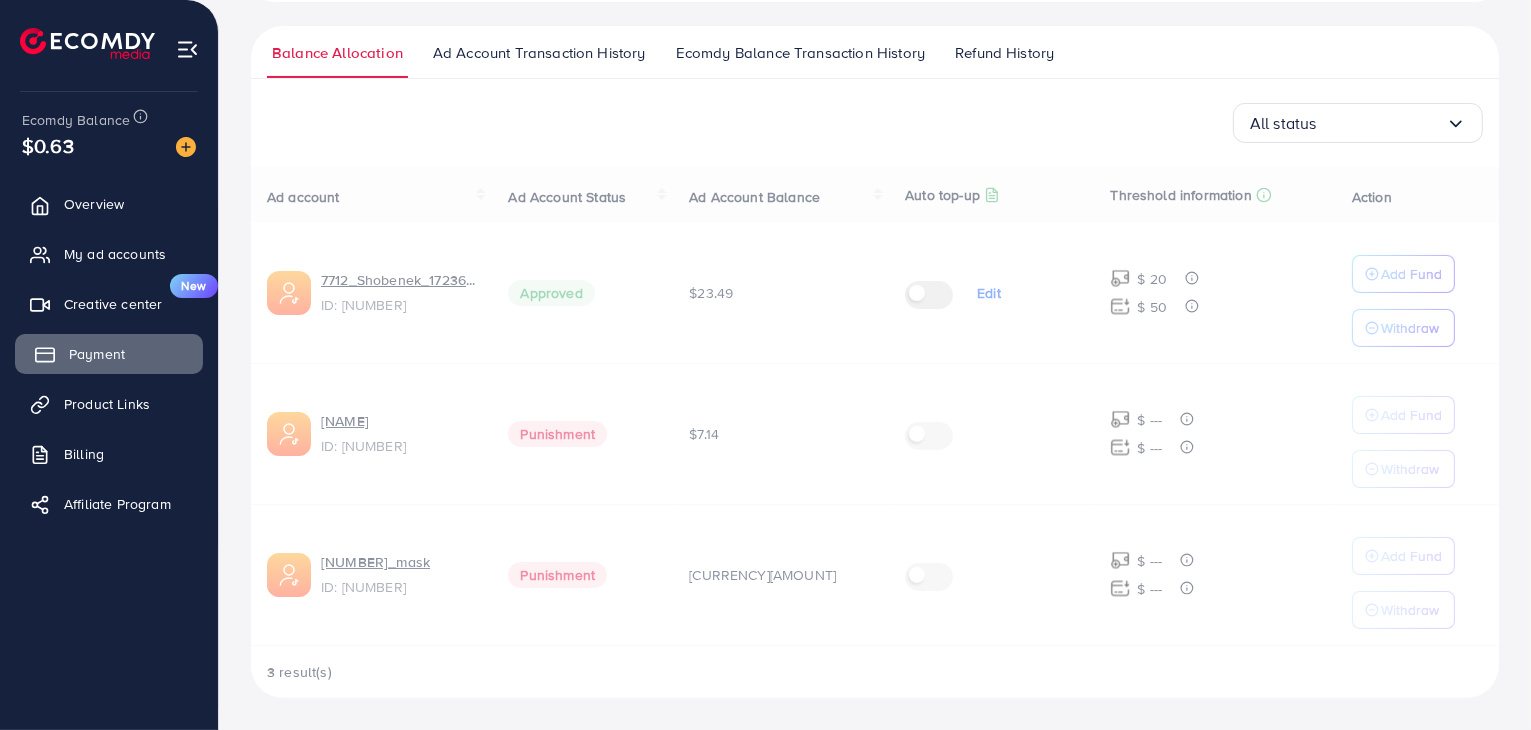 scroll, scrollTop: 0, scrollLeft: 0, axis: both 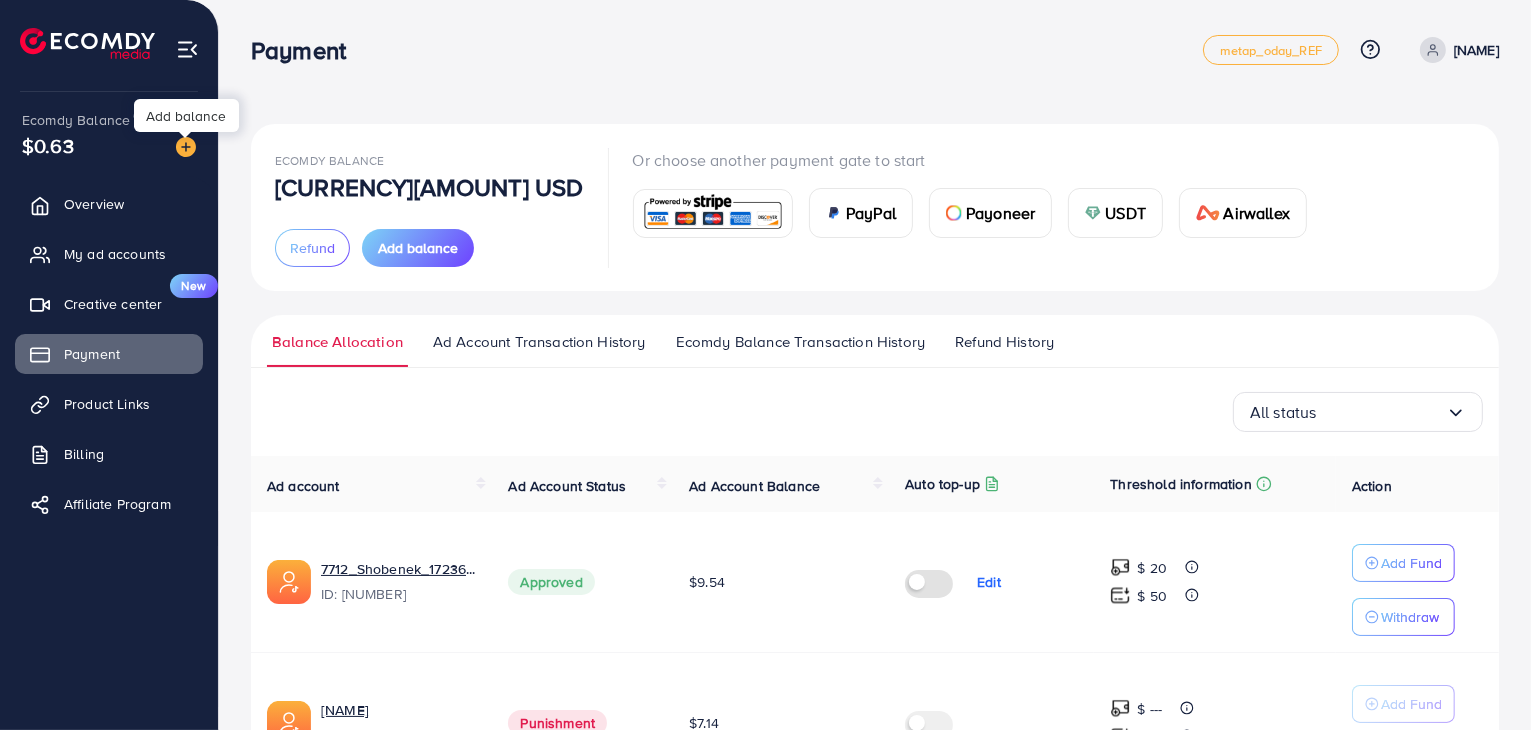 click at bounding box center (186, 147) 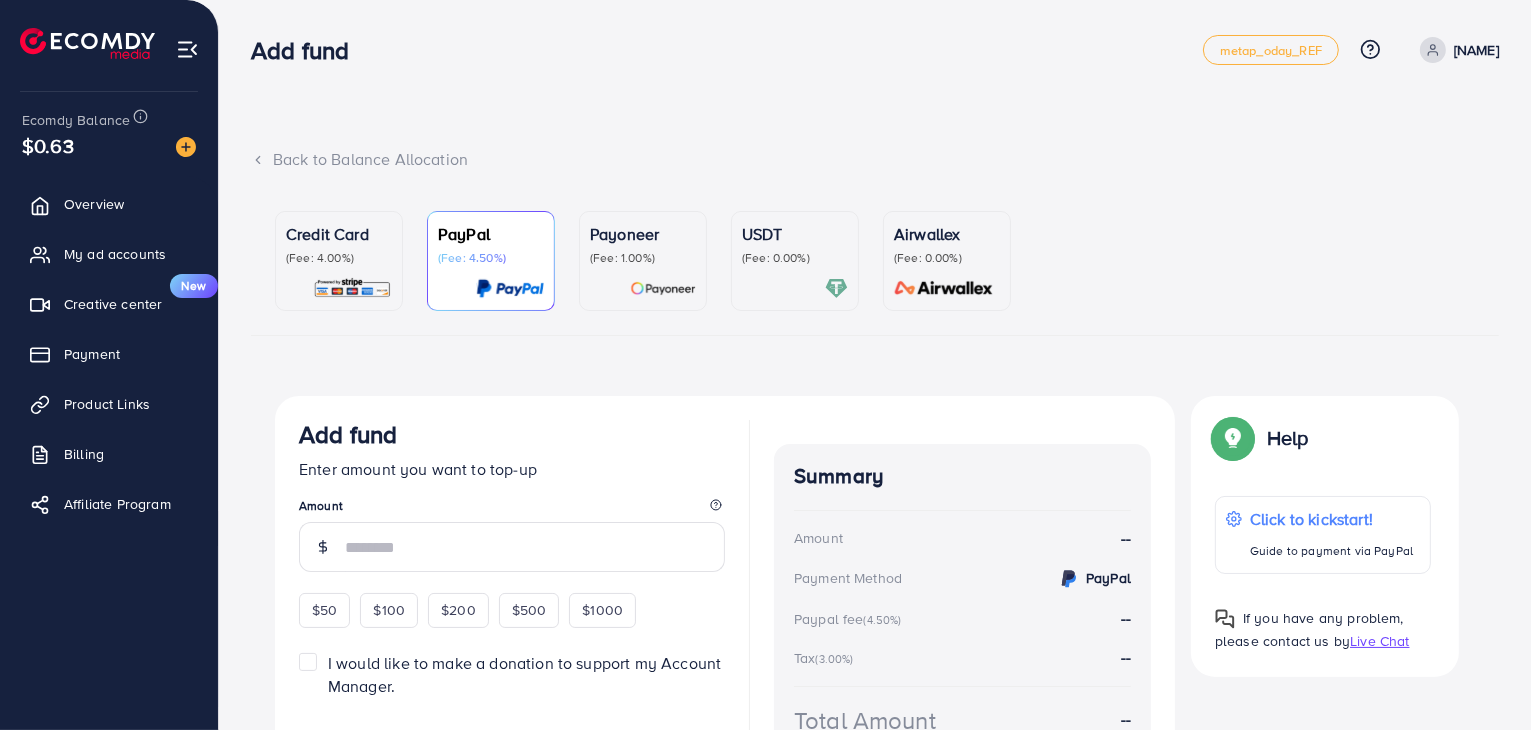 click on "(Fee: 4.00%)" at bounding box center [339, 258] 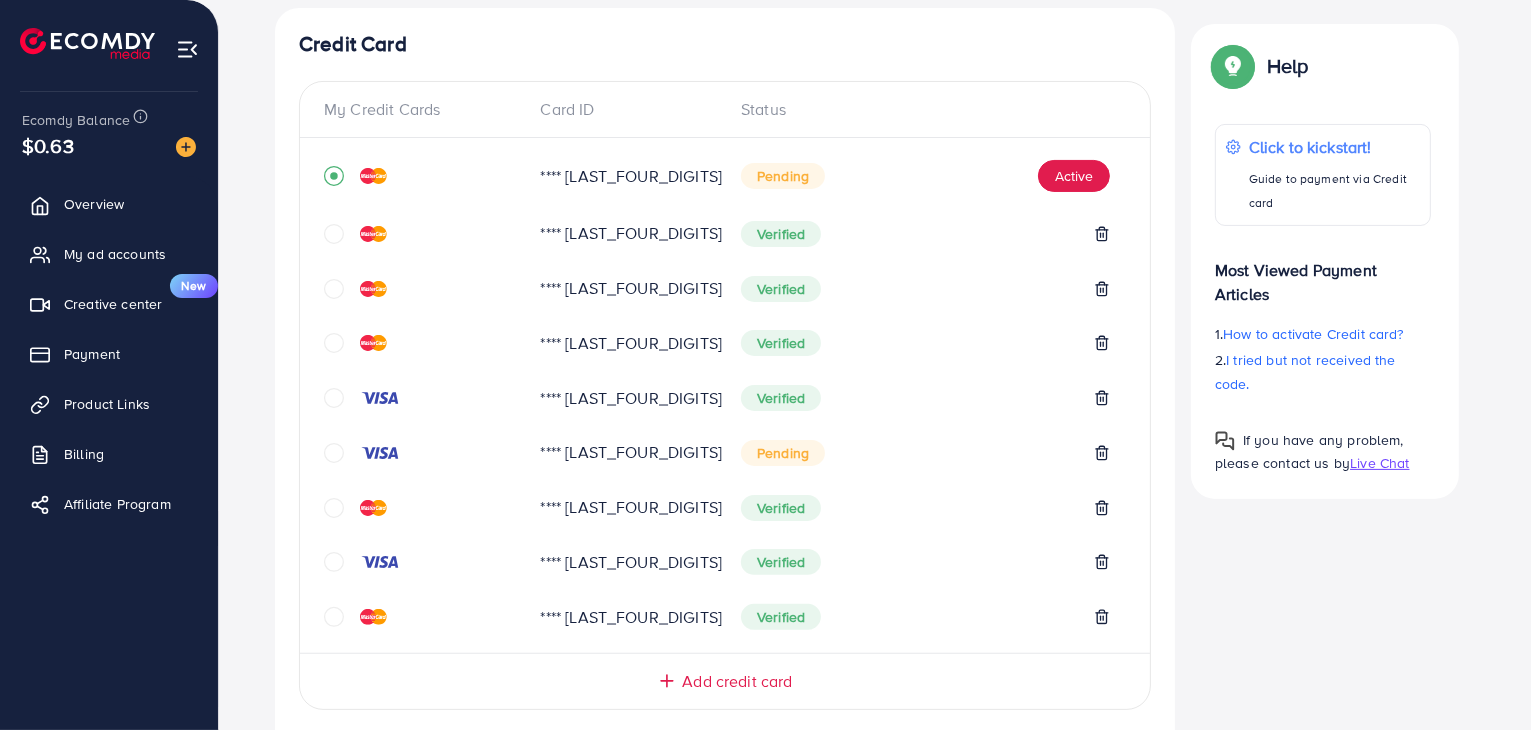 scroll, scrollTop: 400, scrollLeft: 0, axis: vertical 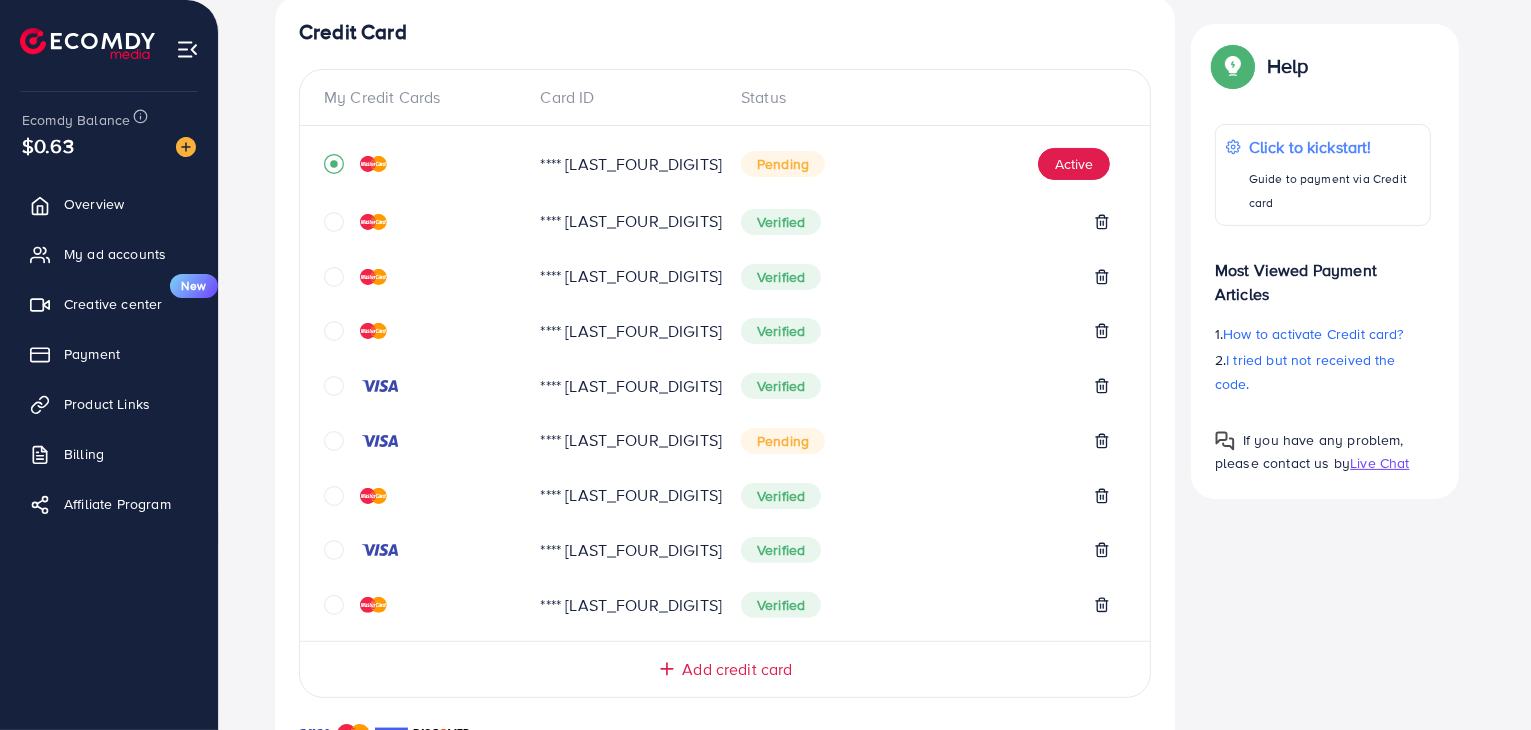 click 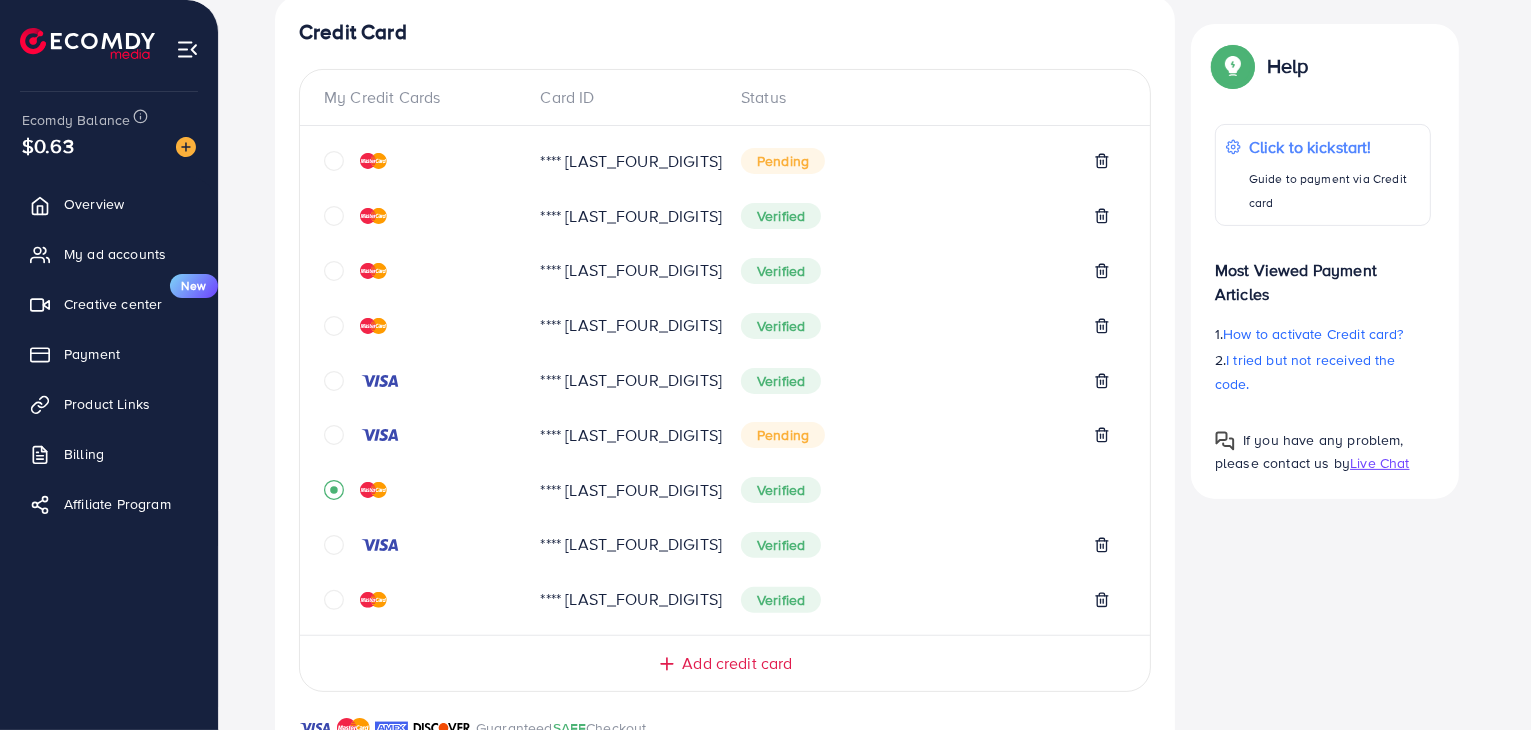scroll, scrollTop: 928, scrollLeft: 0, axis: vertical 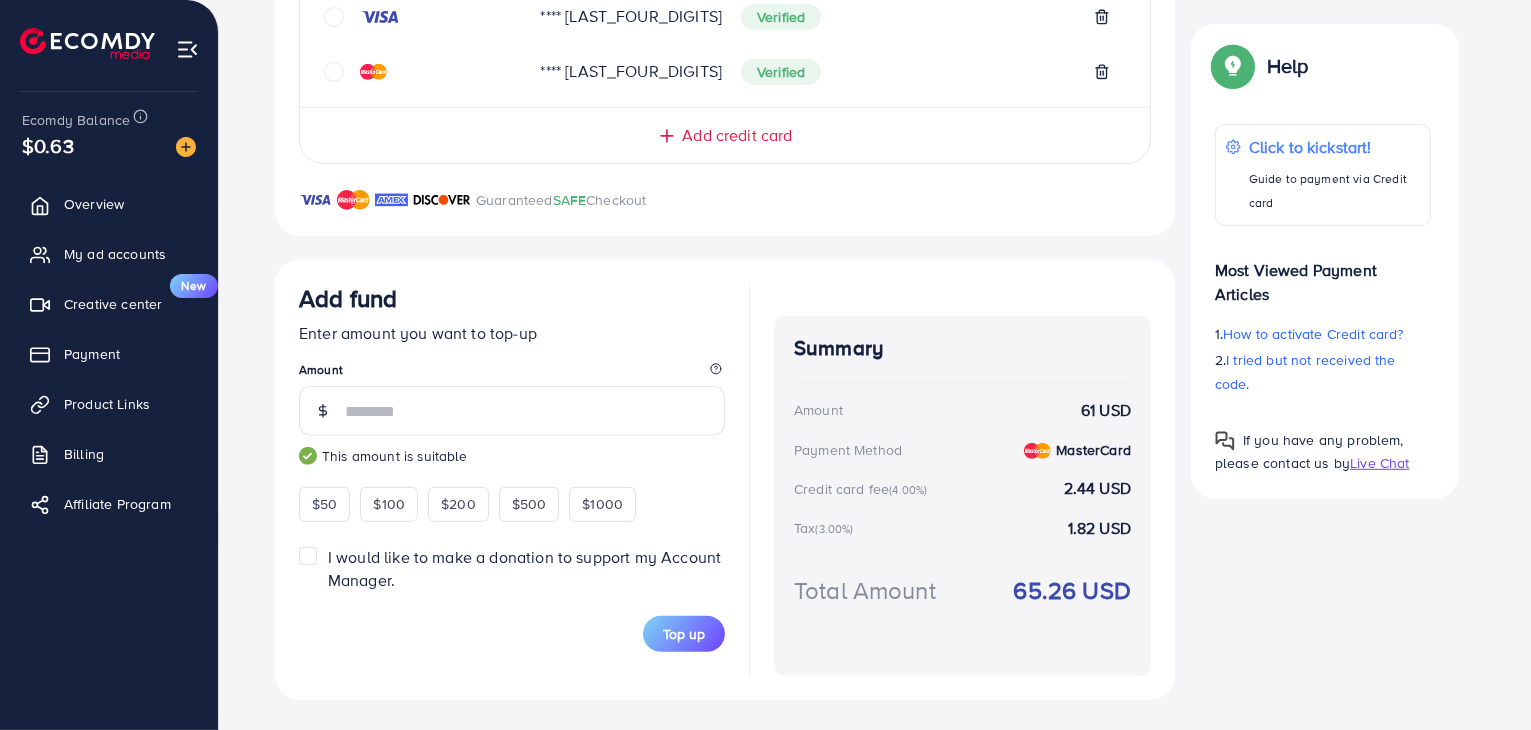 type on "**" 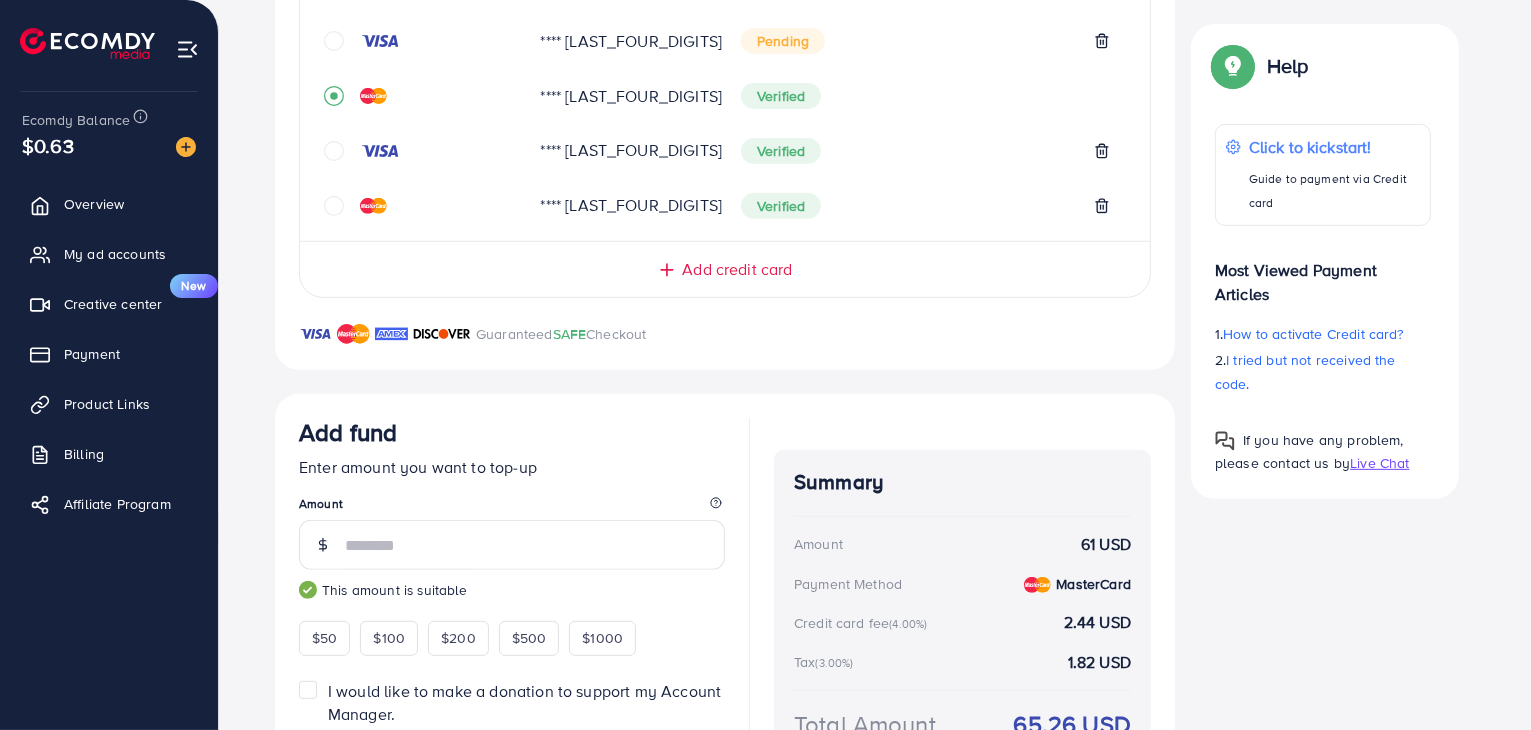 scroll, scrollTop: 928, scrollLeft: 0, axis: vertical 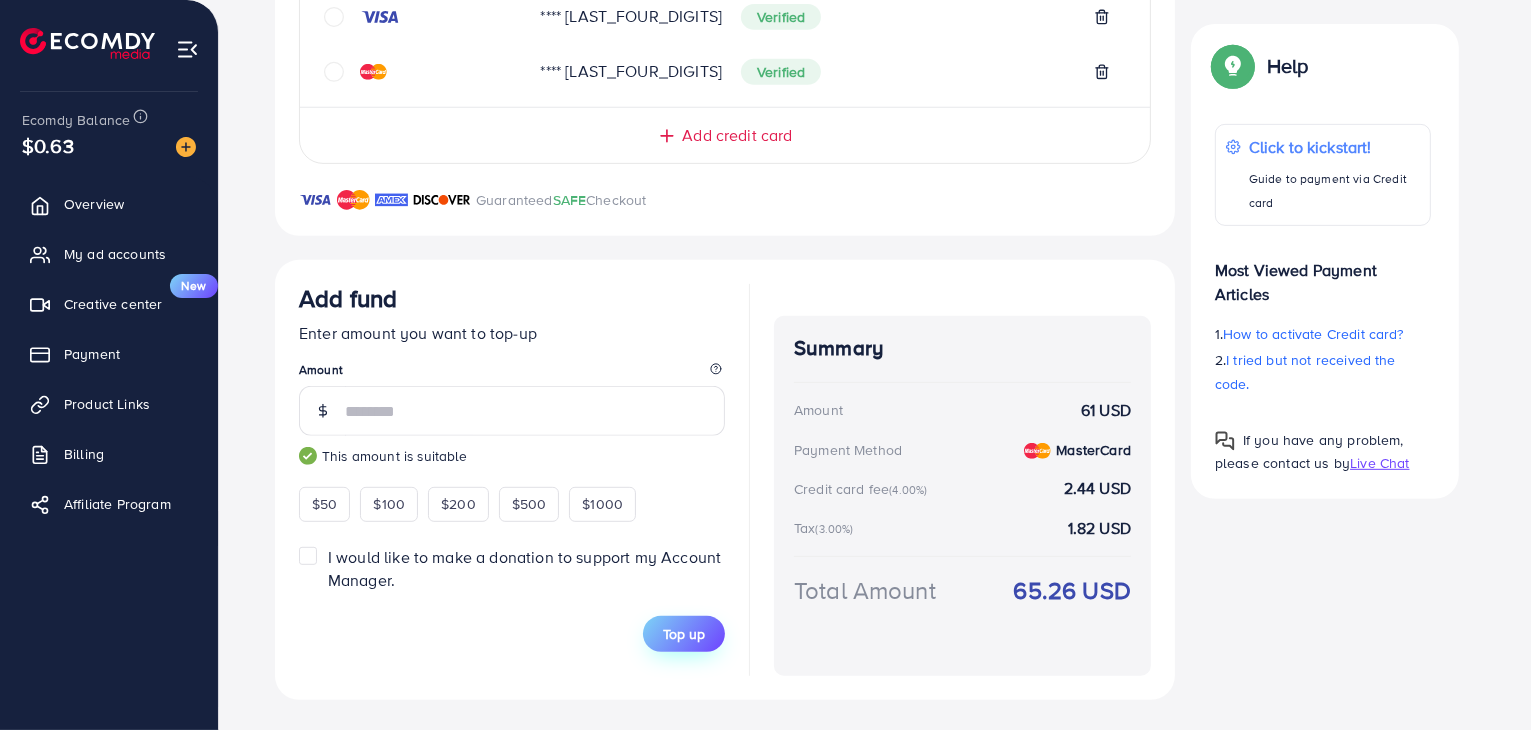 click on "Top up" at bounding box center [684, 634] 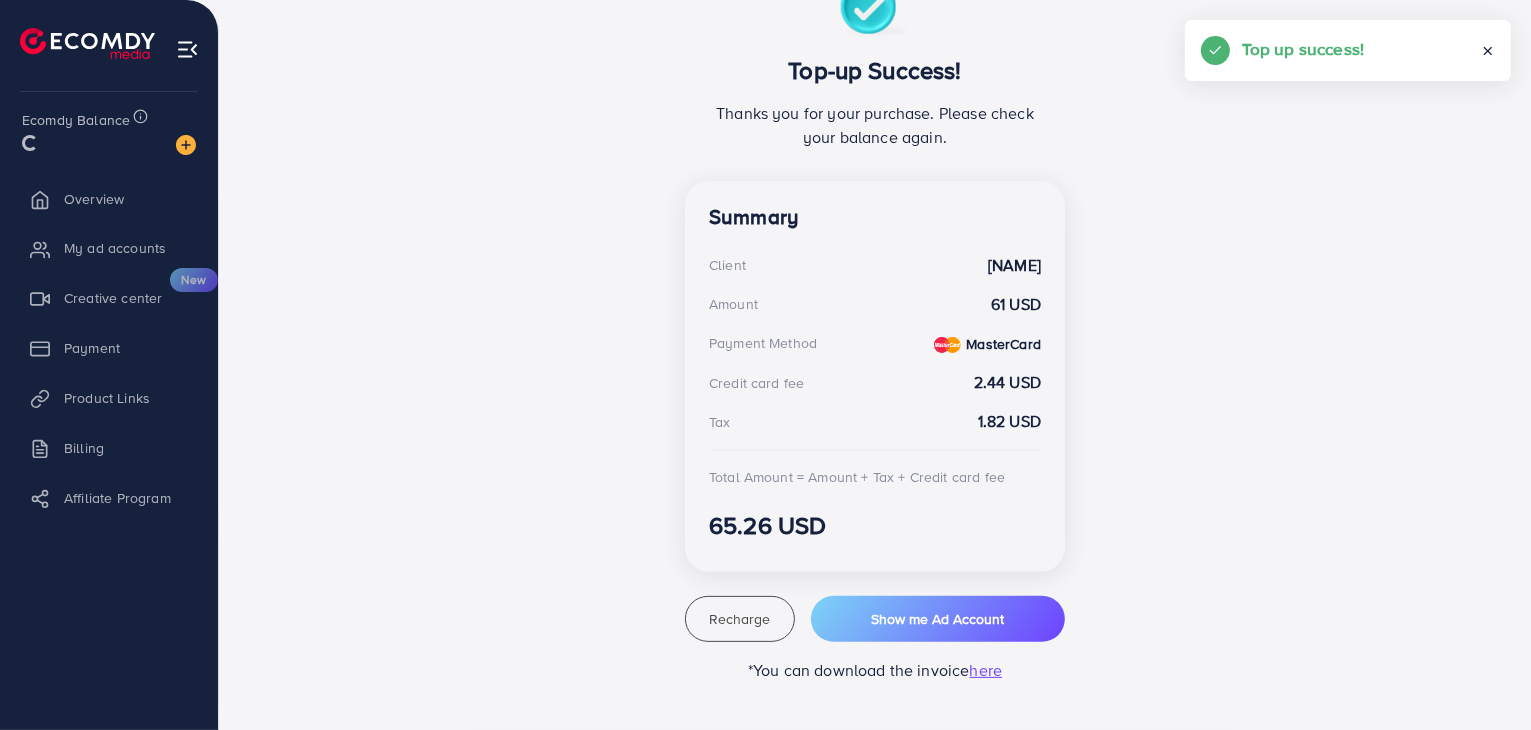 scroll, scrollTop: 416, scrollLeft: 0, axis: vertical 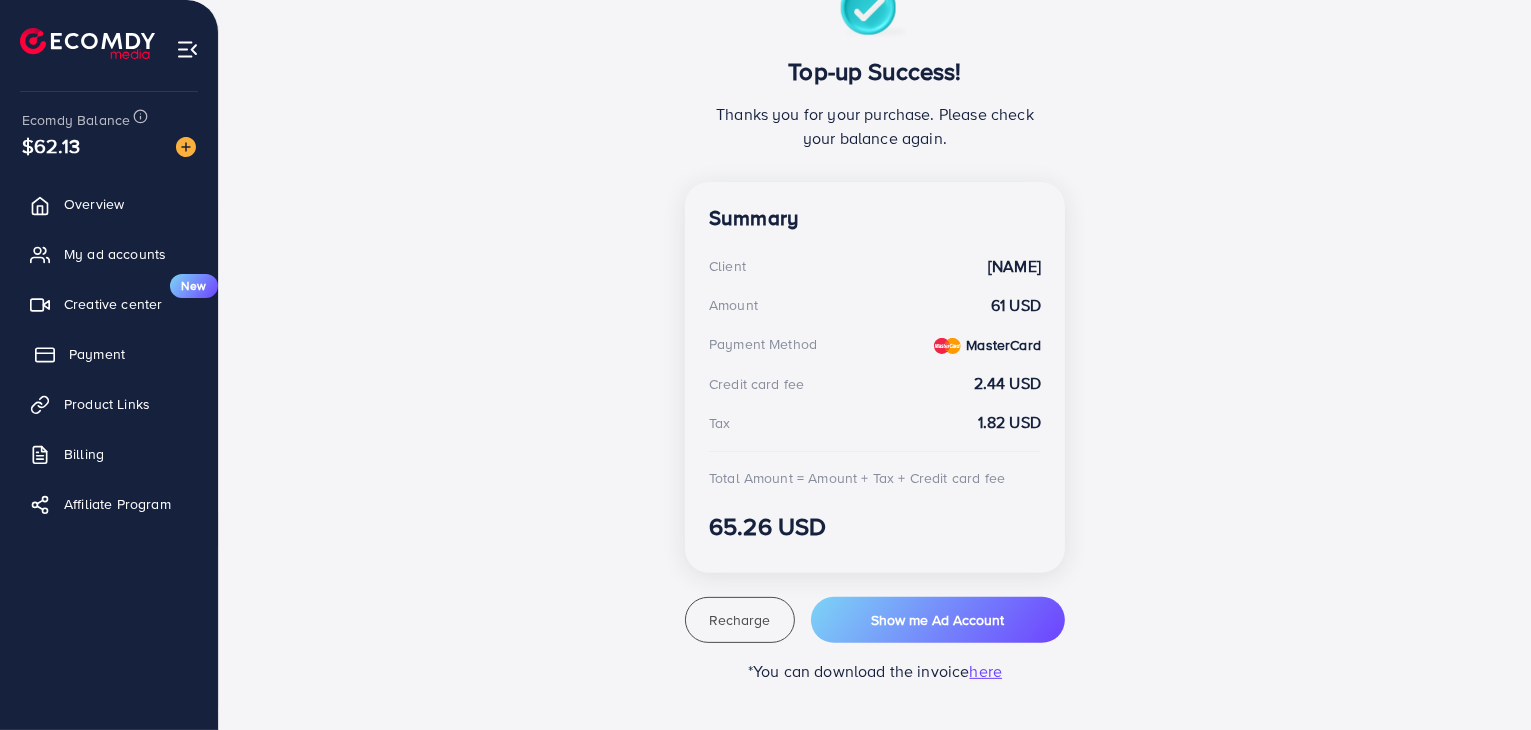 click on "Payment" at bounding box center (97, 354) 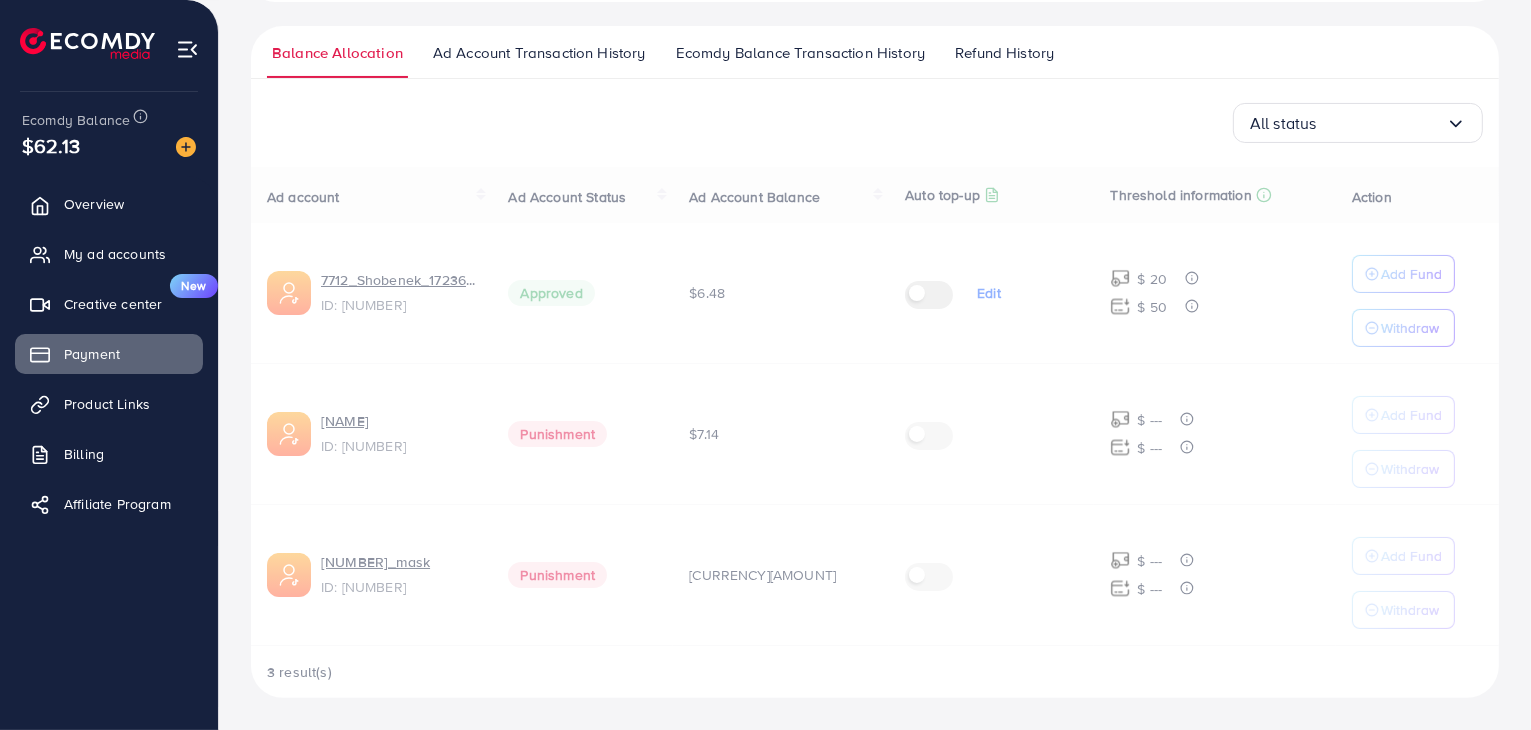 scroll, scrollTop: 0, scrollLeft: 0, axis: both 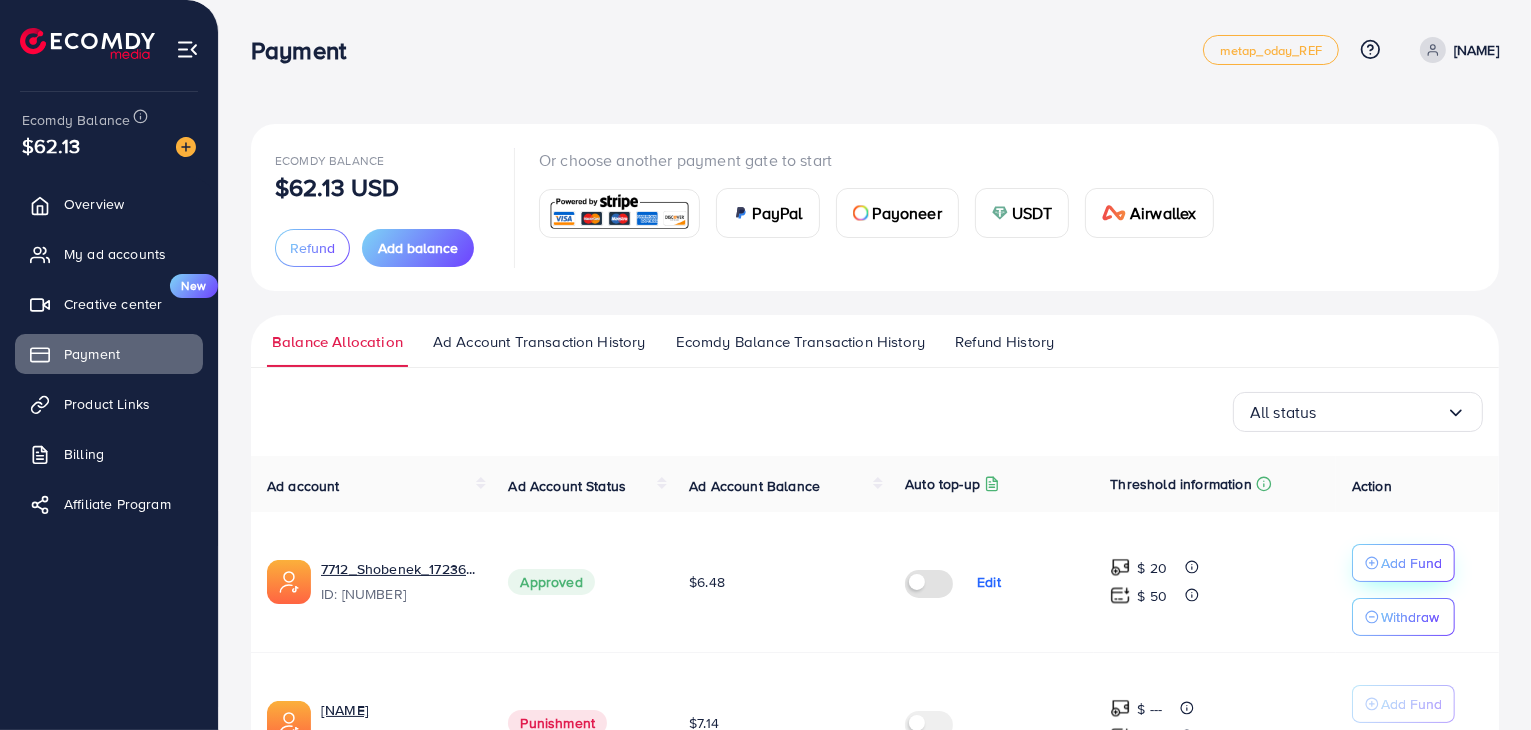 click on "Add Fund" at bounding box center [1403, 563] 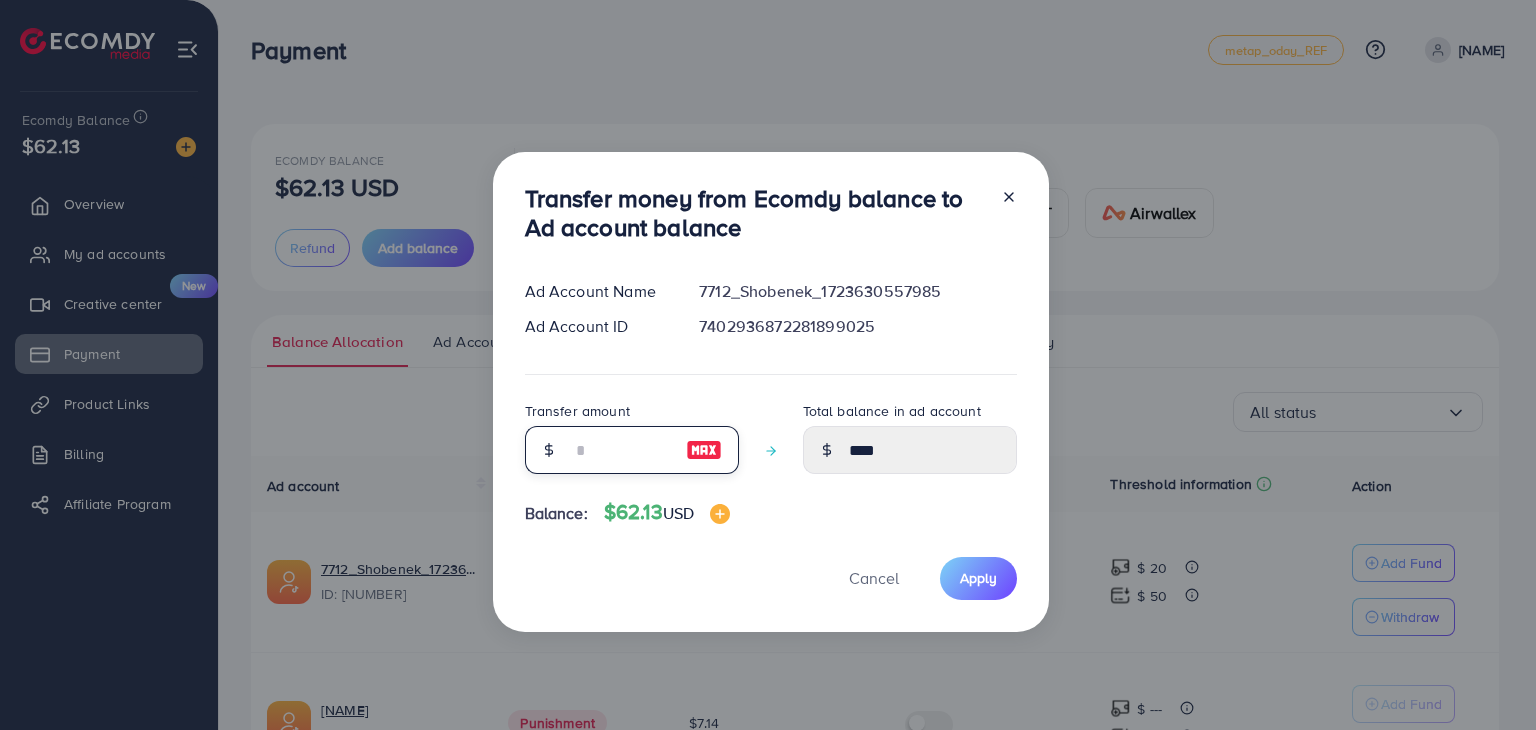click at bounding box center (621, 450) 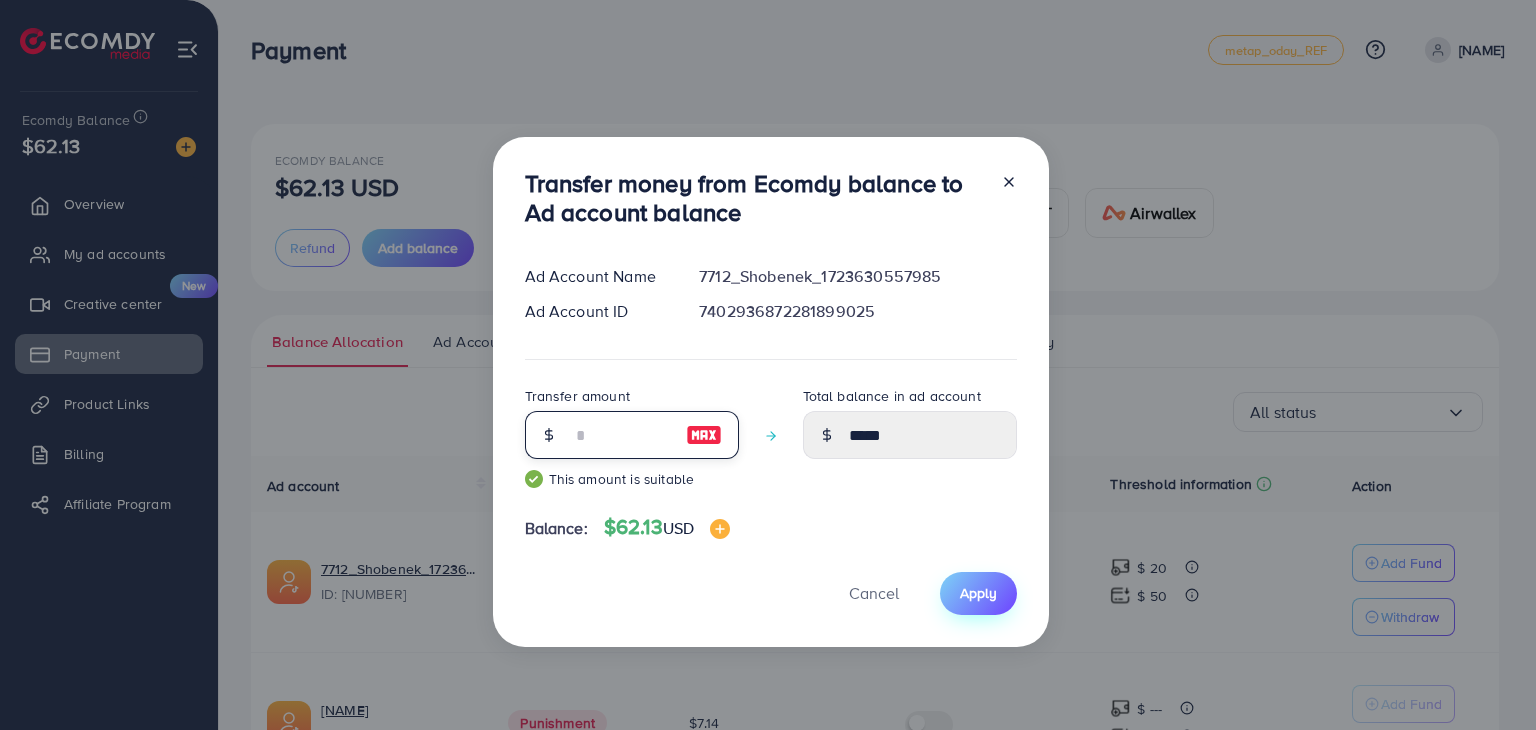 type on "**" 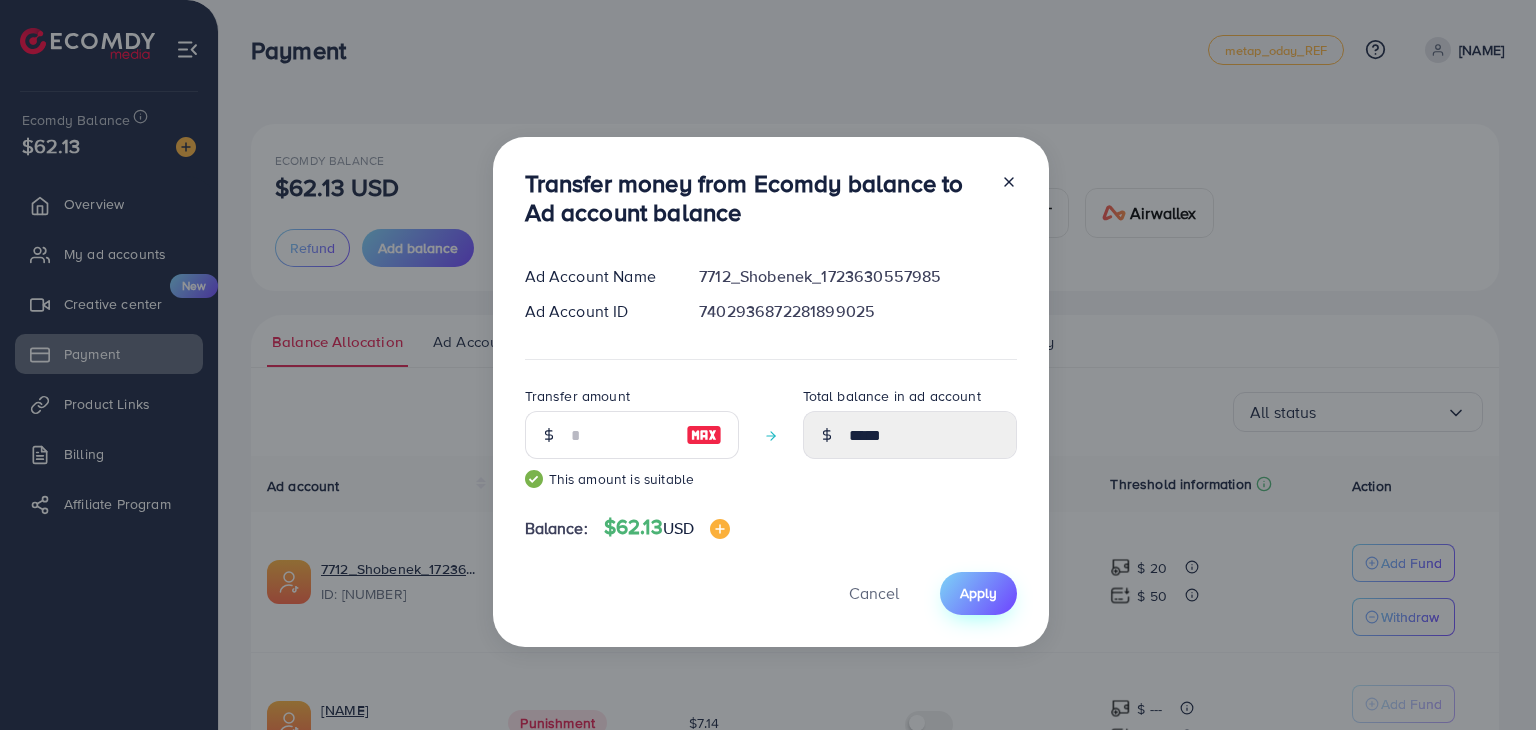 click on "Apply" at bounding box center (978, 593) 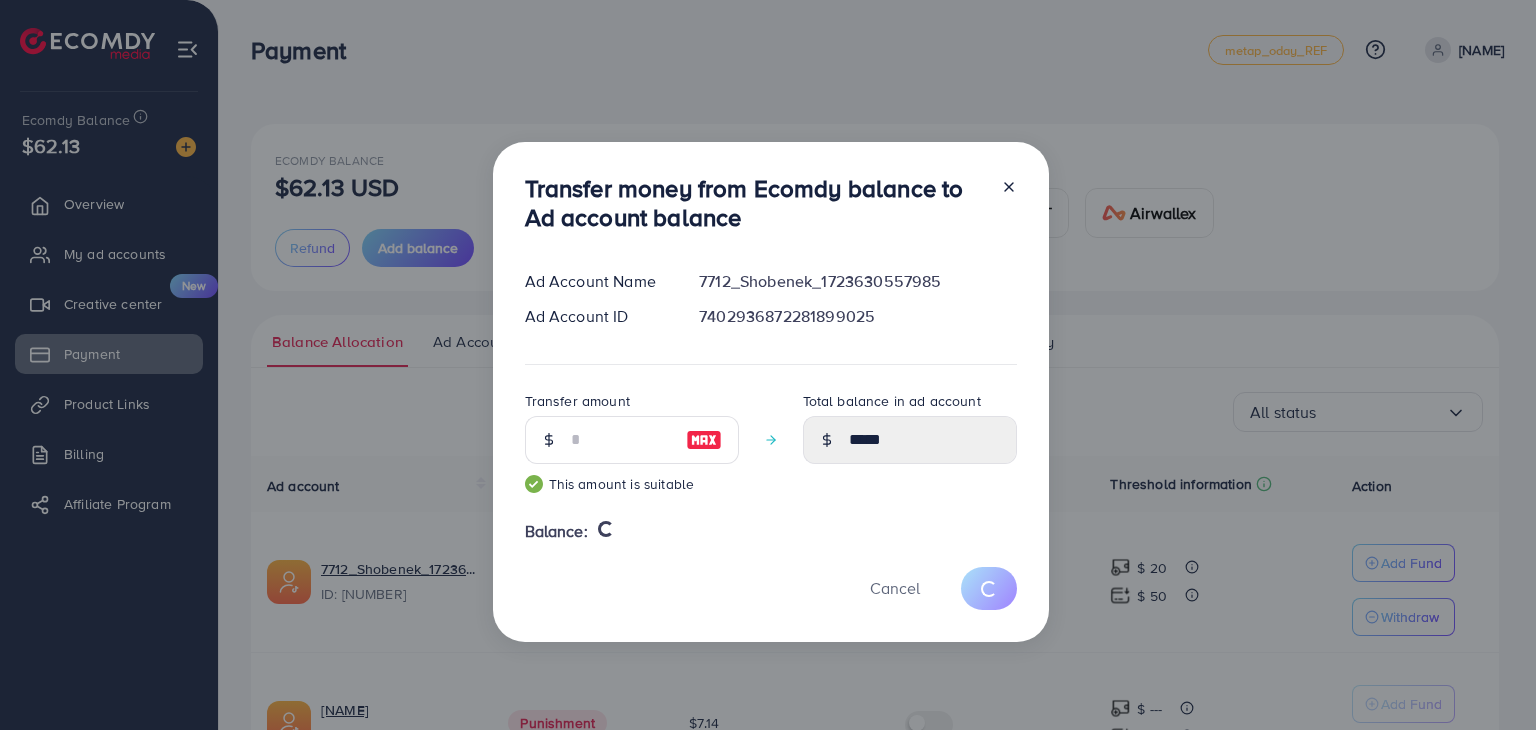 type 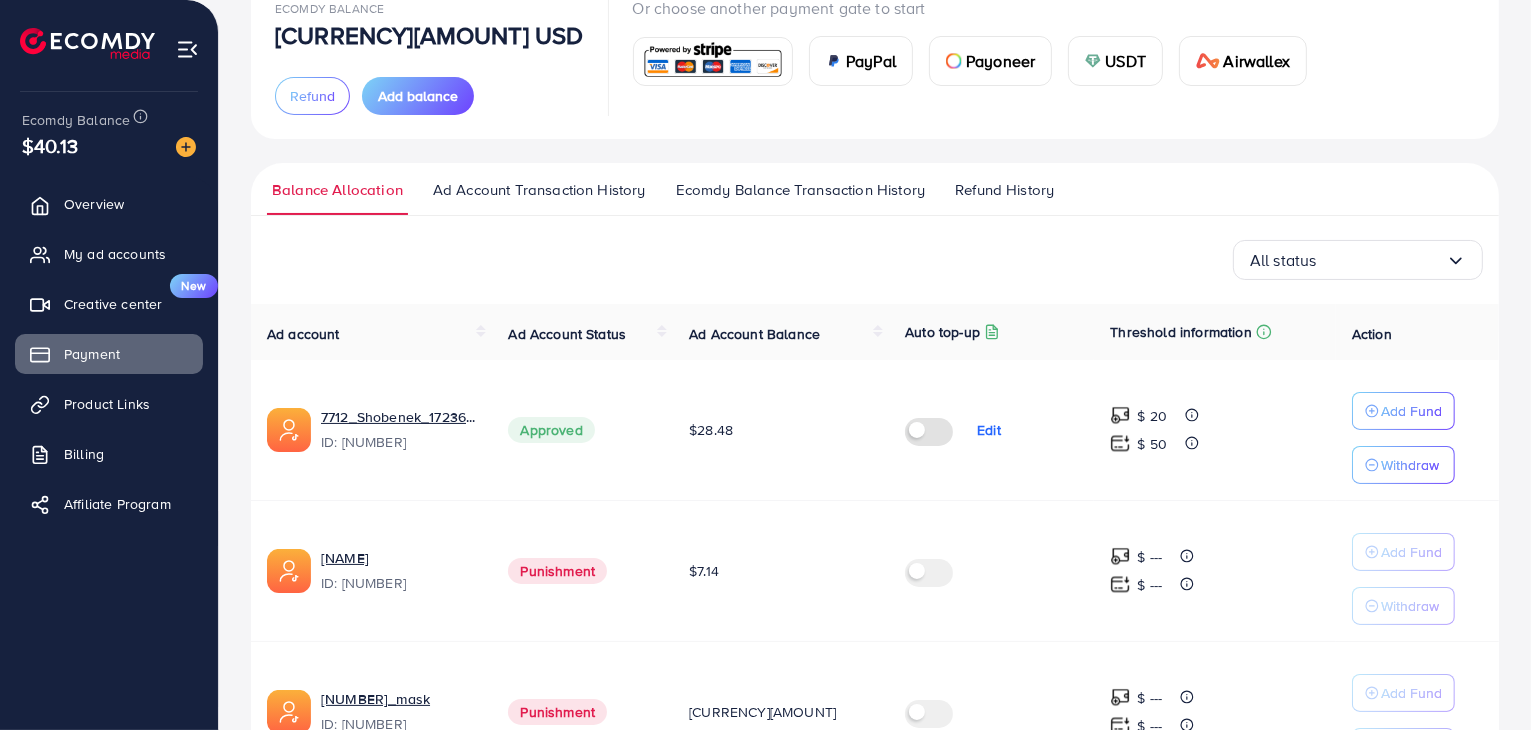 scroll, scrollTop: 200, scrollLeft: 0, axis: vertical 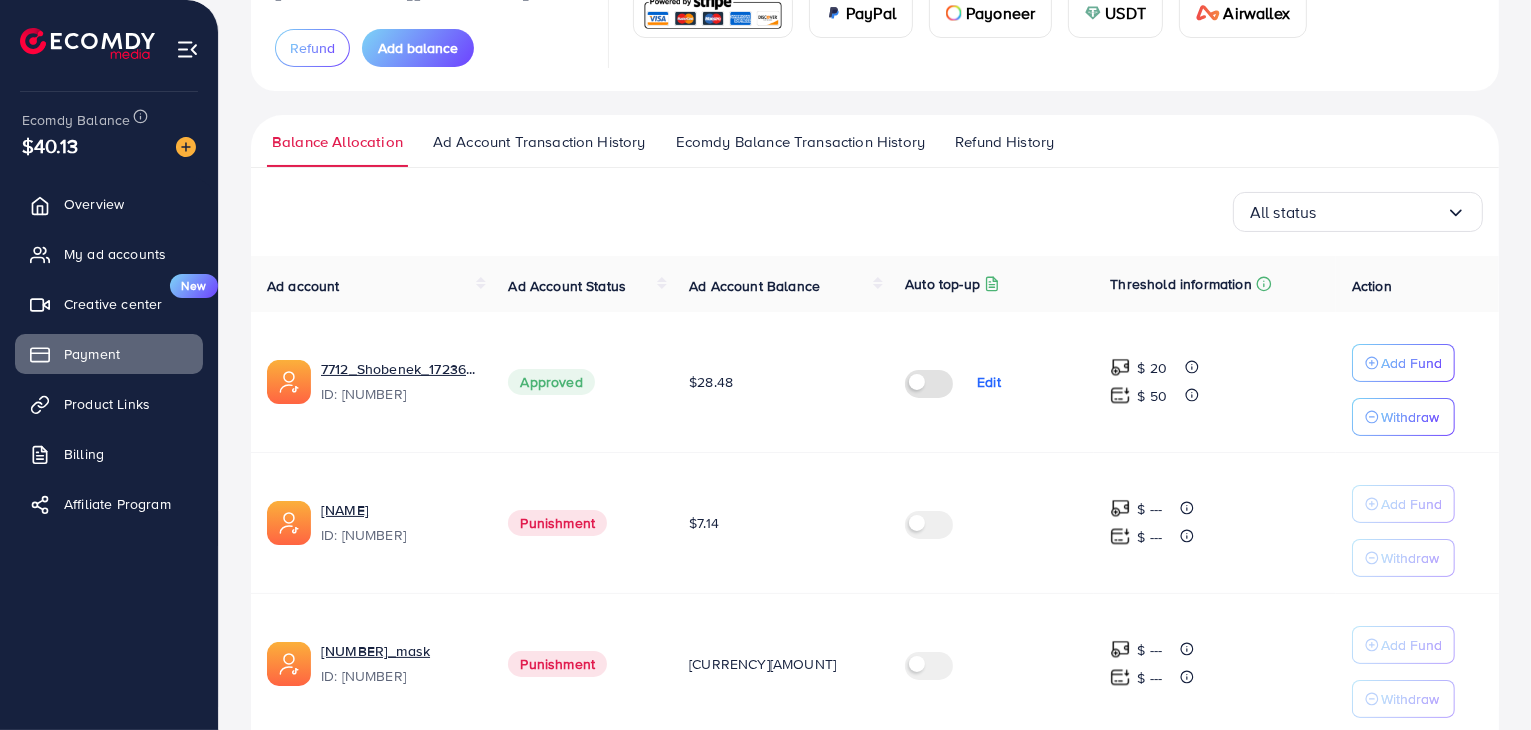drag, startPoint x: 200, startPoint y: 147, endPoint x: 188, endPoint y: 150, distance: 12.369317 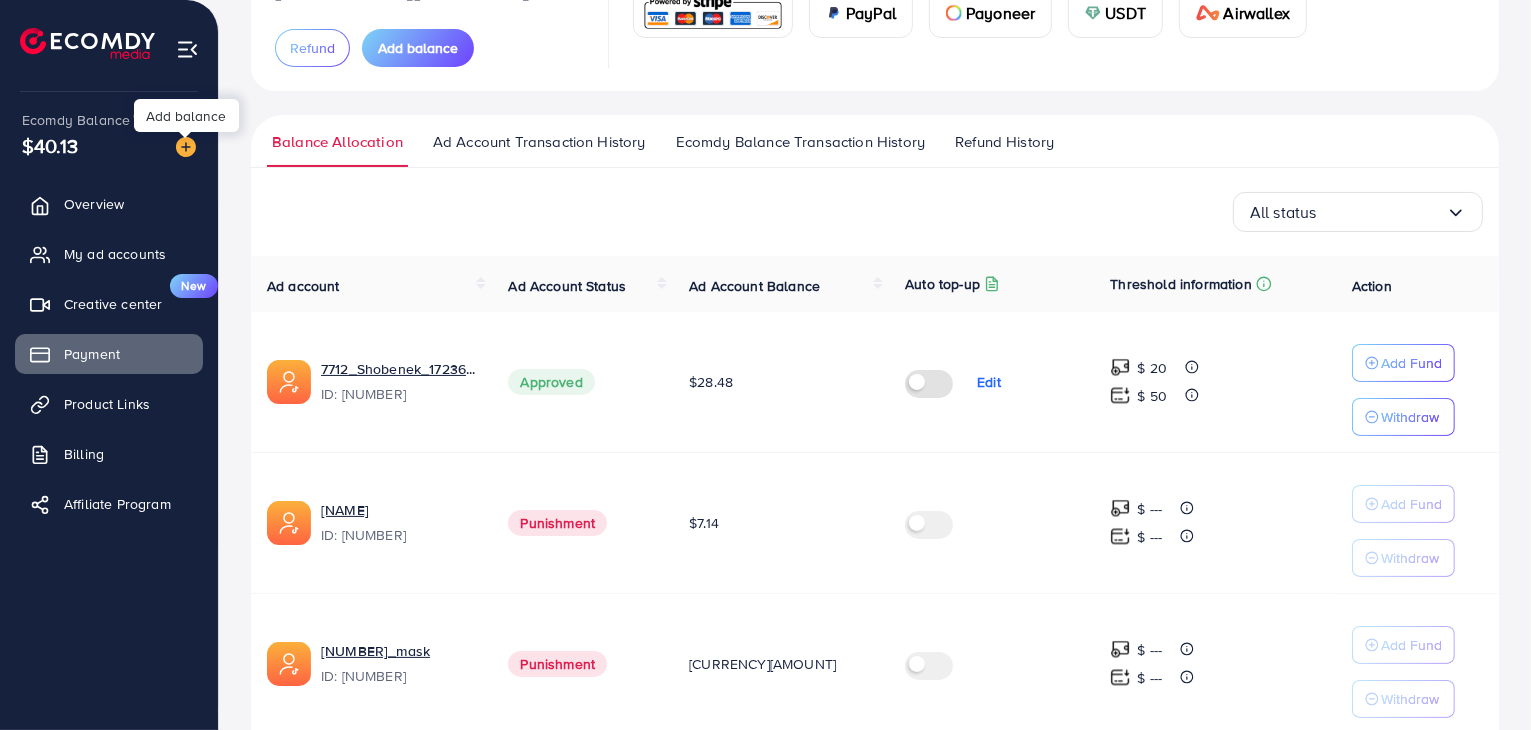 click at bounding box center [186, 147] 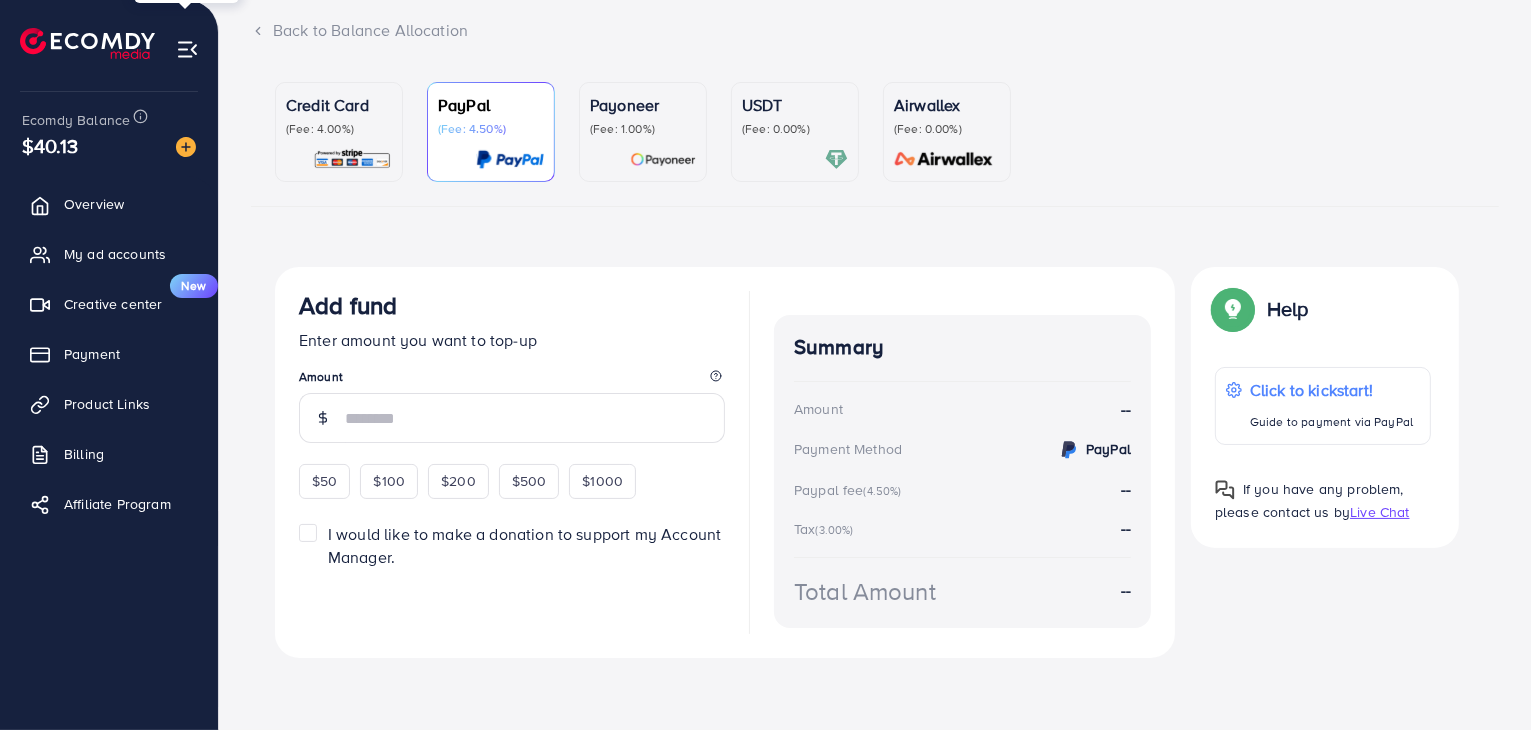 scroll, scrollTop: 0, scrollLeft: 0, axis: both 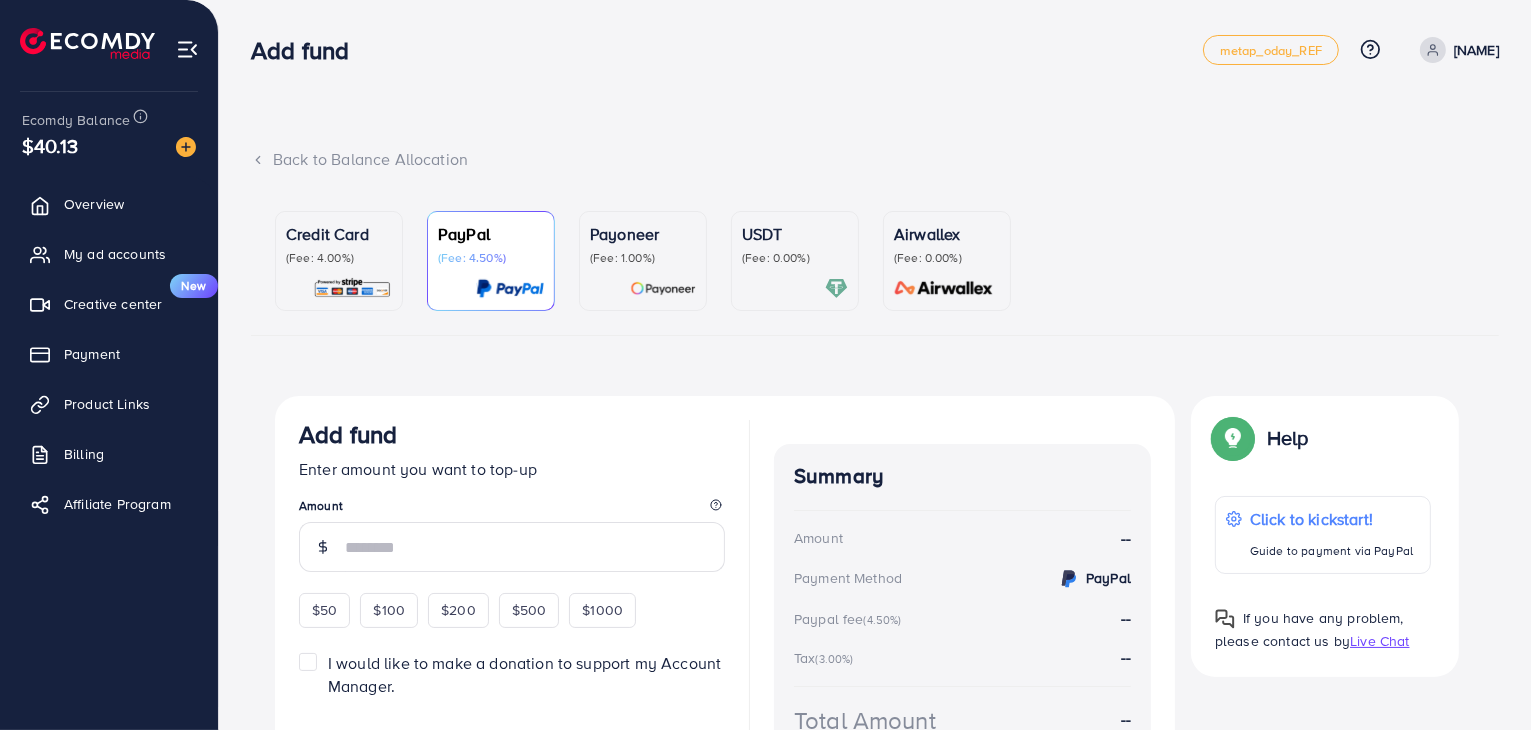 click on "Credit Card   (Fee: 4.00%)" at bounding box center [339, 261] 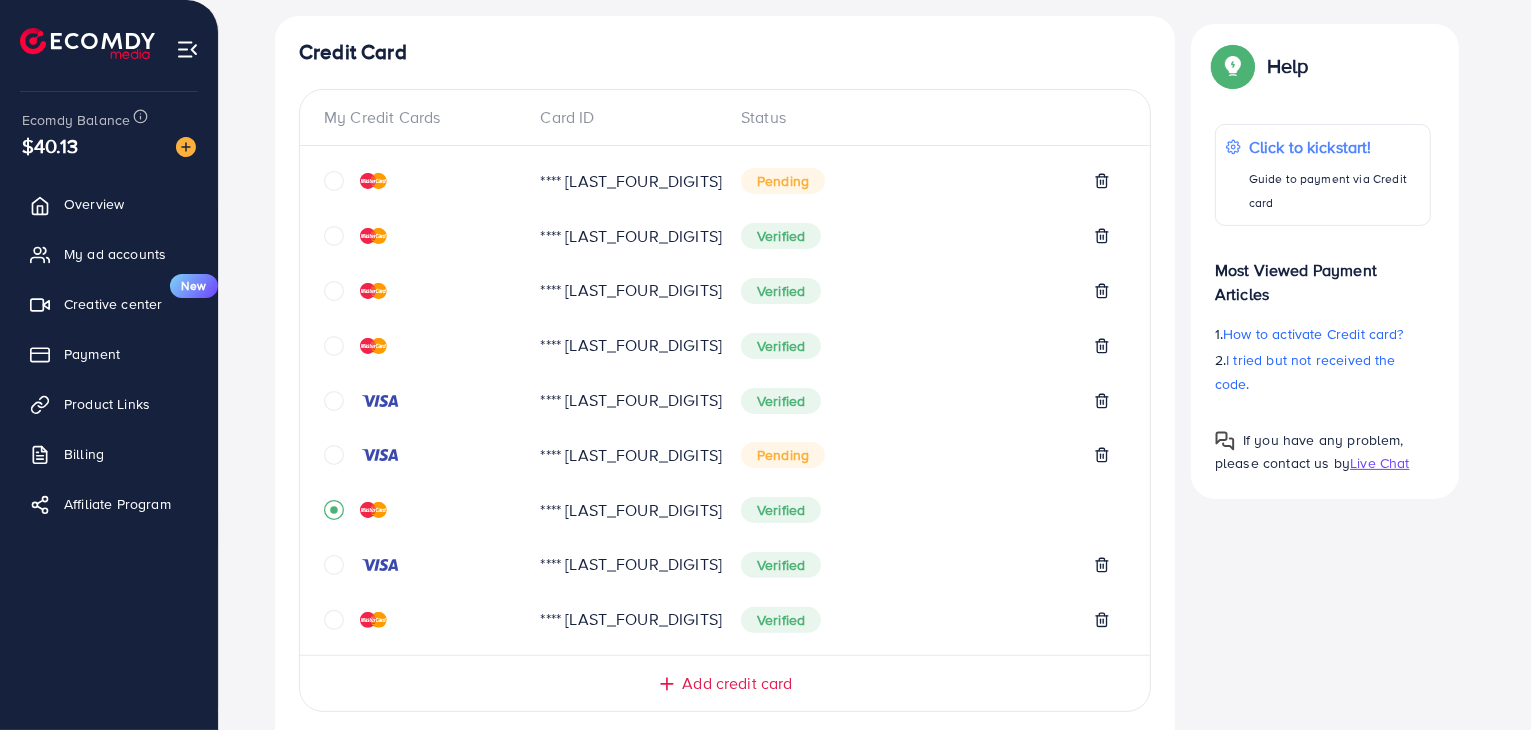 scroll, scrollTop: 400, scrollLeft: 0, axis: vertical 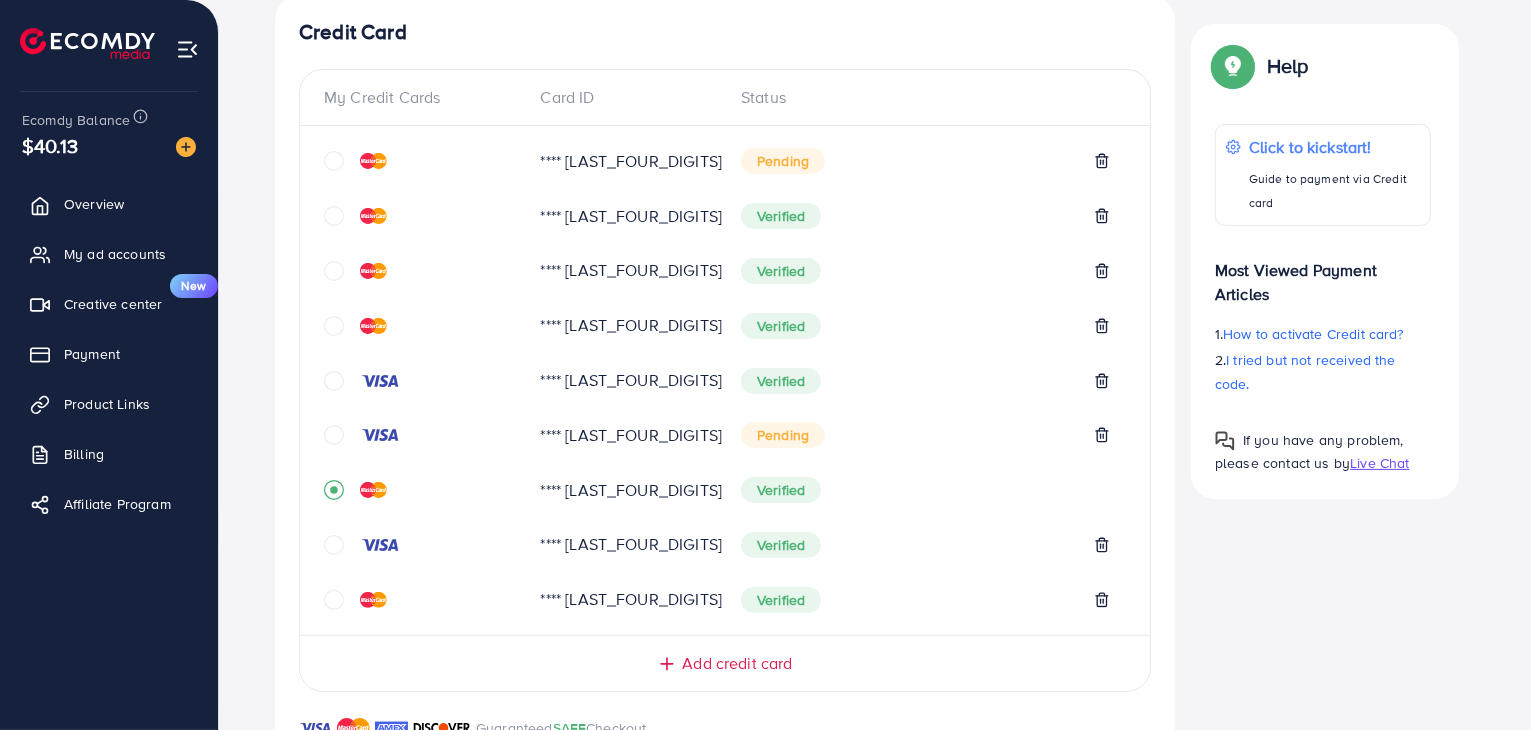 click 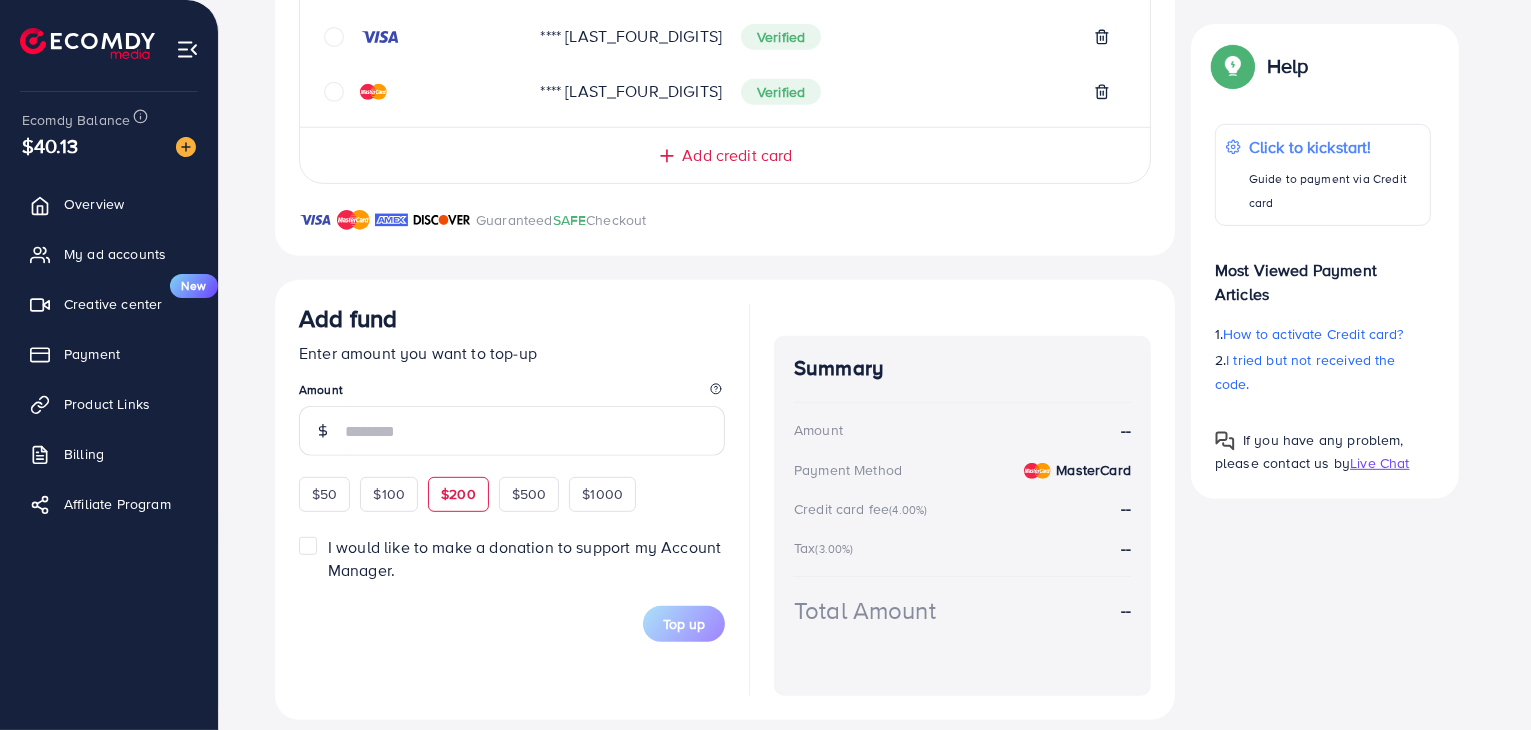 scroll, scrollTop: 928, scrollLeft: 0, axis: vertical 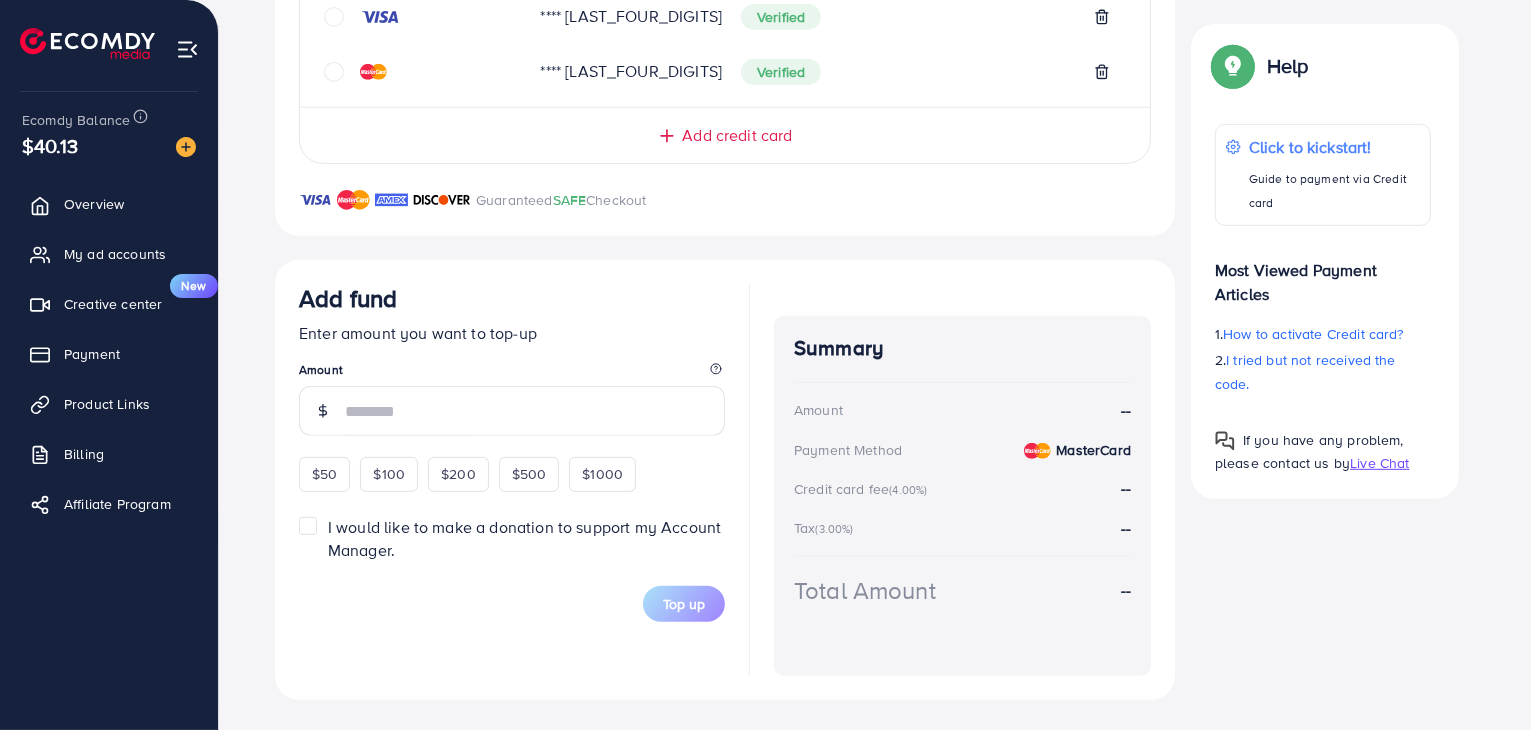 click on "$100" at bounding box center [389, 474] 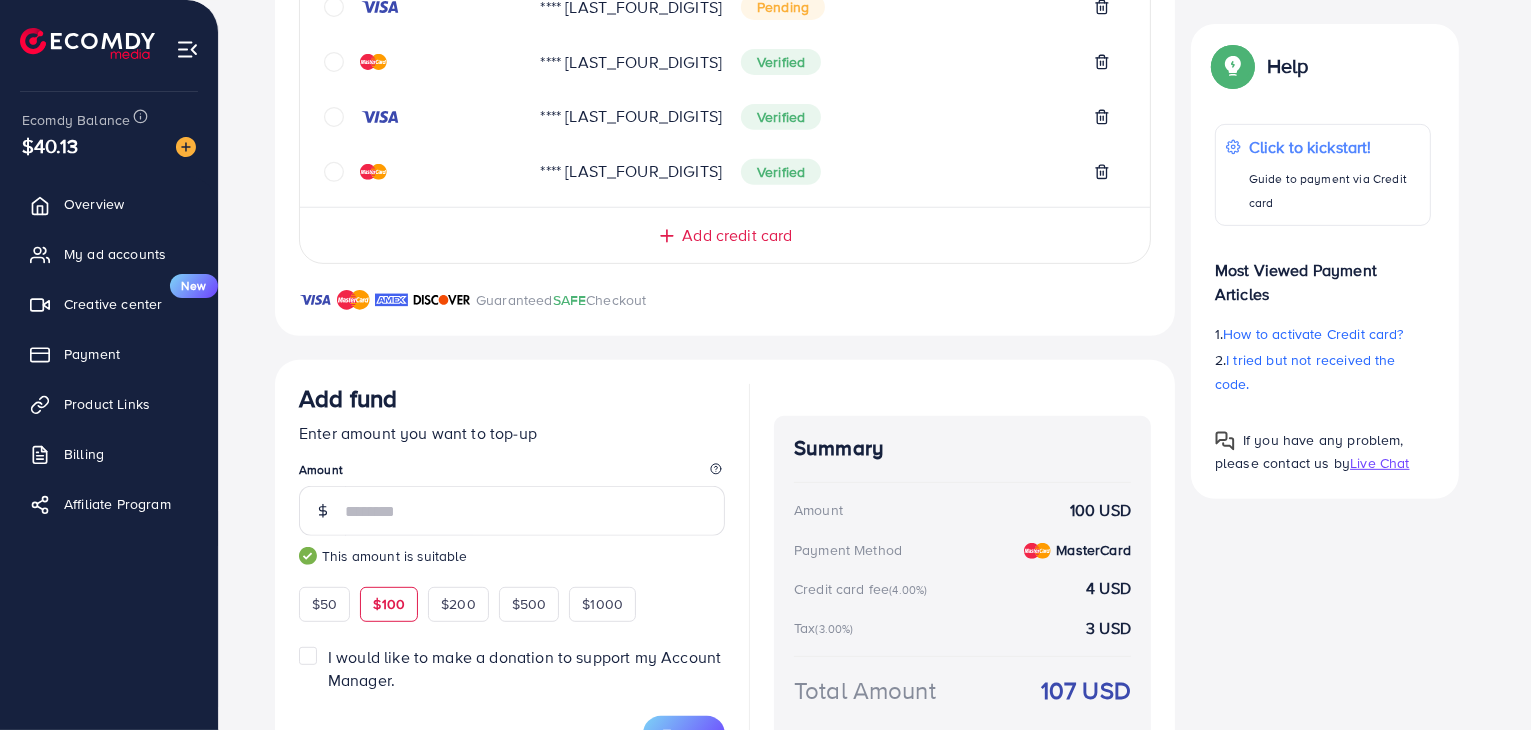 scroll, scrollTop: 828, scrollLeft: 0, axis: vertical 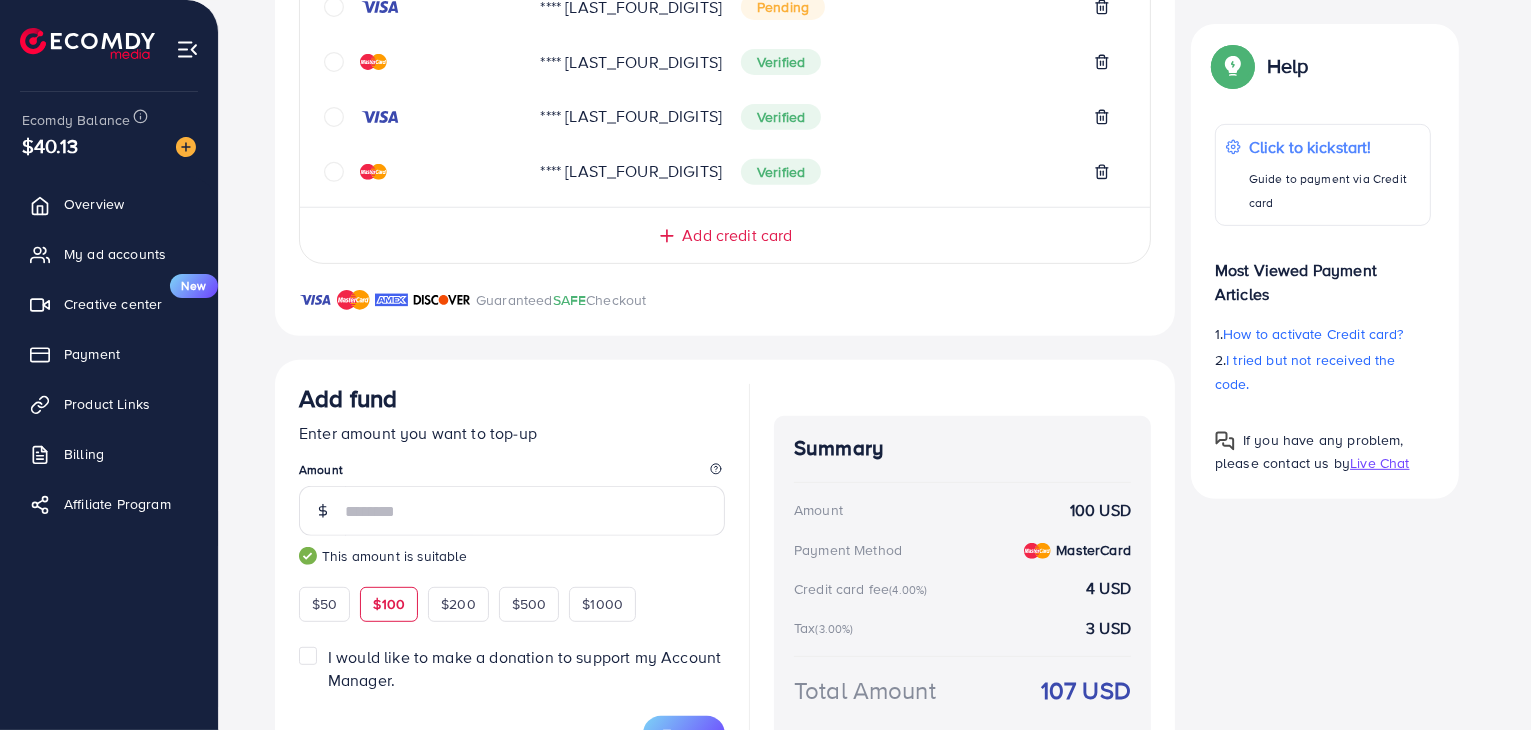 click on "Add fund  Enter amount you want to top-up Amount ***  This amount is suitable  $50 $100 $200 $500 $1000 I would like to make a donation to support my Account Manager. 5% 10% 15% 20%  Top up" at bounding box center (512, 568) 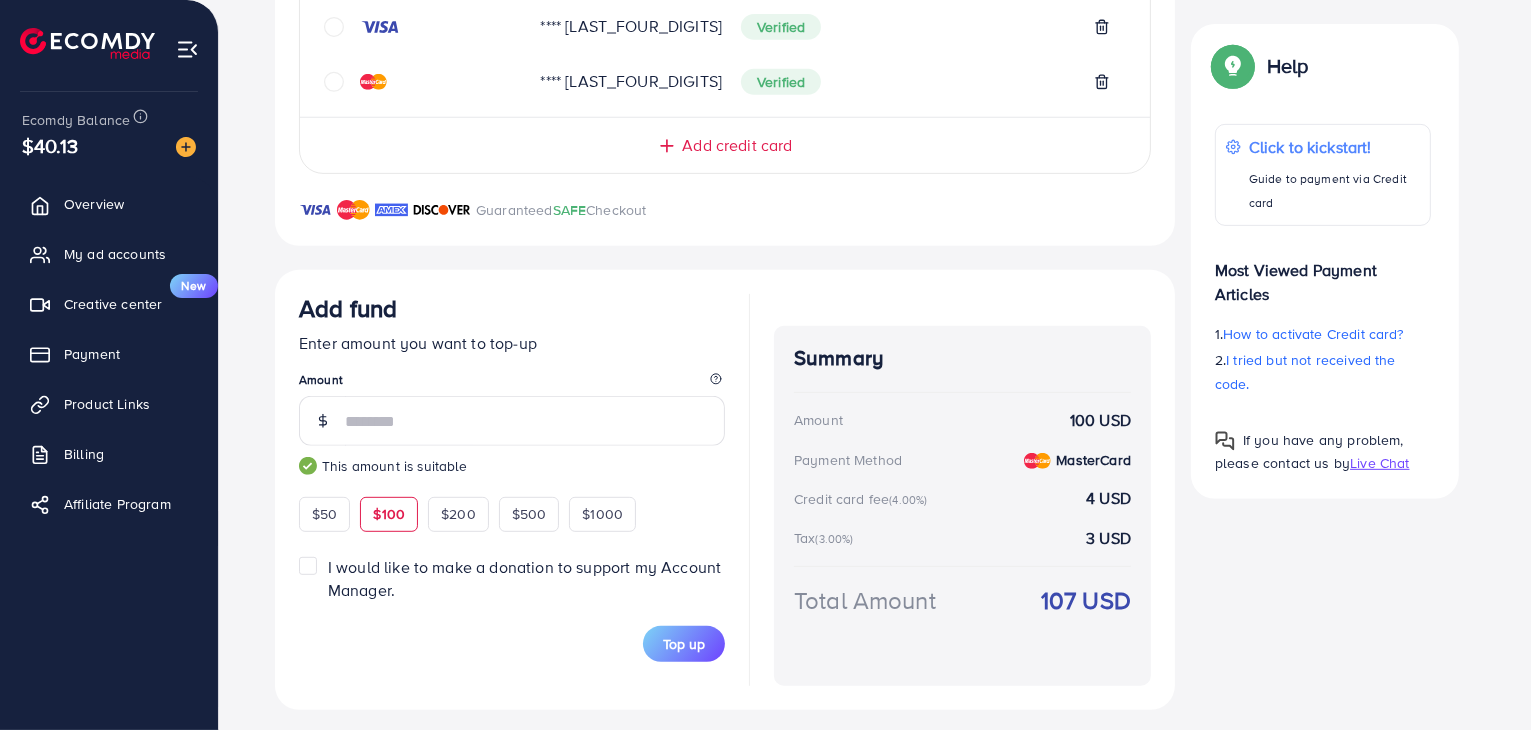 scroll, scrollTop: 928, scrollLeft: 0, axis: vertical 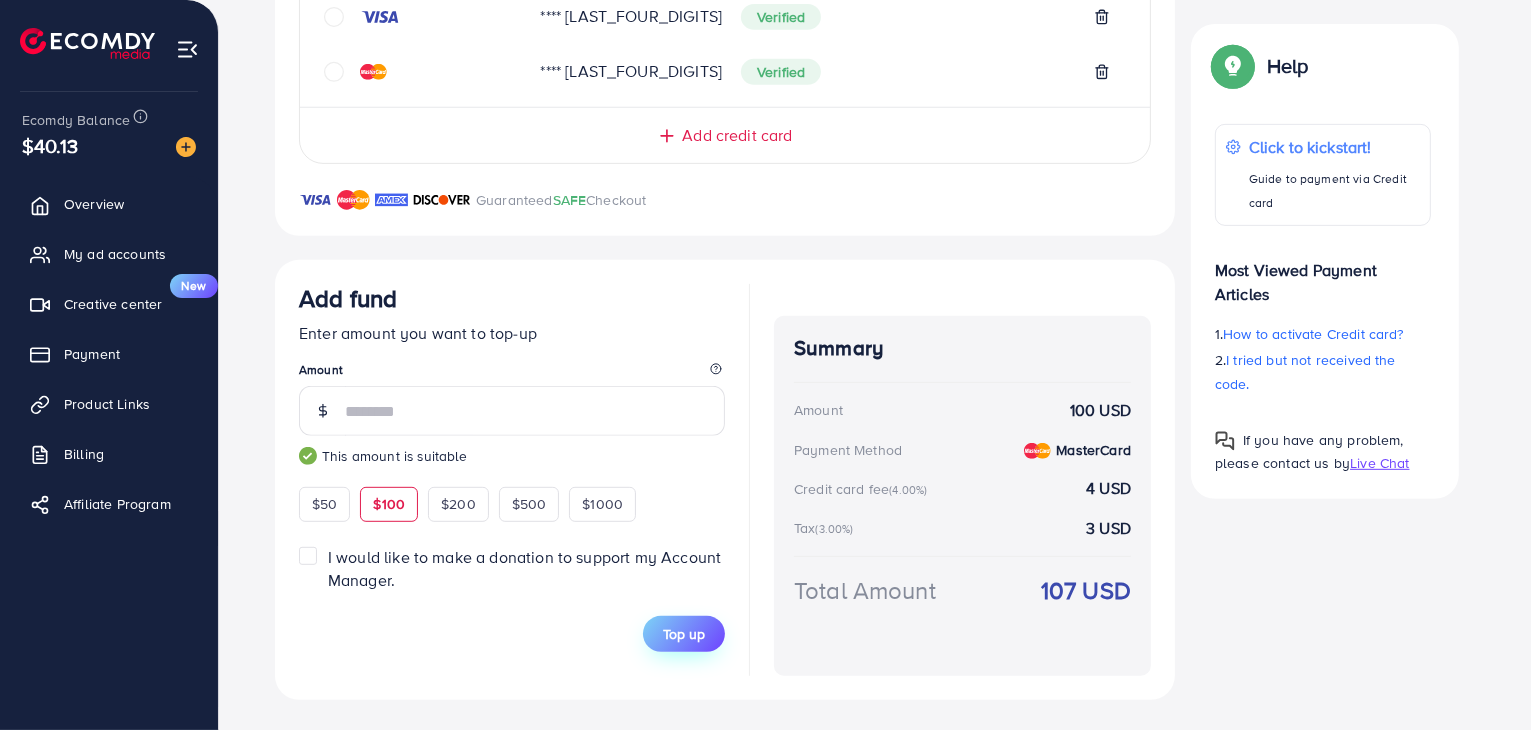 click on "Top up" at bounding box center (684, 634) 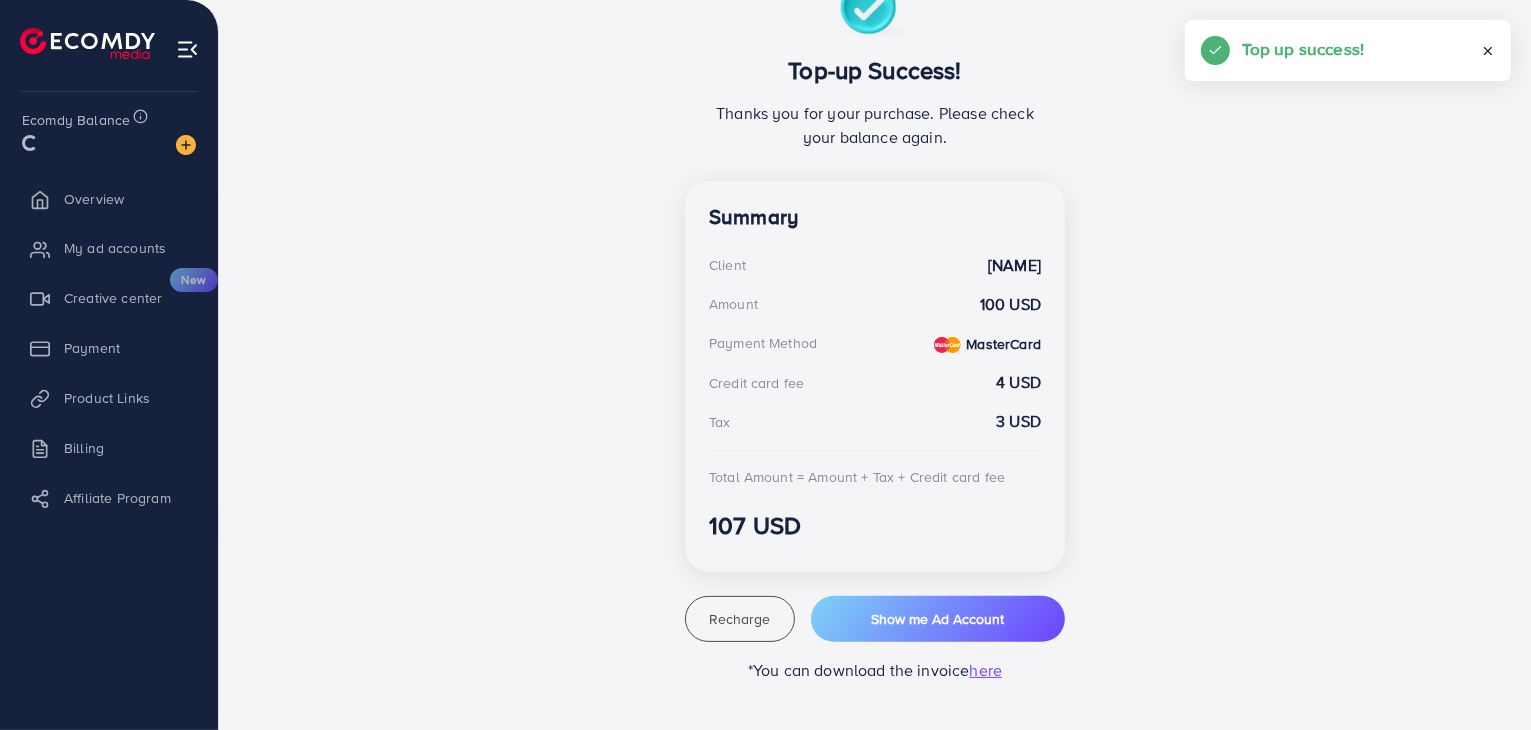 scroll, scrollTop: 416, scrollLeft: 0, axis: vertical 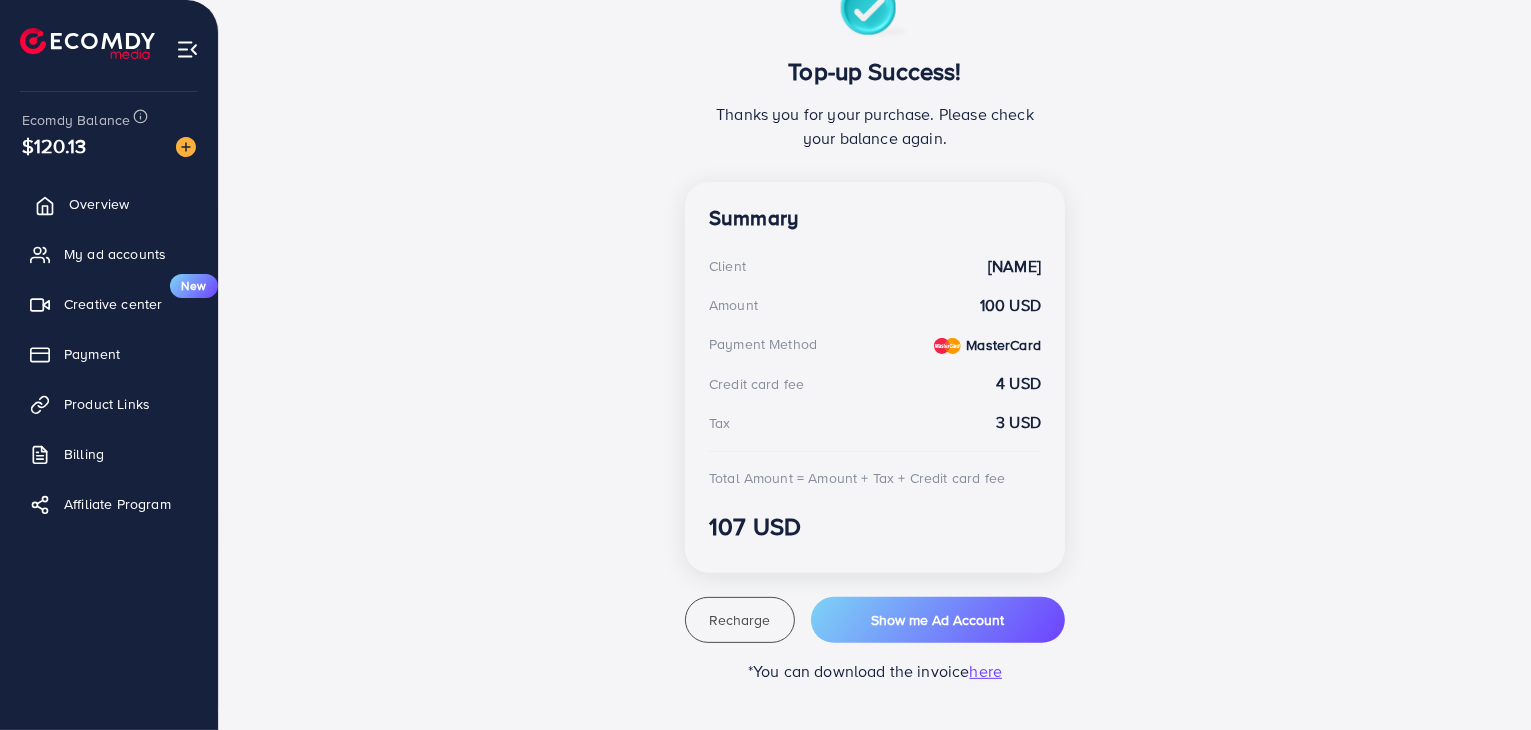 click on "Overview" at bounding box center (109, 204) 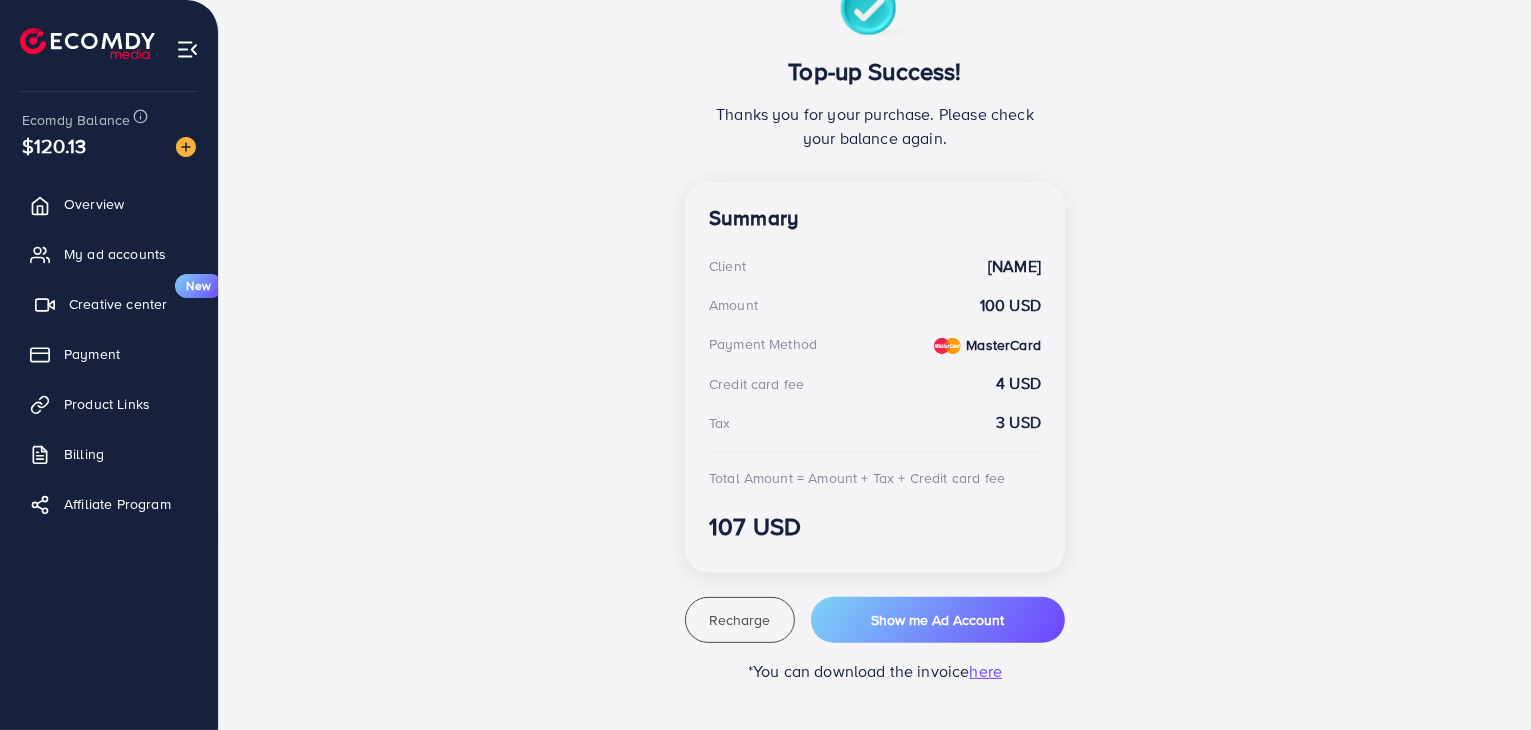 scroll, scrollTop: 0, scrollLeft: 0, axis: both 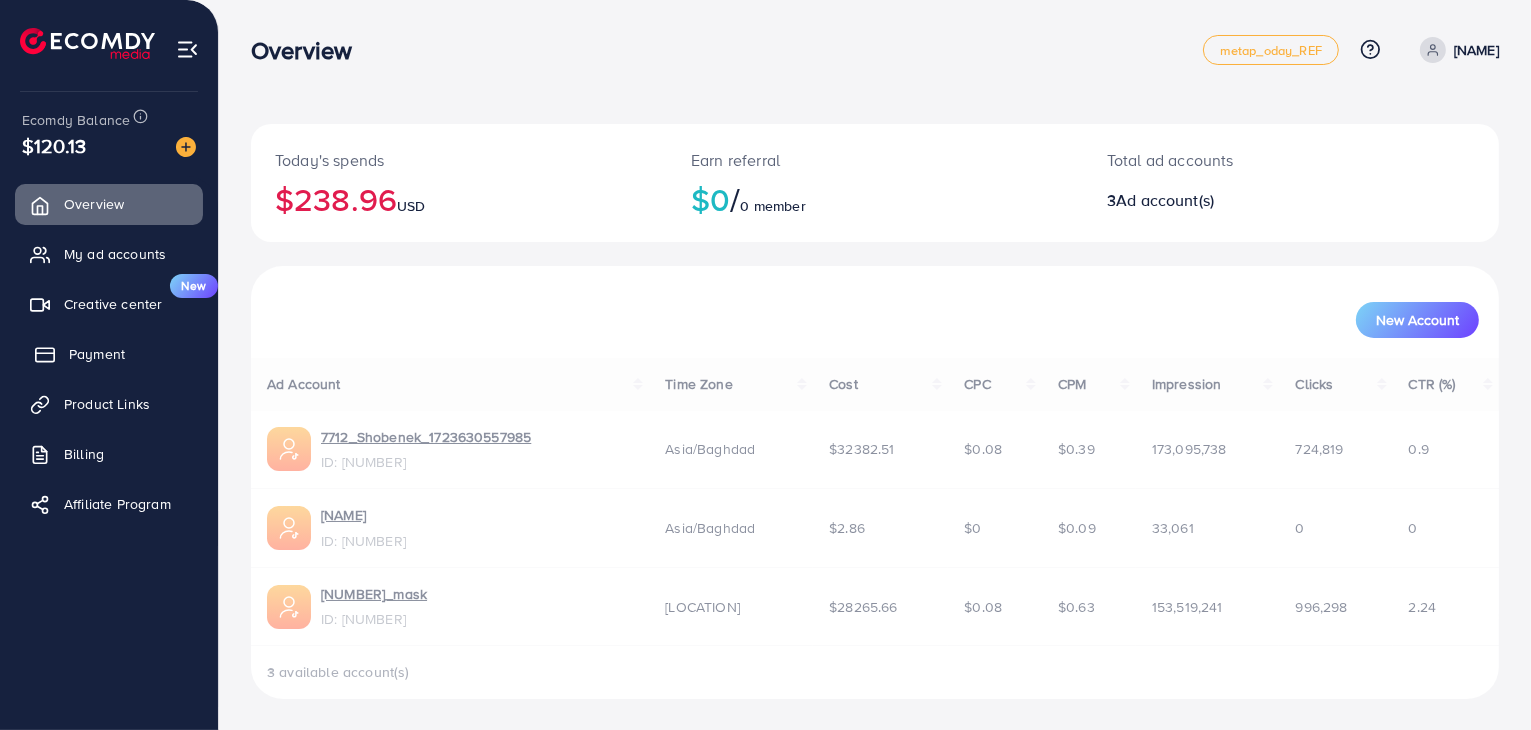 click on "Payment" at bounding box center (97, 354) 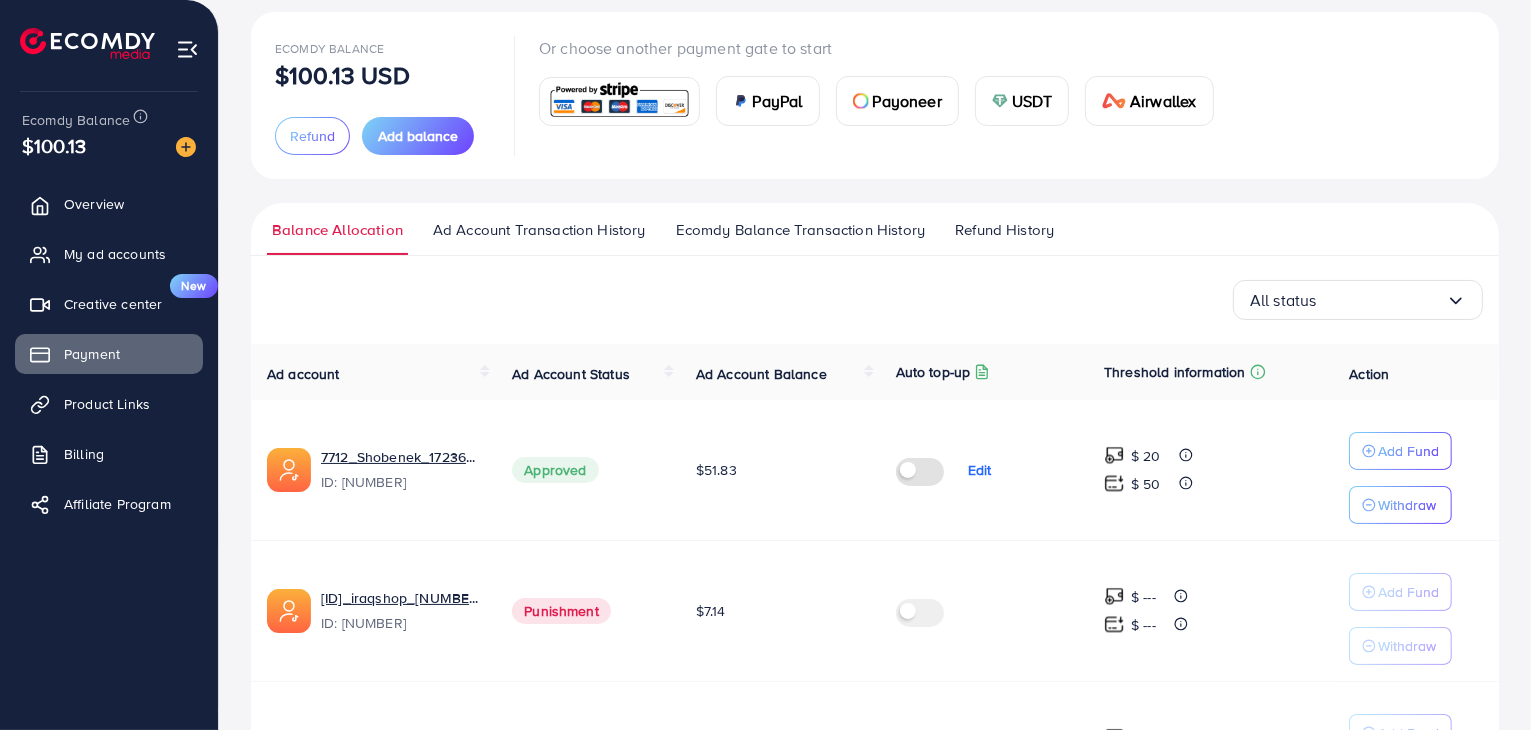 scroll, scrollTop: 100, scrollLeft: 0, axis: vertical 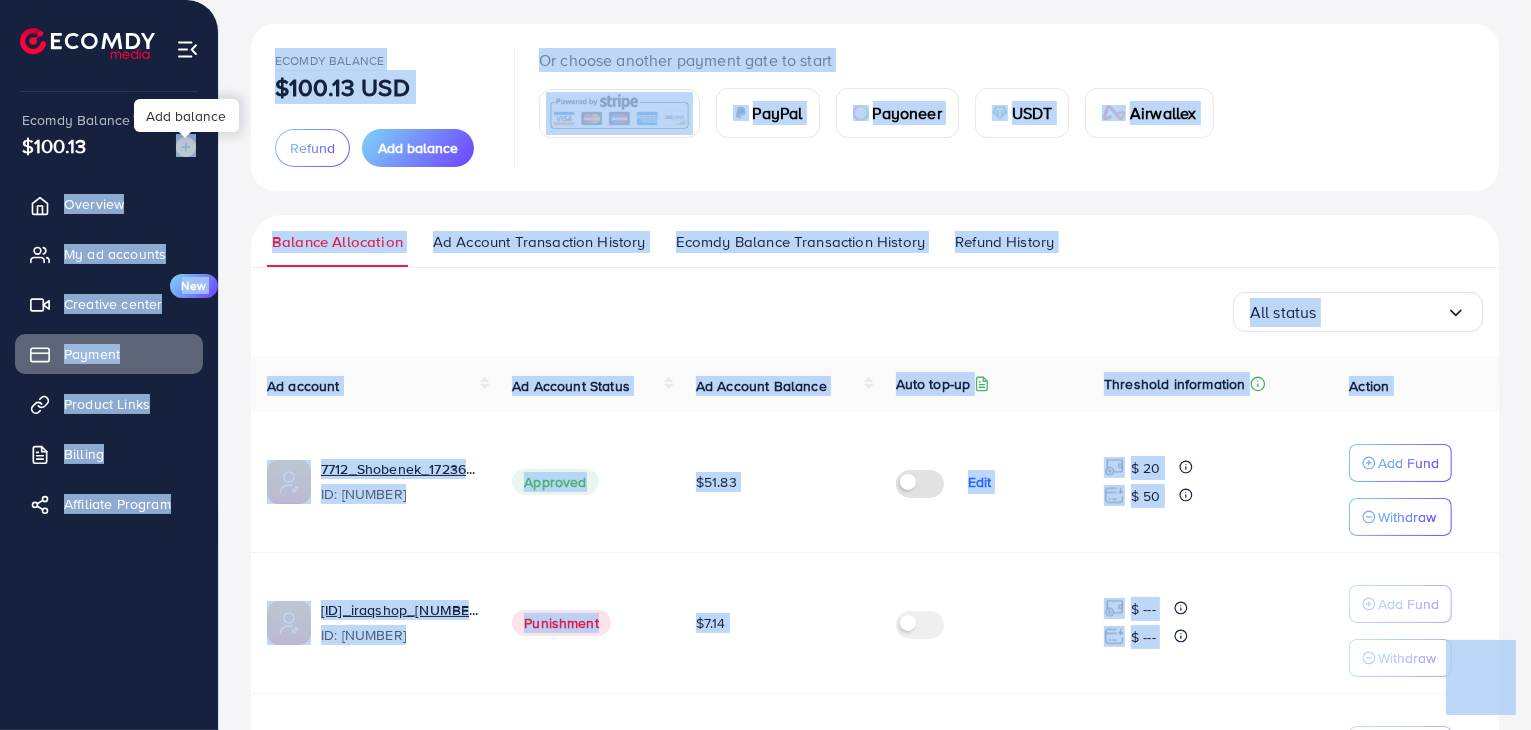 click on "Payment   metap_oday_REF  Help Center Contact Support Plans and Pricing Term and policy About Us  [USERNAME]  Profile Log out Ecomdy Balance  [PRICE]  Overview My ad accounts Creative center  New  Payment Product Links Billing Affiliate Program Ecomdy Balance  [PRICE] USD   Refund   Add balance   Or choose another payment gate to start   PayPal   Payoneer   USDT   Airwallex   Refund request form   Please choose the same payment method as the one you used to deposit.   Requested amount  * $  Max   Refund reason  *           Loading...      Detail reason  *  Receiving method  *           Loading...      I have read and accepted the  terms of service  Cancel   Next  Balance Allocation  Ad Account Transaction History   Ecomdy Balance Transaction History  Refund History
All status
Loading...                   Ad account Ad Account Status Ad Account Balance Auto top-up Threshold information Action            7712_[USERNAME]_1723630557985  ID: 7402936872281899025  Approved   [PRICE]" at bounding box center (765, 265) 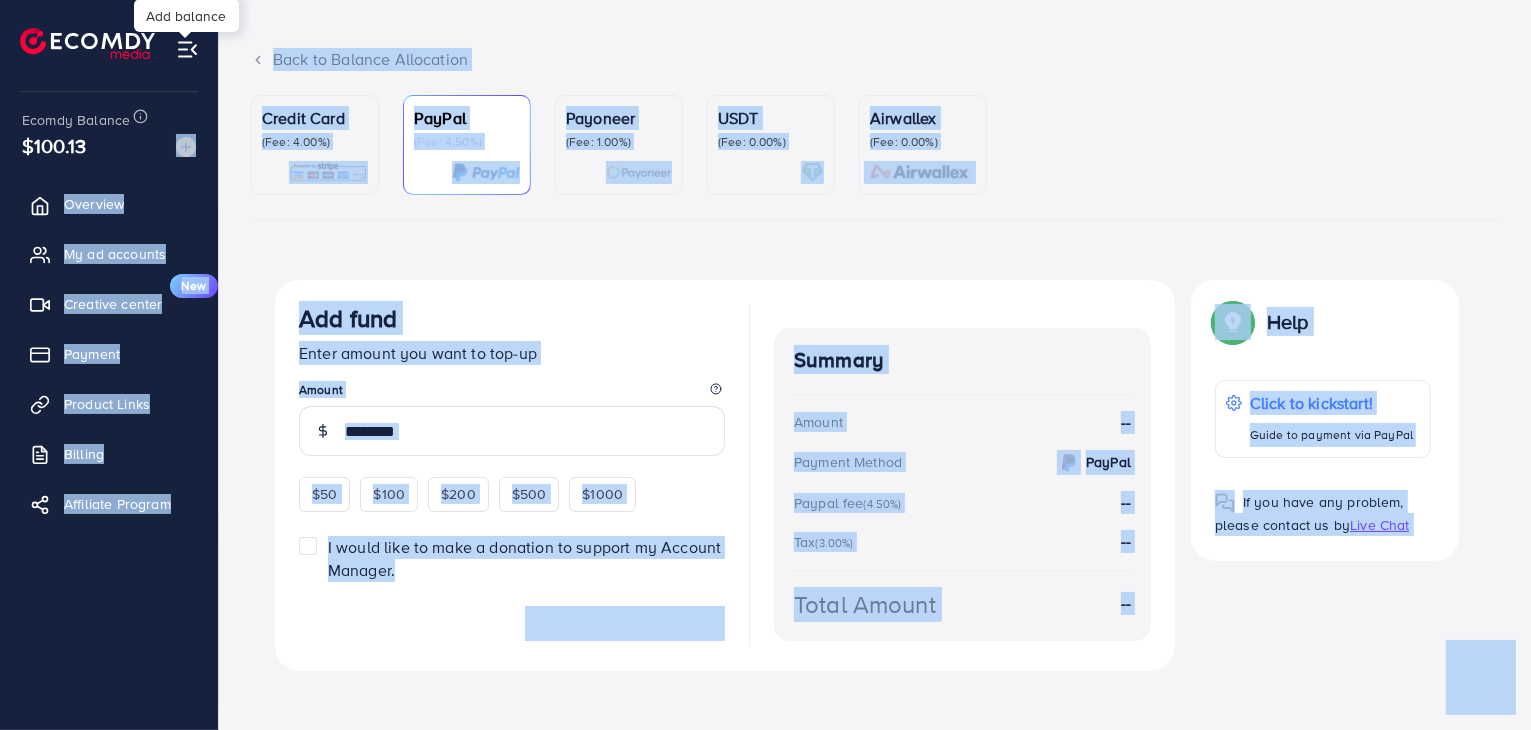 scroll, scrollTop: 0, scrollLeft: 0, axis: both 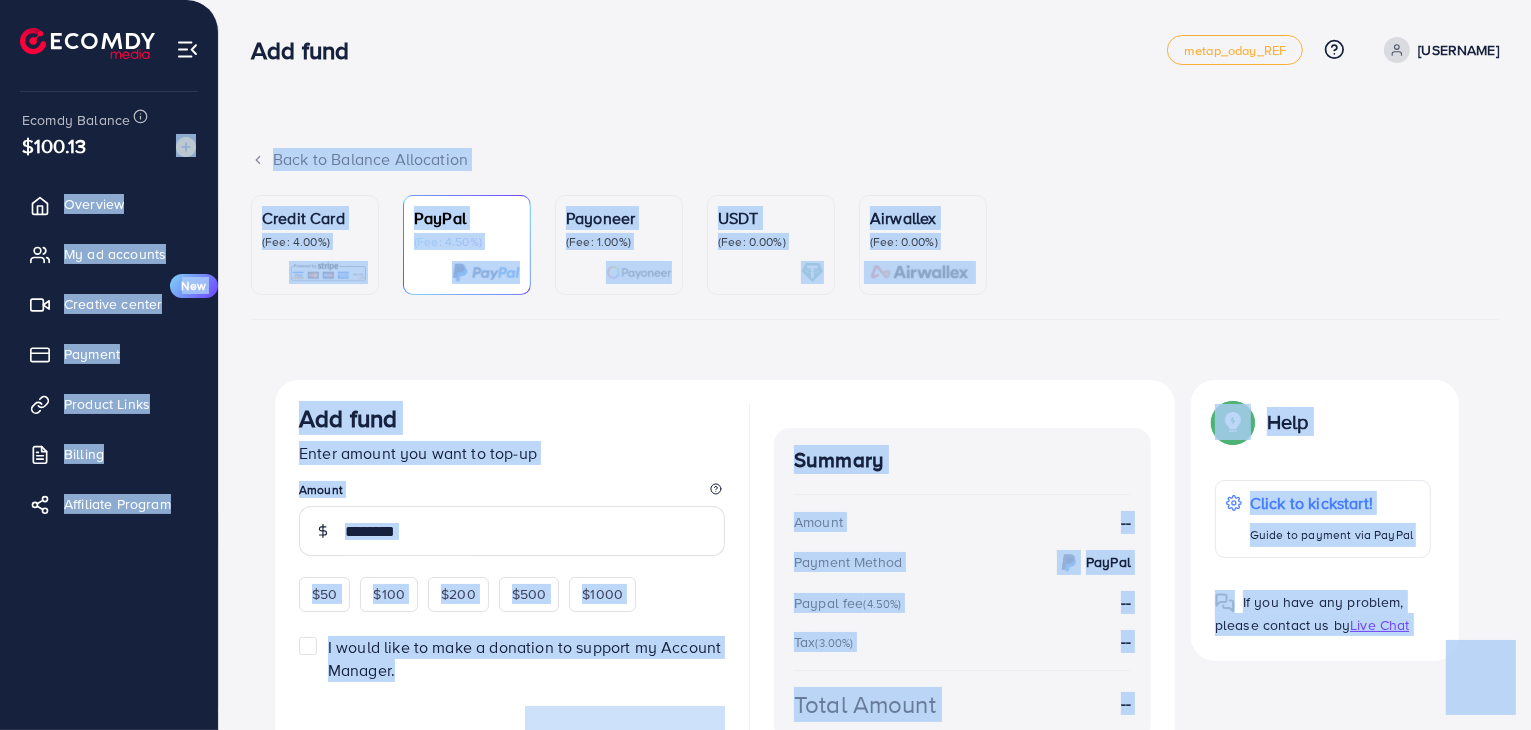 click on "Credit Card   (Fee: 4.00%)" at bounding box center [315, 245] 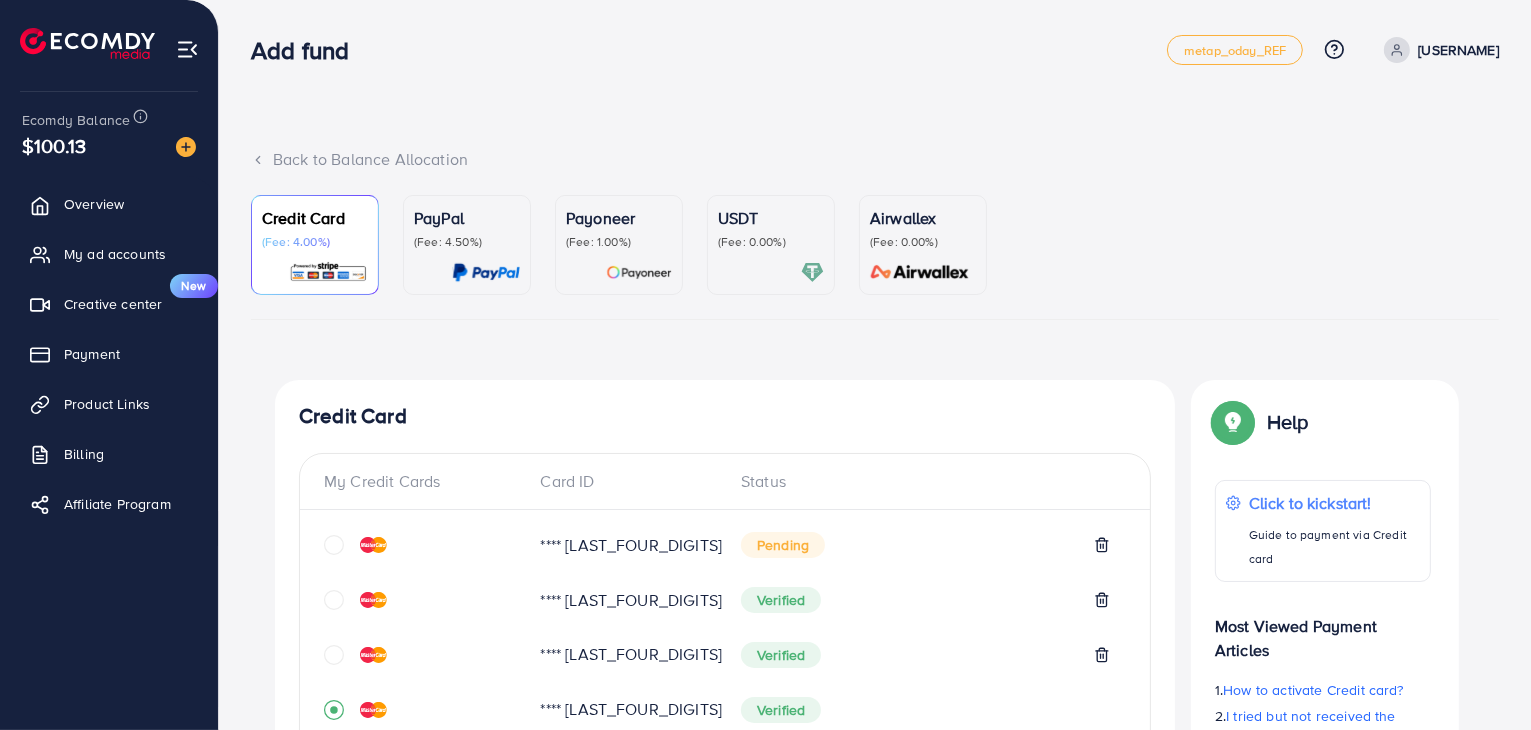 click on "Add fund   metap_oday_REF  Help Center Contact Support Plans and Pricing Term and policy About Us  [USERNAME]  Profile Log out" at bounding box center [875, 49] 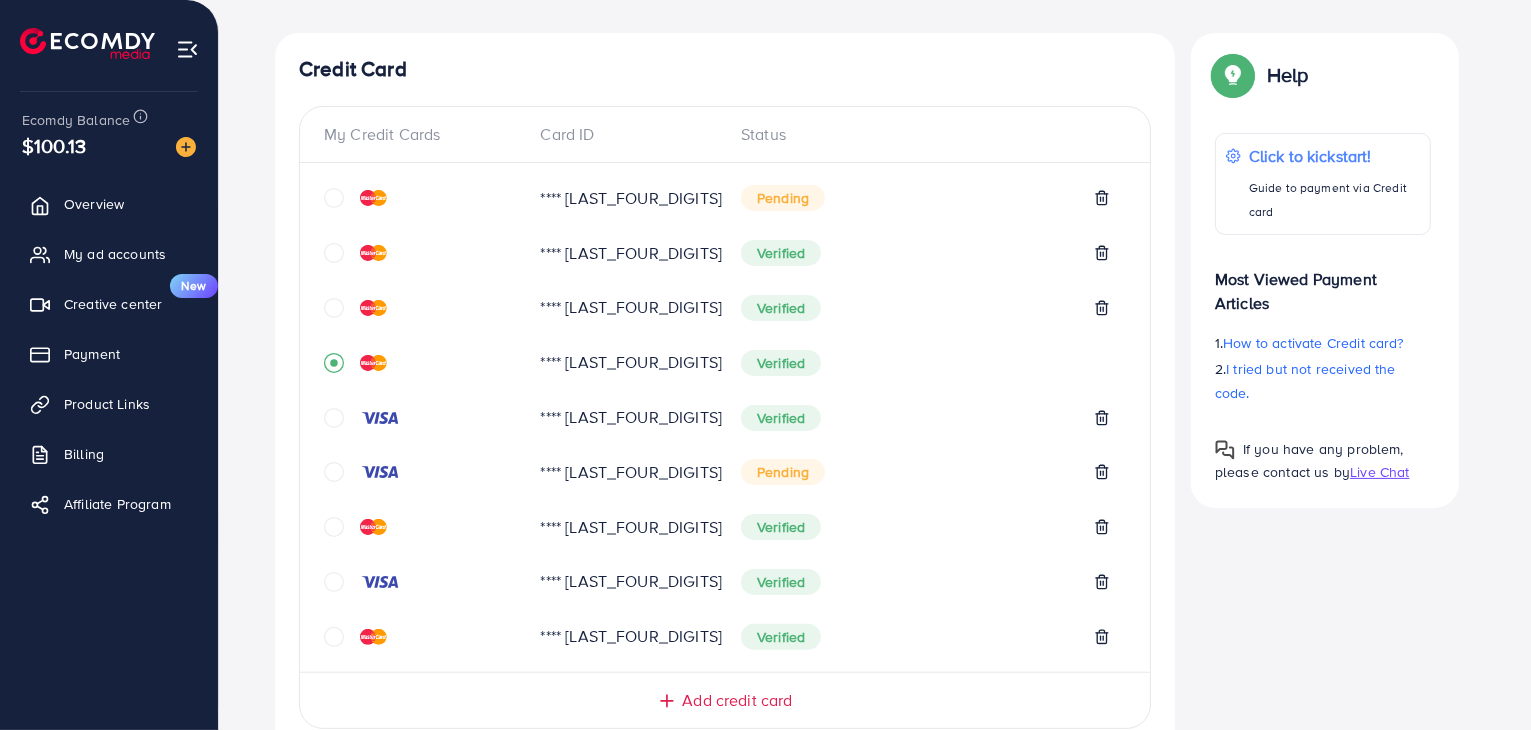 scroll, scrollTop: 500, scrollLeft: 0, axis: vertical 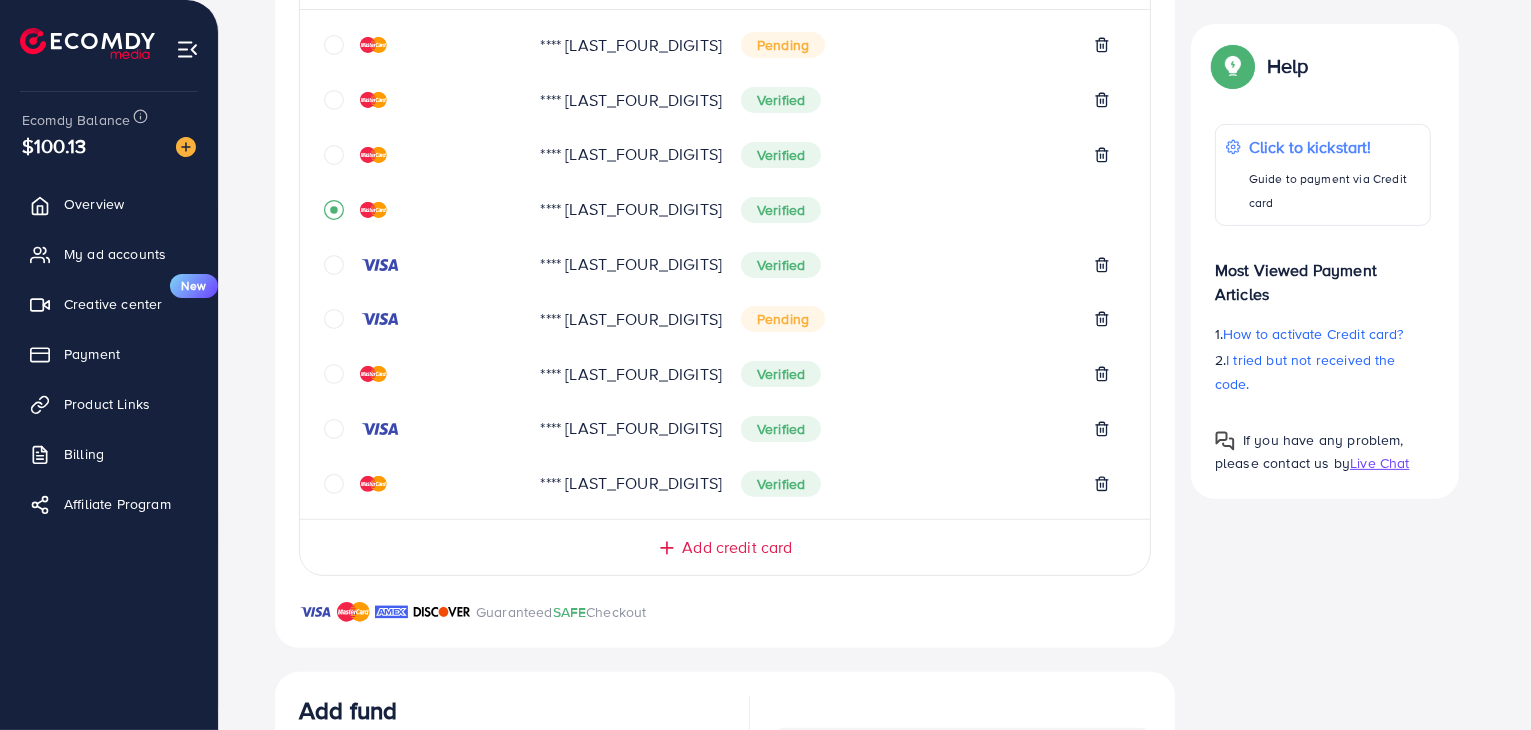 click at bounding box center [373, 484] 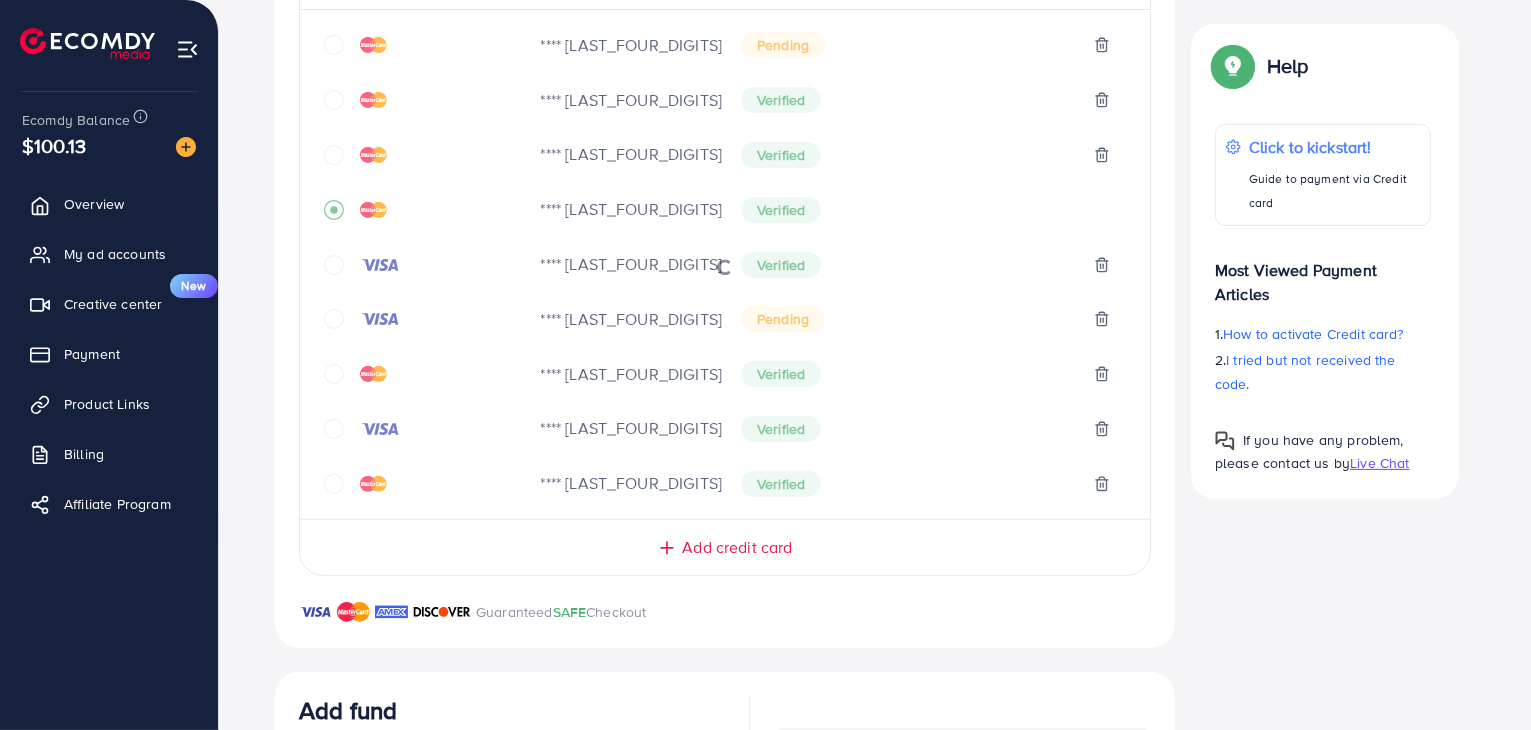 scroll, scrollTop: 912, scrollLeft: 0, axis: vertical 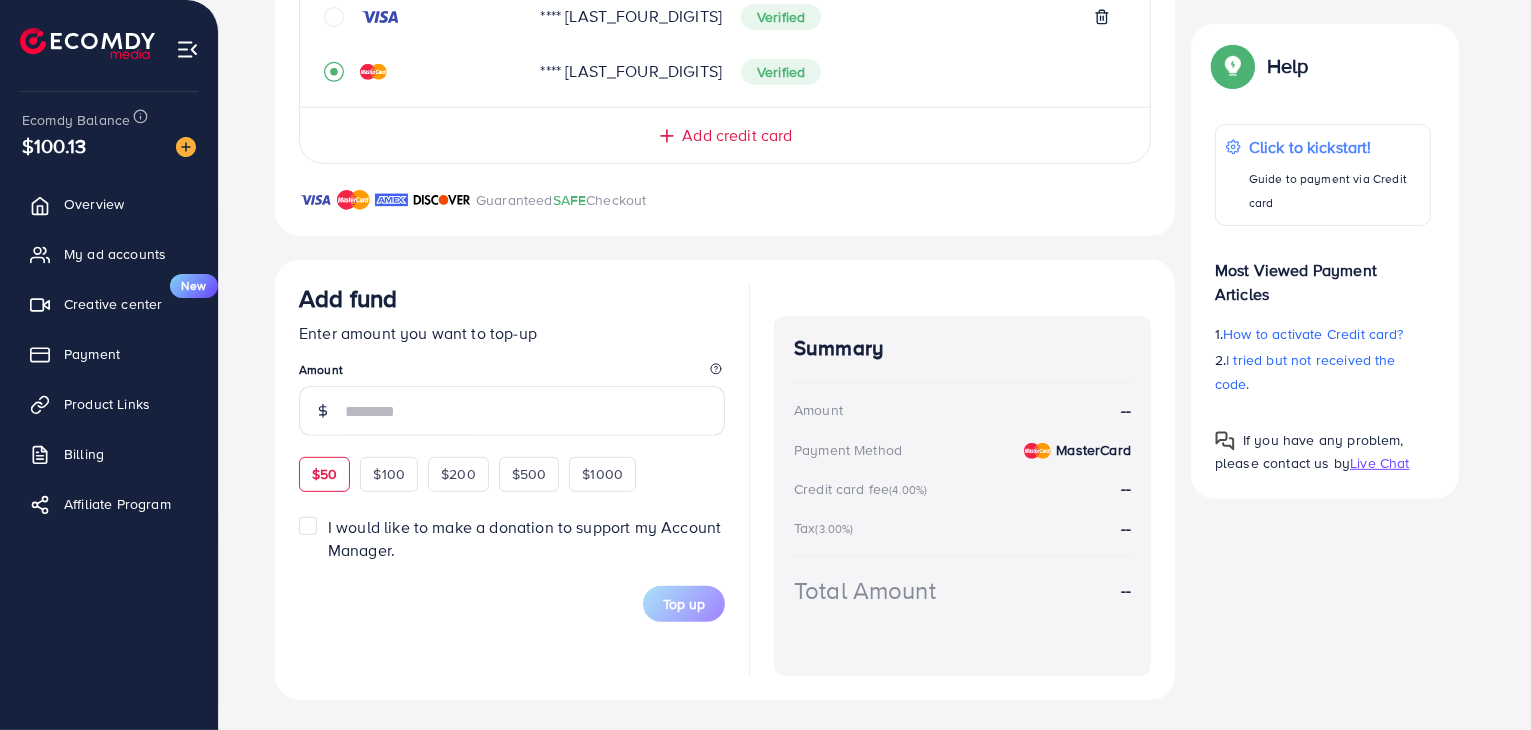click on "$50" at bounding box center [324, 474] 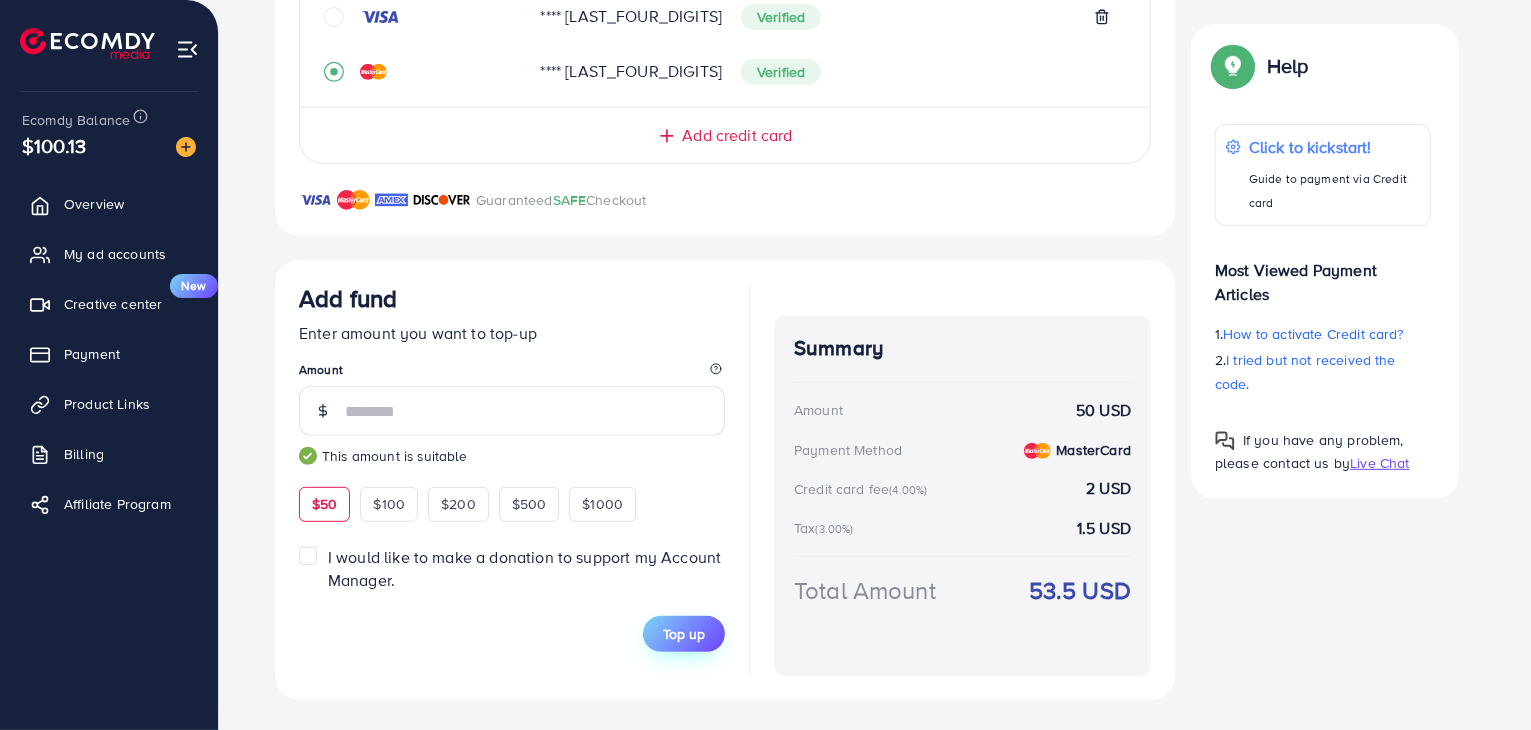 click on "Top up" at bounding box center (684, 634) 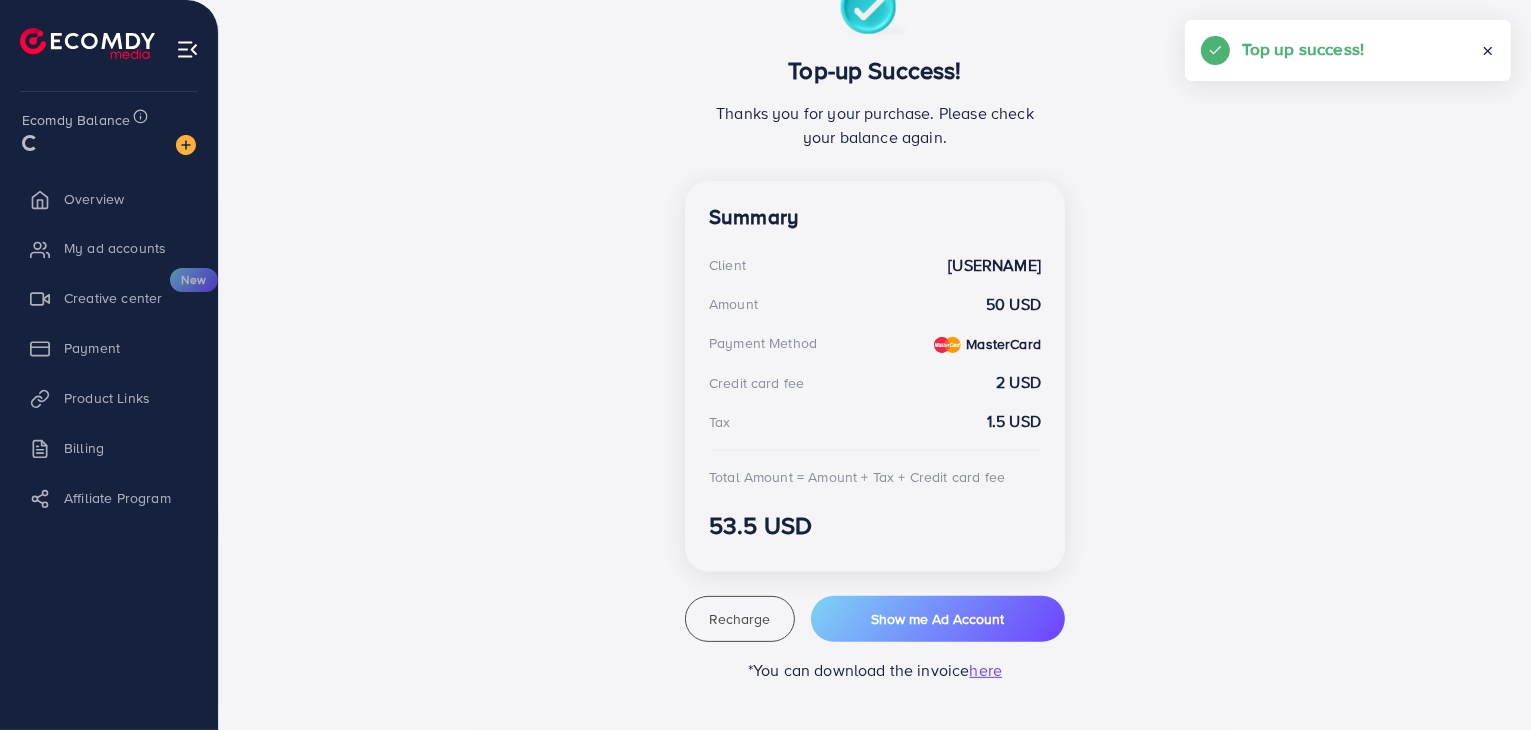 scroll, scrollTop: 400, scrollLeft: 0, axis: vertical 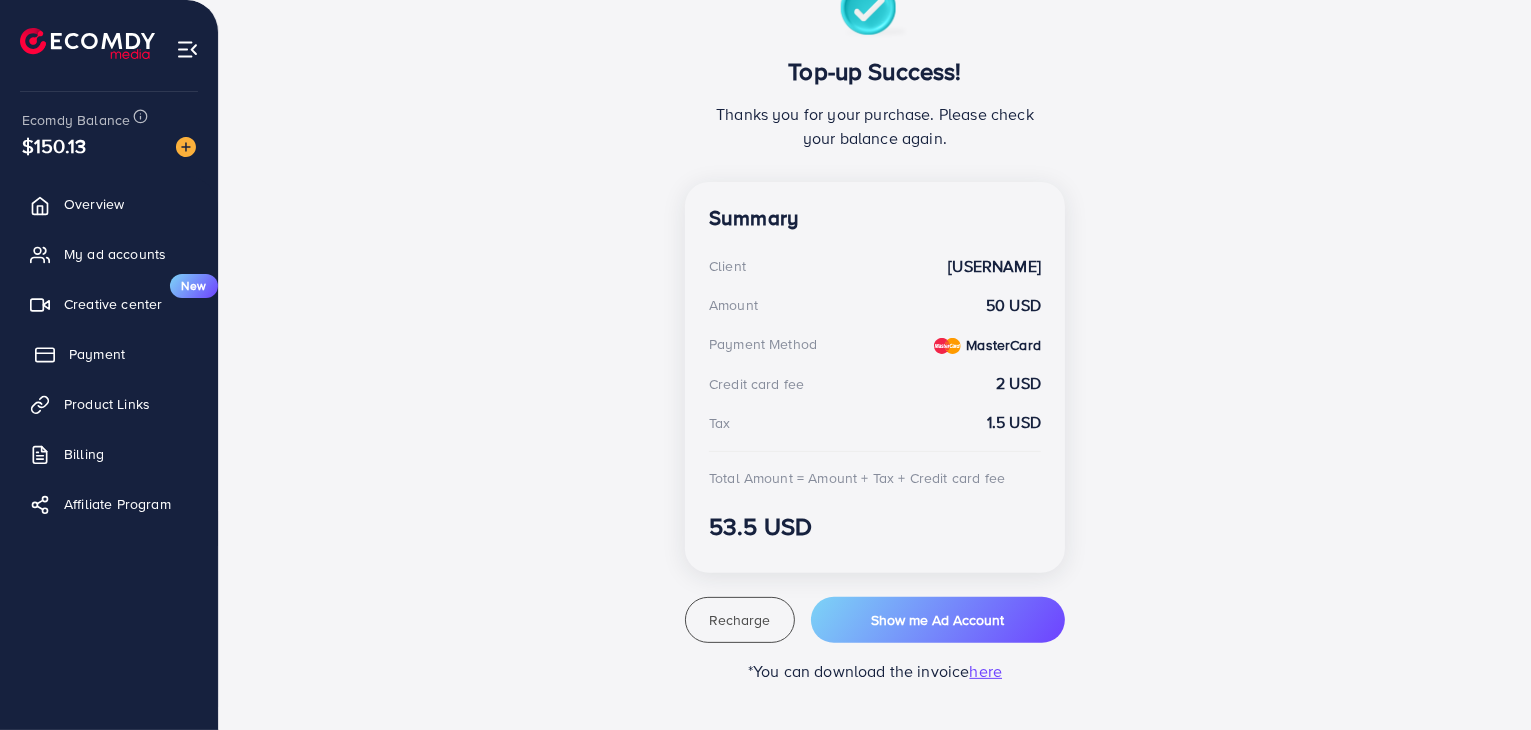 click on "Payment" at bounding box center [97, 354] 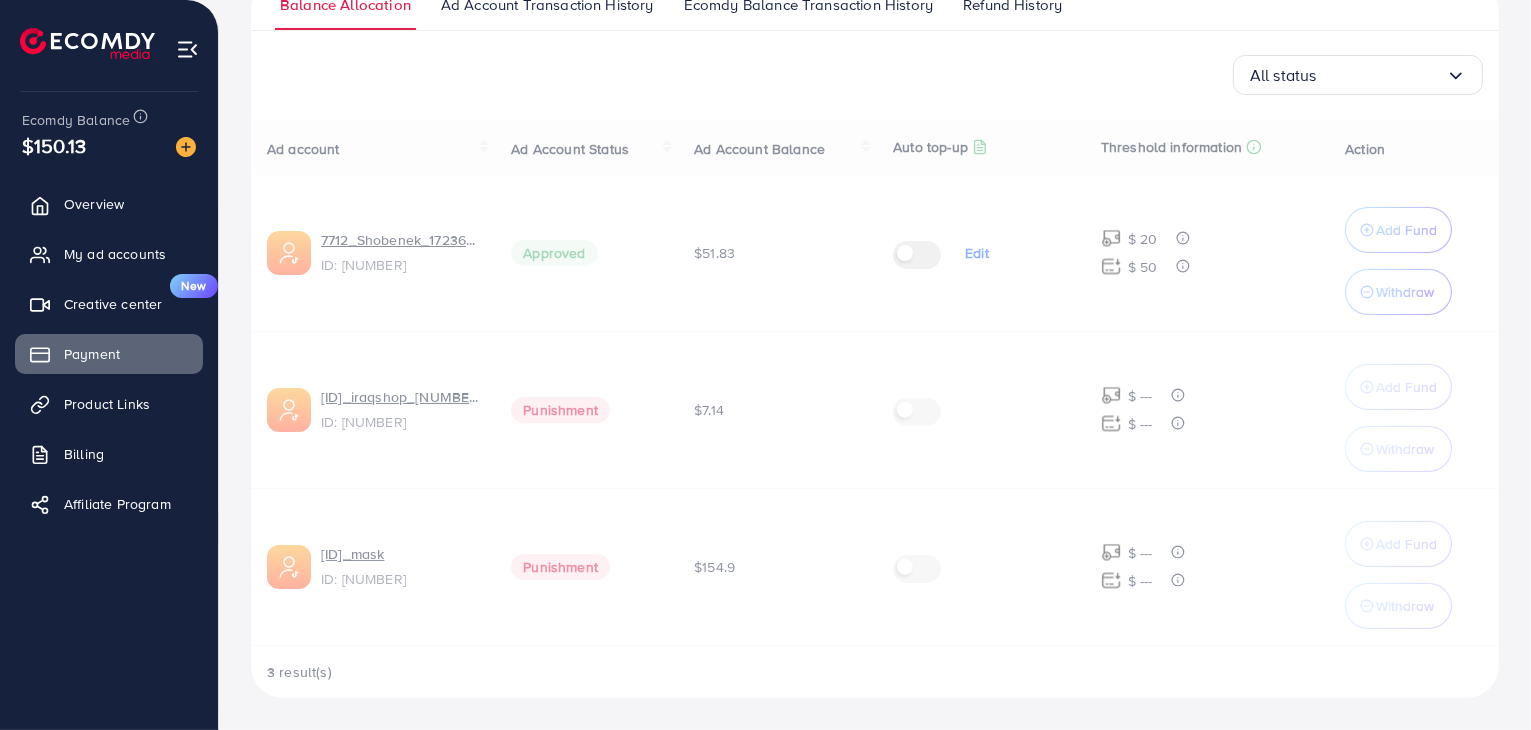 scroll, scrollTop: 0, scrollLeft: 0, axis: both 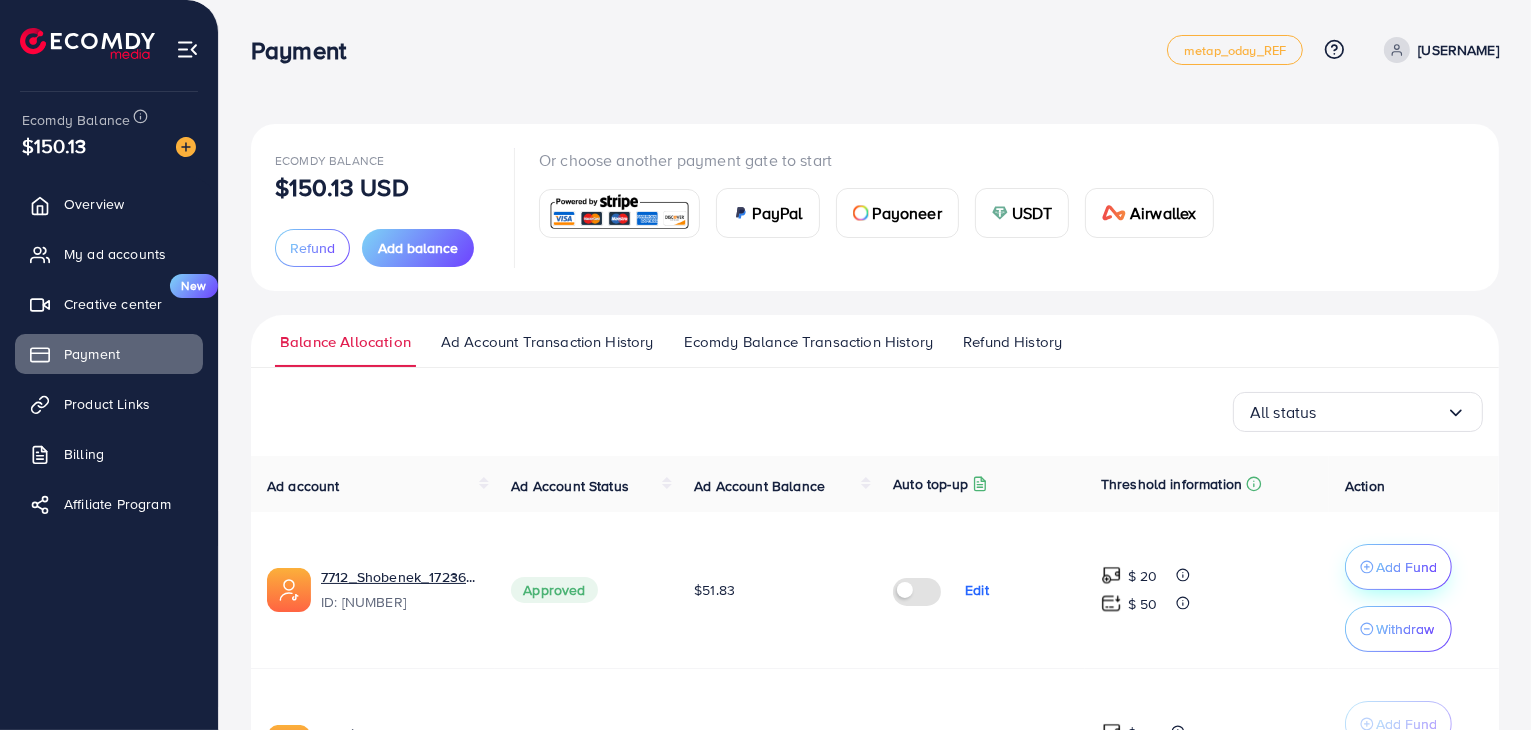 click on "Add Fund" at bounding box center [1398, 567] 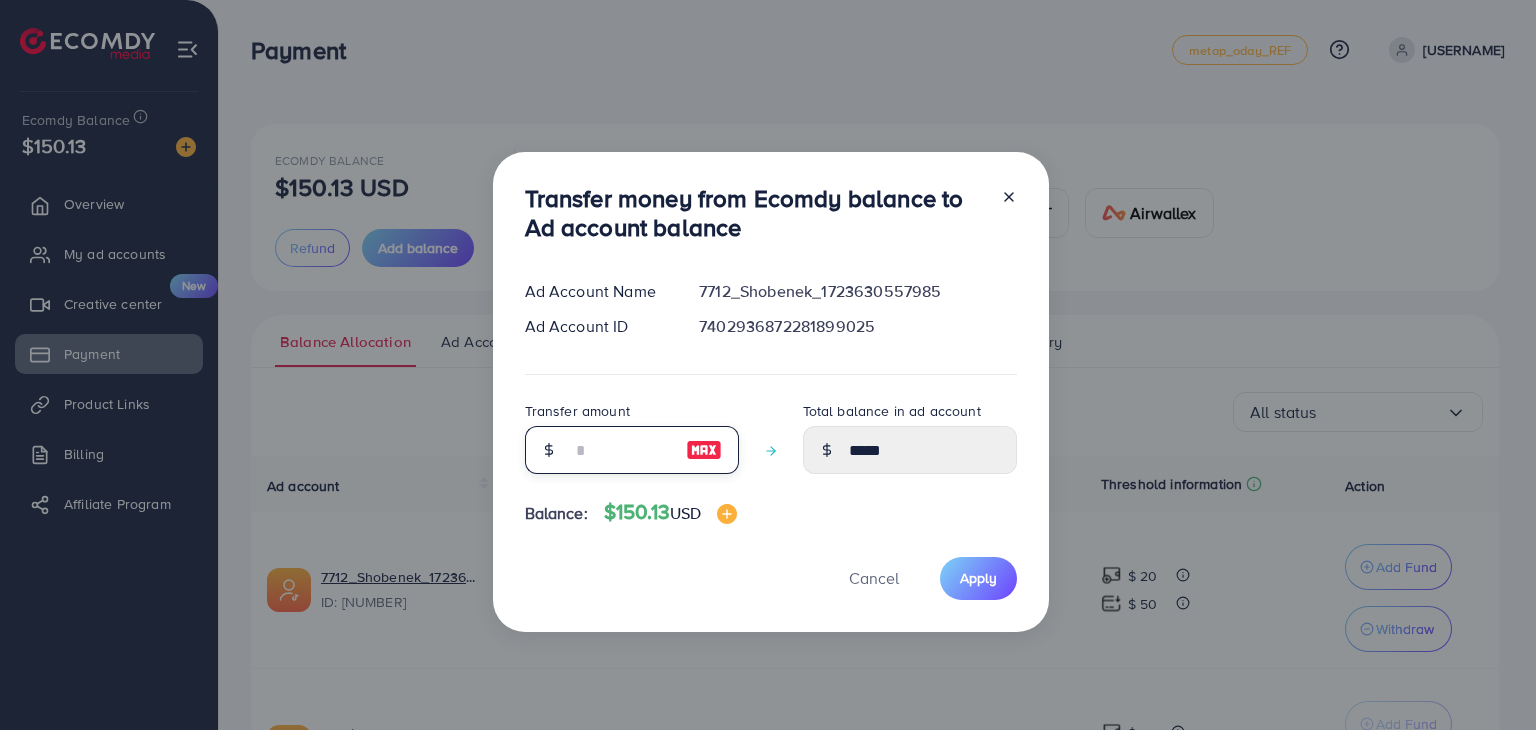click at bounding box center (621, 450) 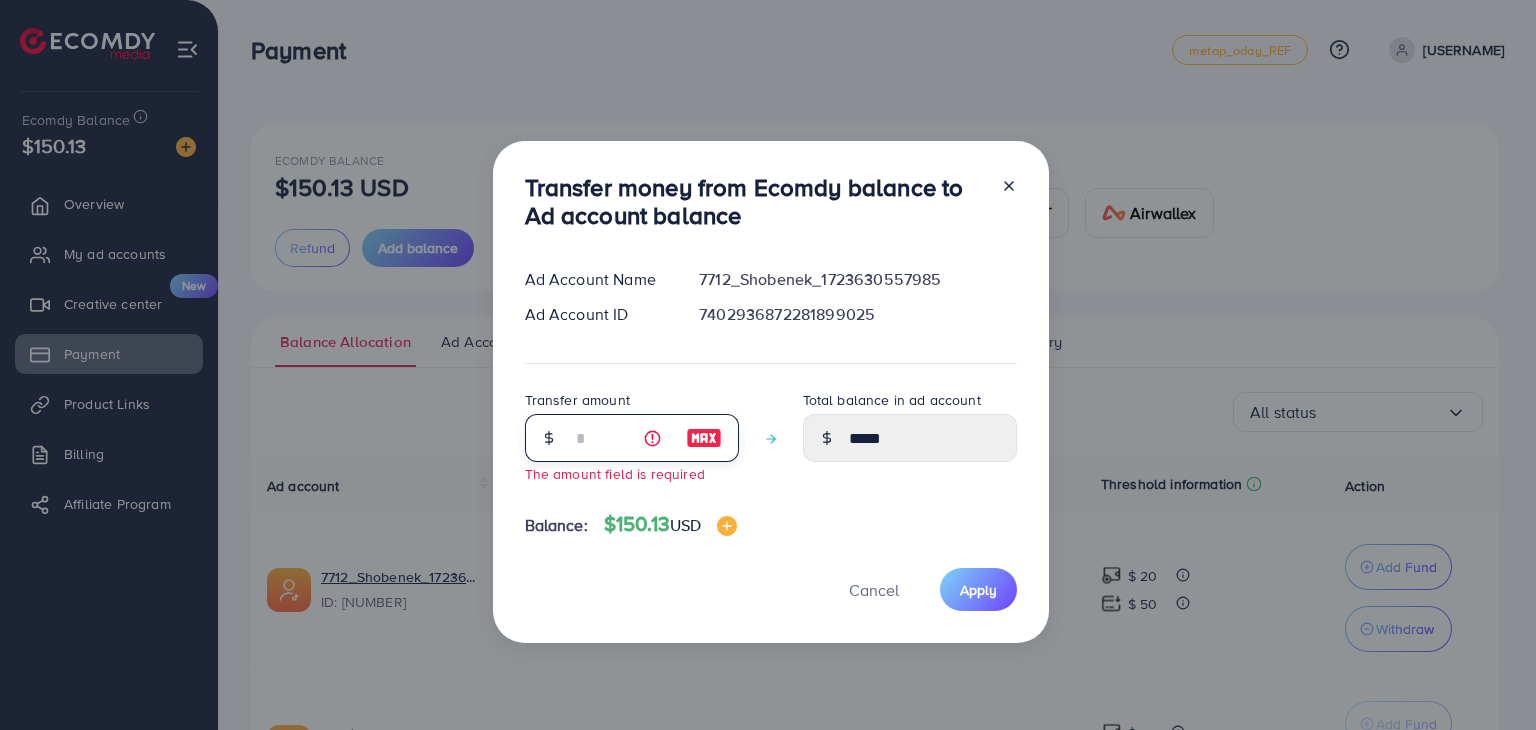 type on "*" 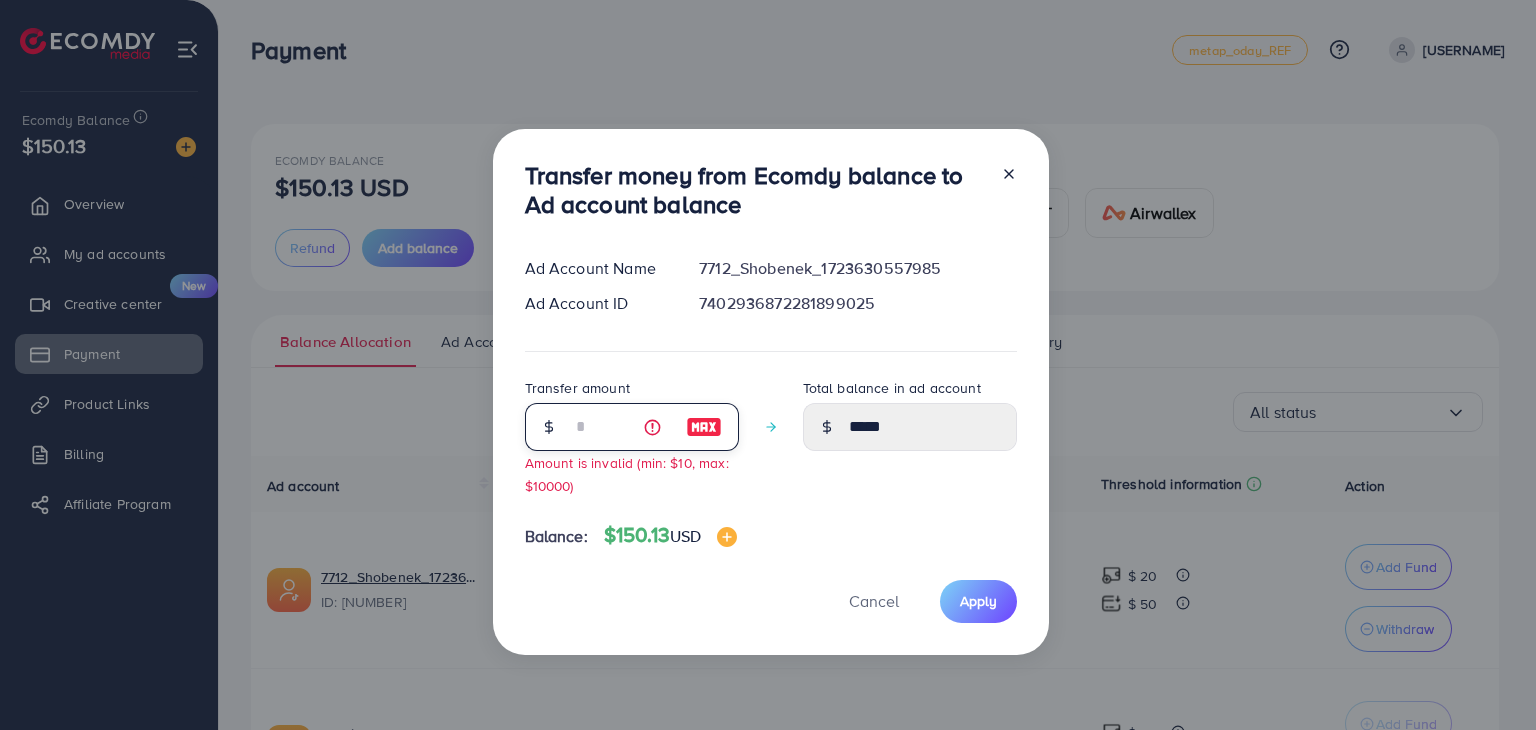 type on "**" 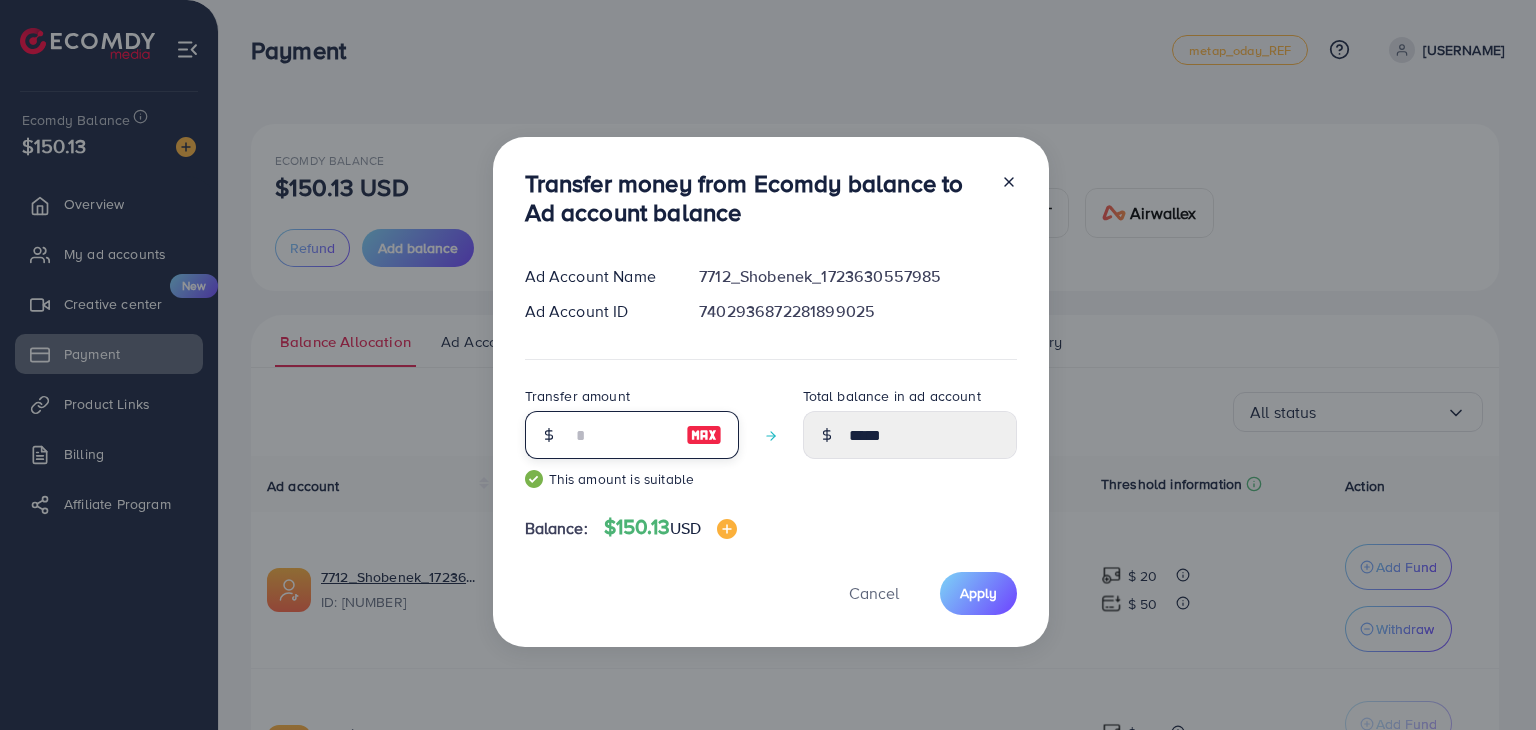 type on "*" 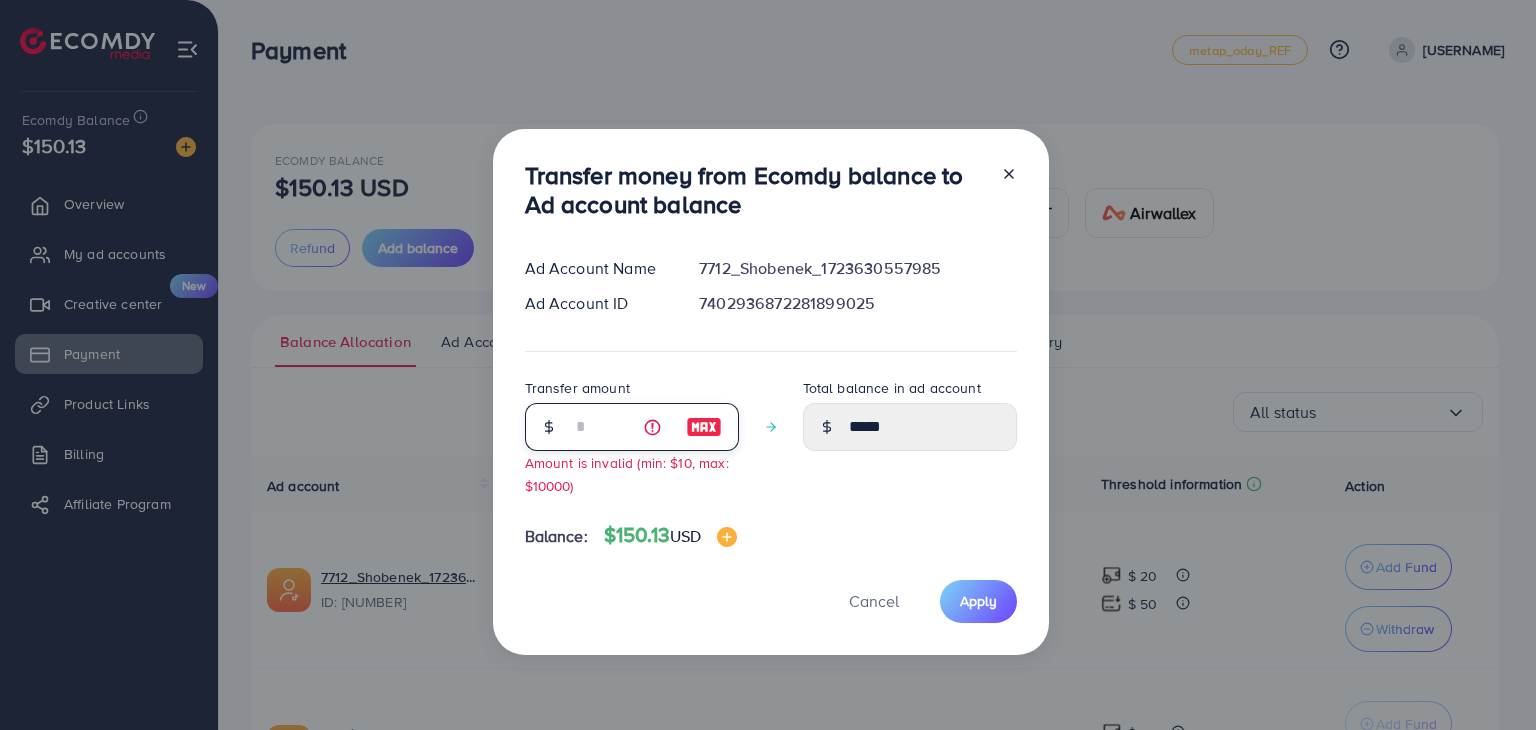 type on "*****" 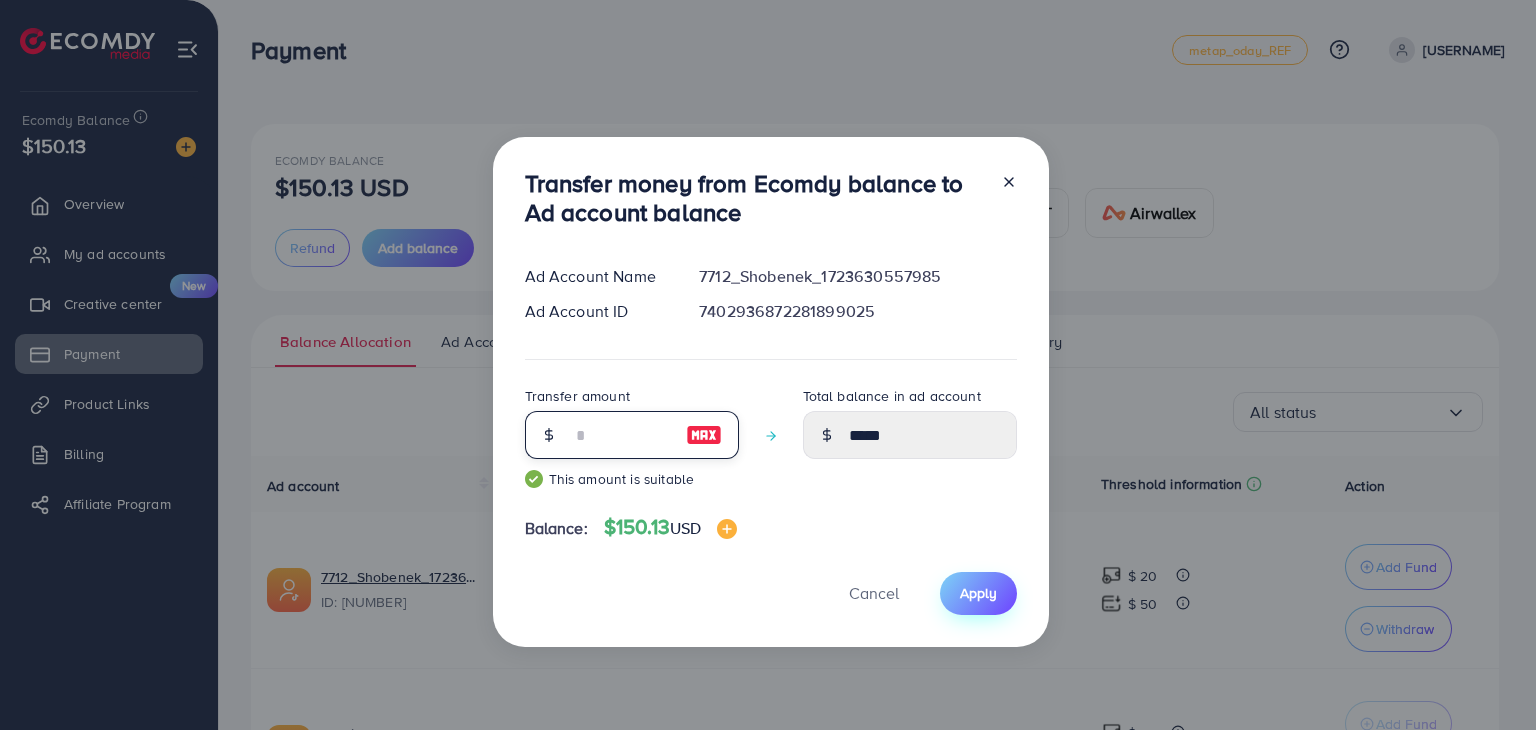type on "**" 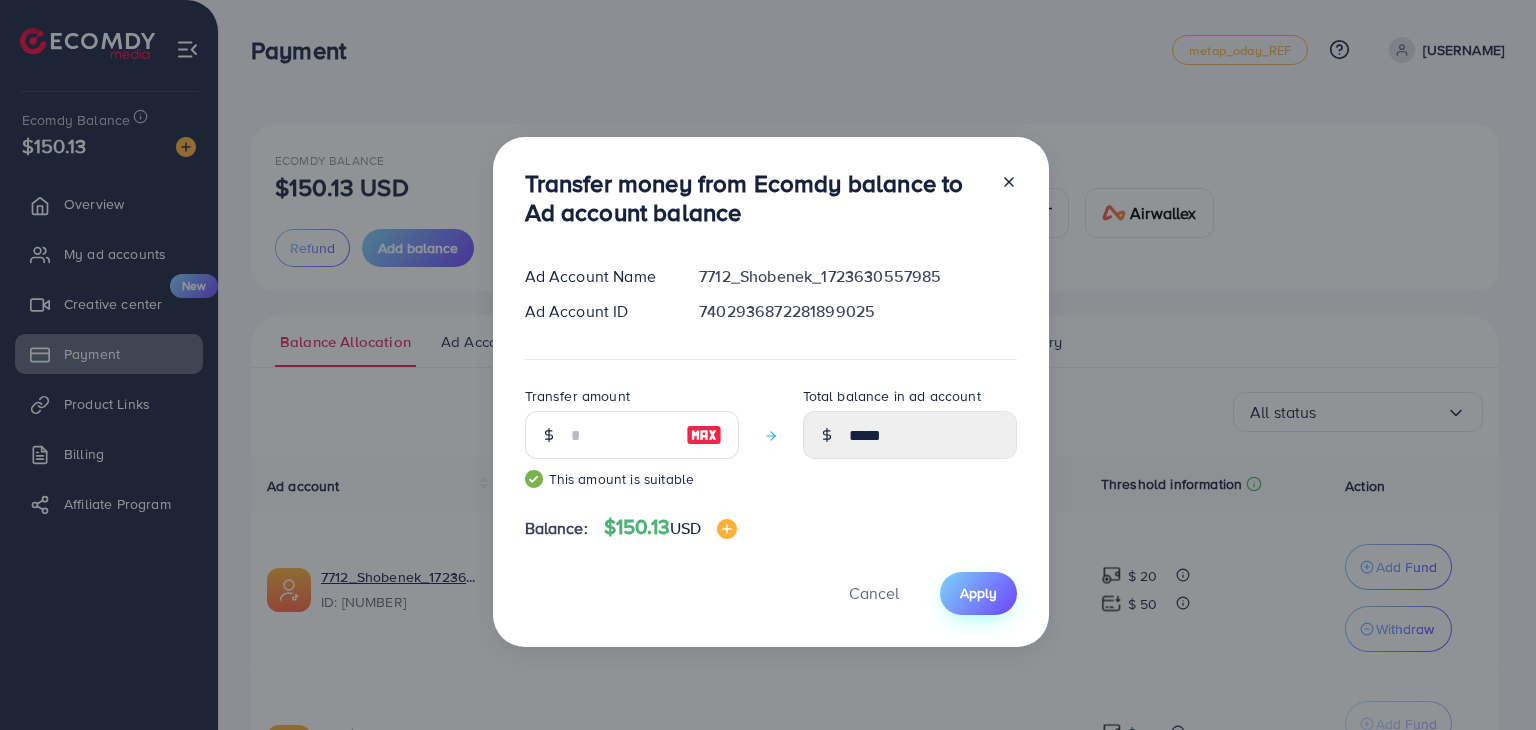 click on "Apply" at bounding box center [978, 593] 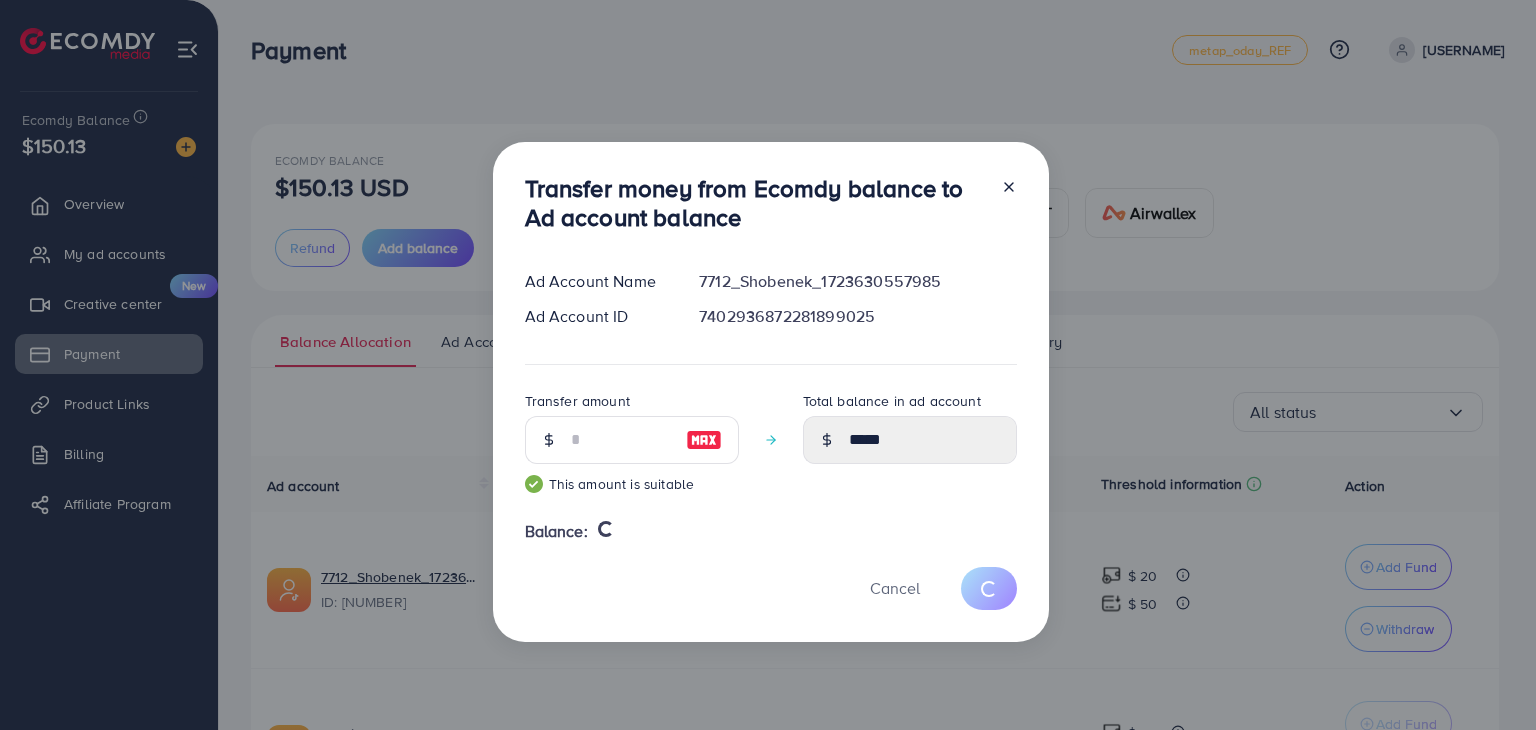 type 